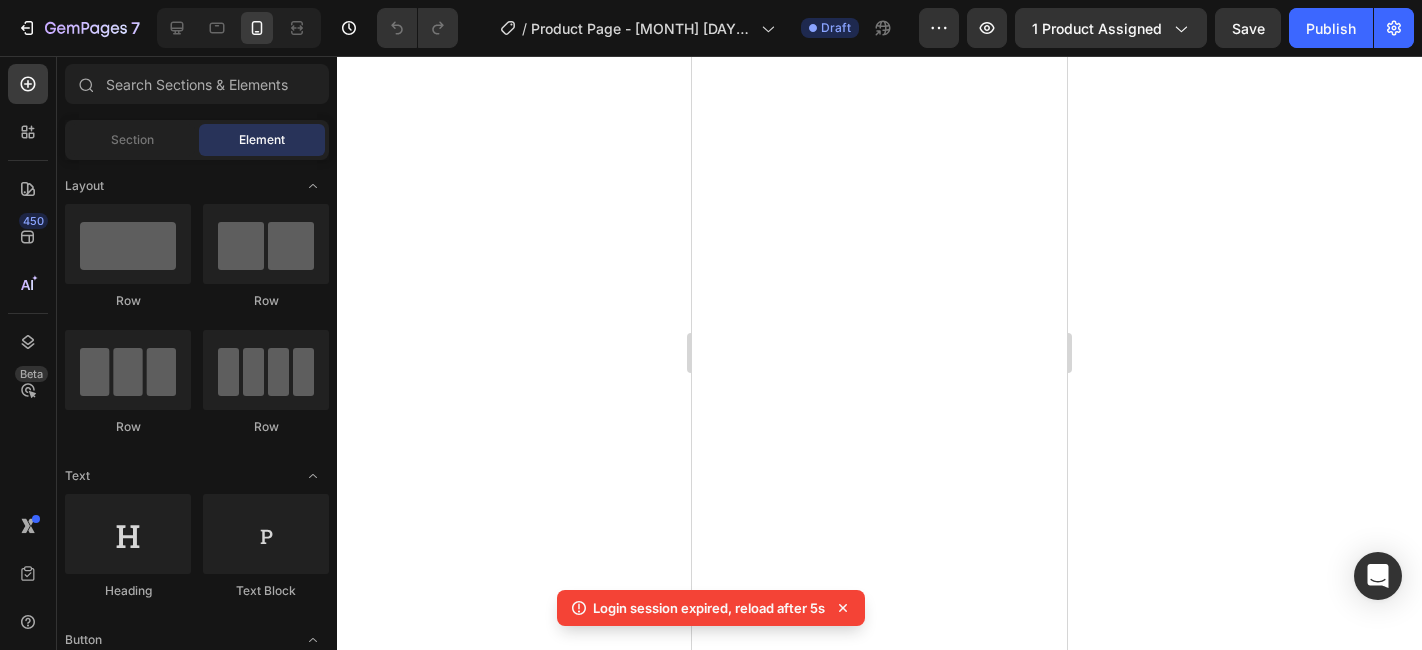 scroll, scrollTop: 0, scrollLeft: 0, axis: both 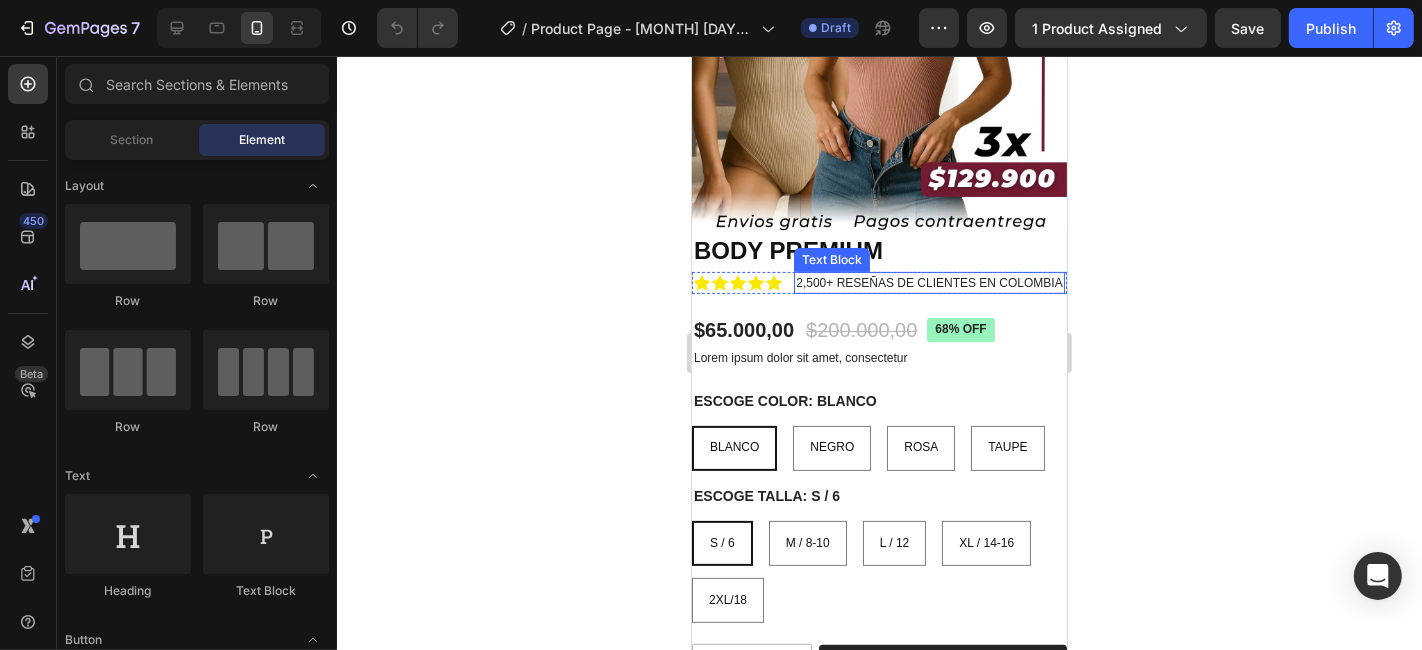 click on "2,500+ RESEÑAS DE CLIENTES EN COLOMBIA" at bounding box center [928, 282] 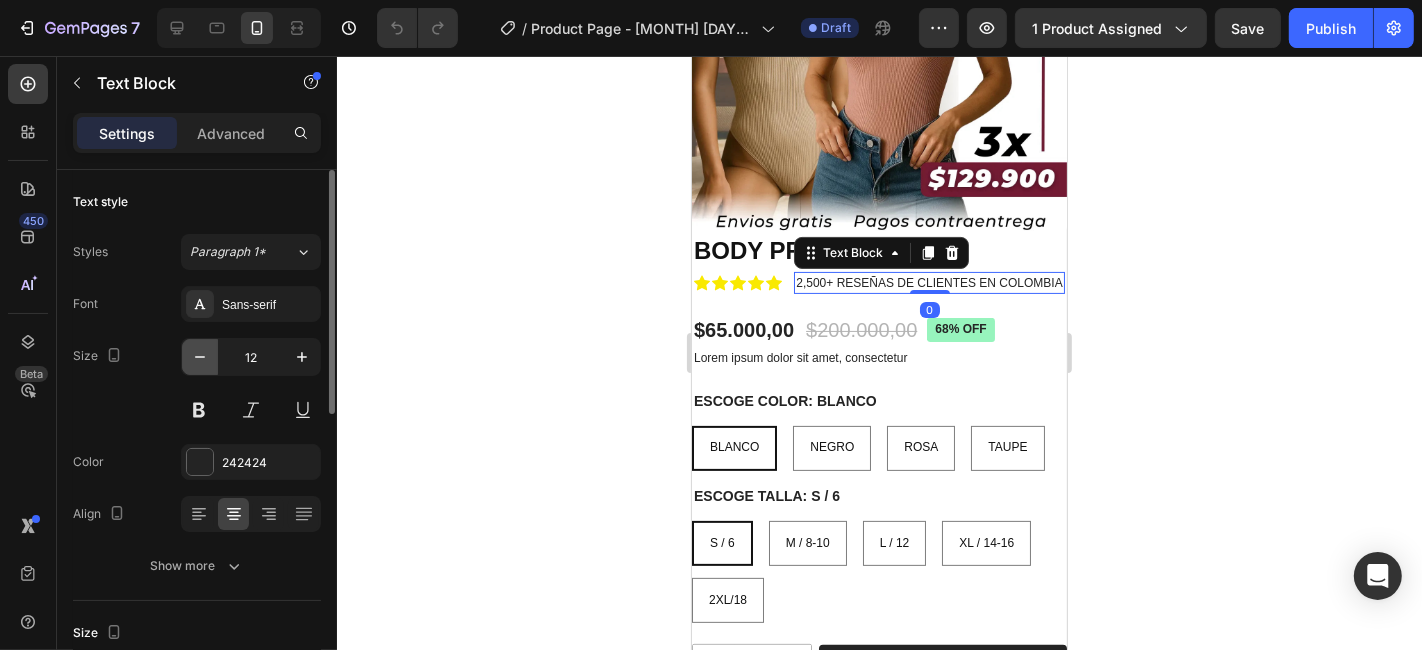 click at bounding box center [200, 357] 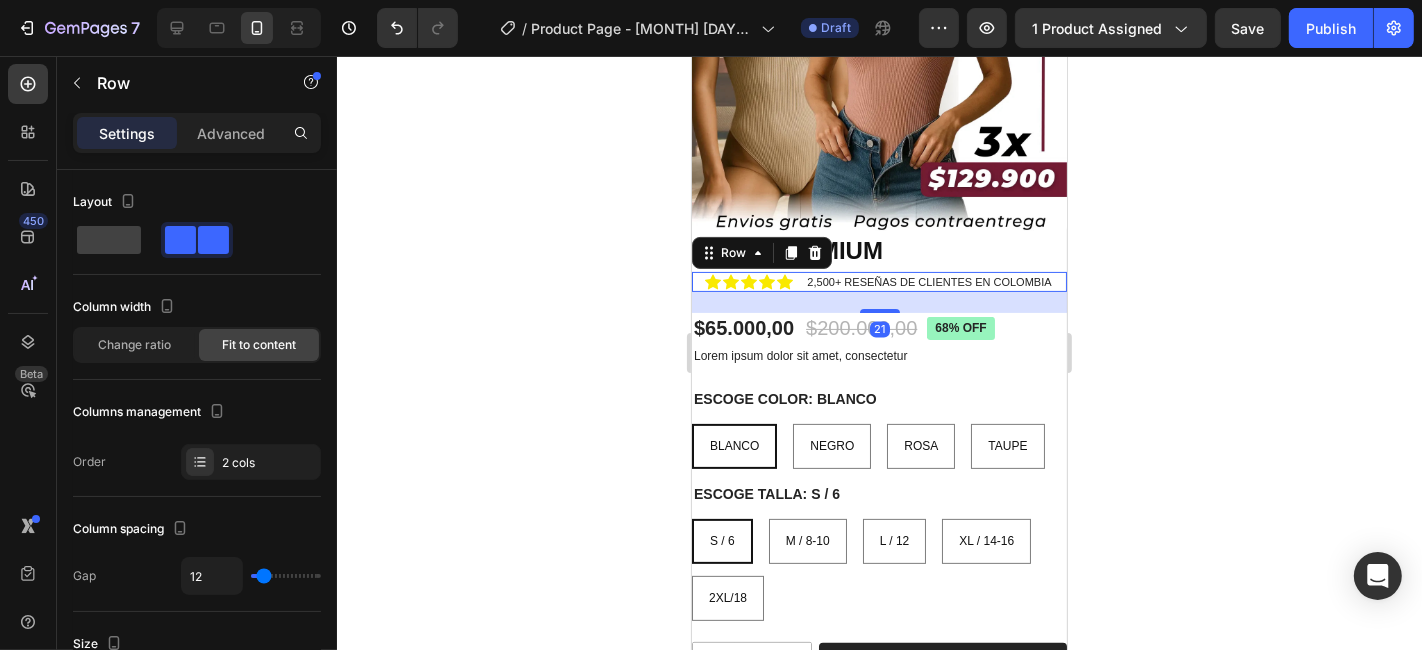 click on "Icon Icon Icon Icon Icon Icon List [NUMBER] RESEÑAS DE CLIENTES EN [COUNTRY] Text Block Row [NUMBER]" at bounding box center [878, 281] 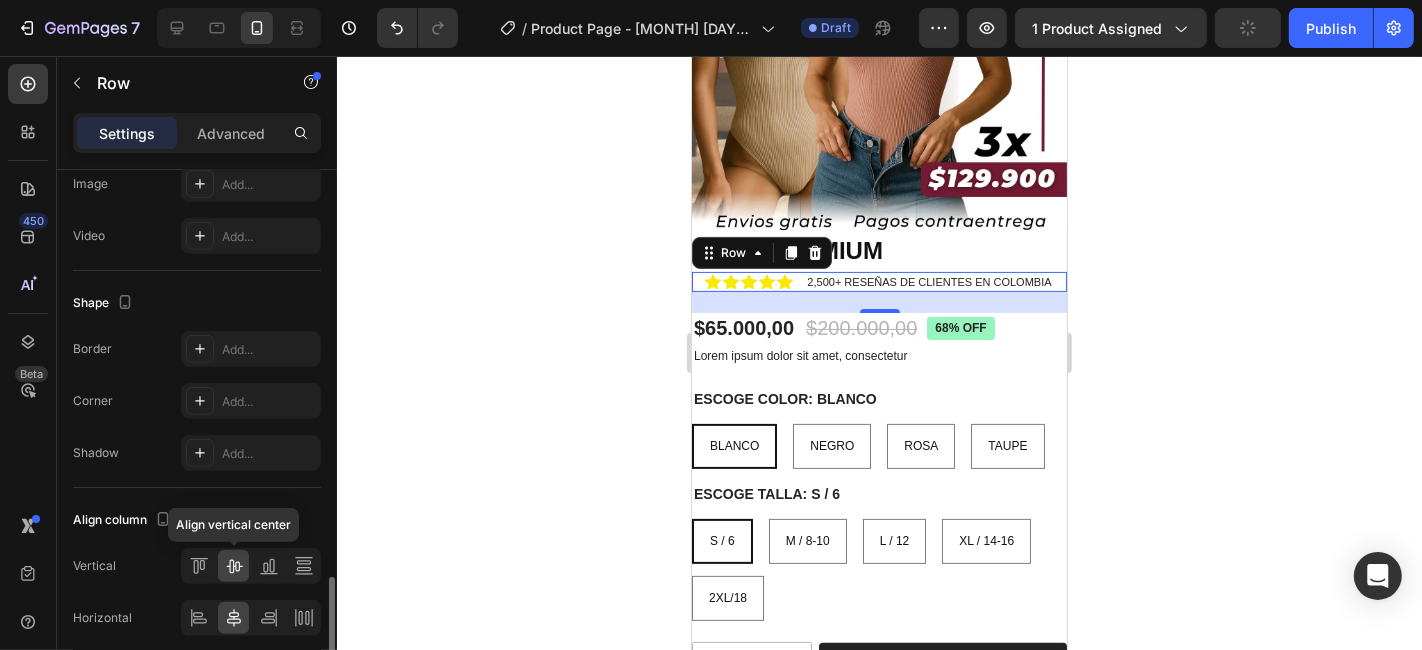 scroll, scrollTop: 854, scrollLeft: 0, axis: vertical 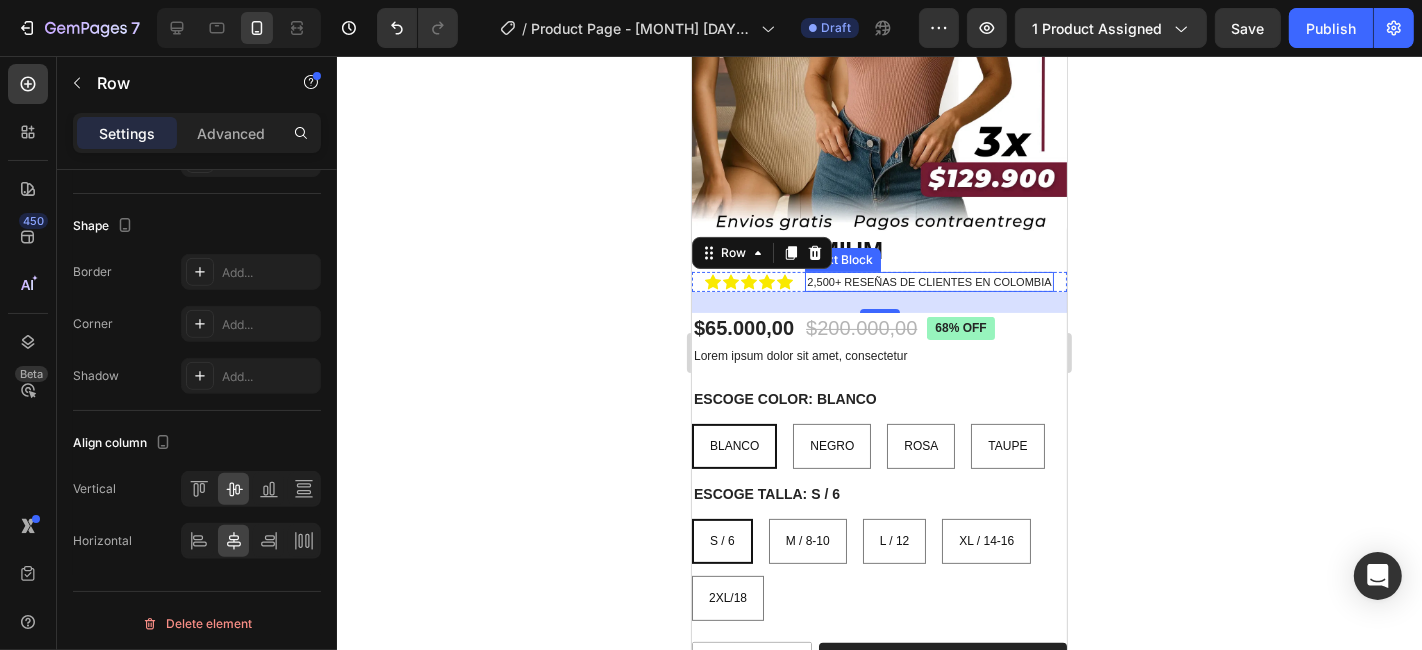 click on "2,500+ RESEÑAS DE CLIENTES EN COLOMBIA" at bounding box center [928, 281] 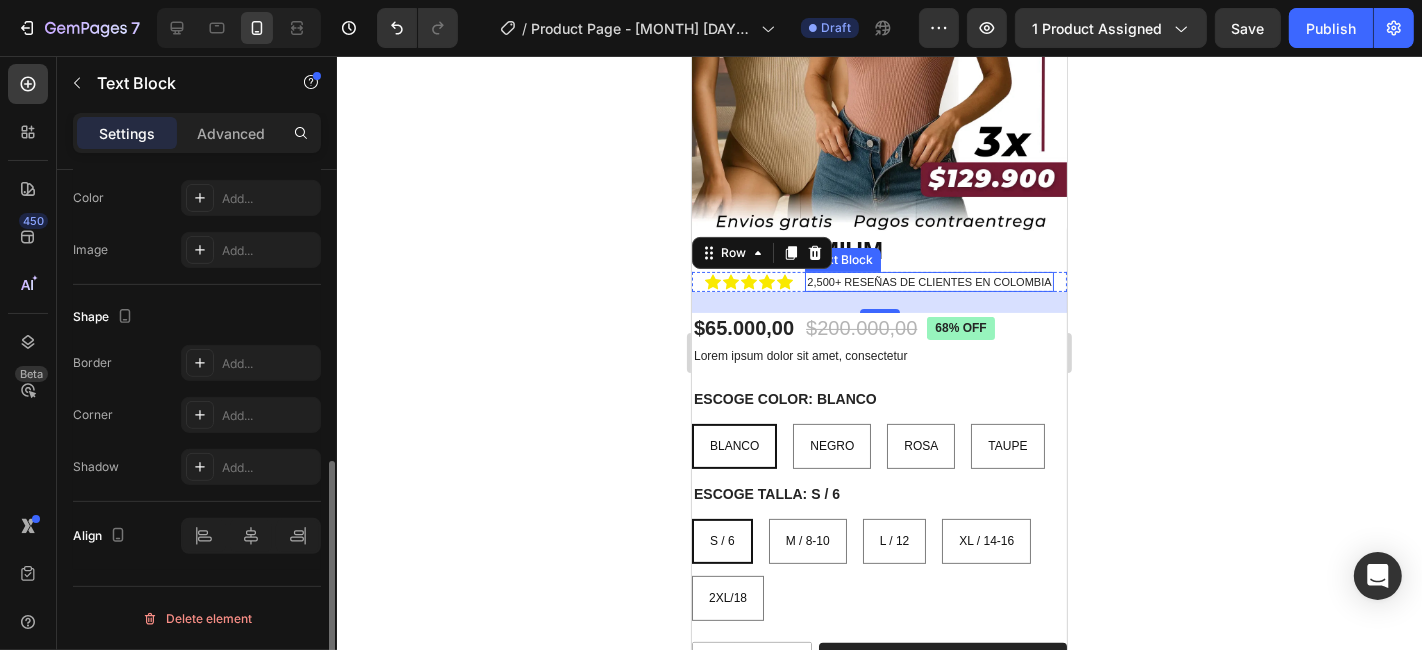 scroll, scrollTop: 0, scrollLeft: 0, axis: both 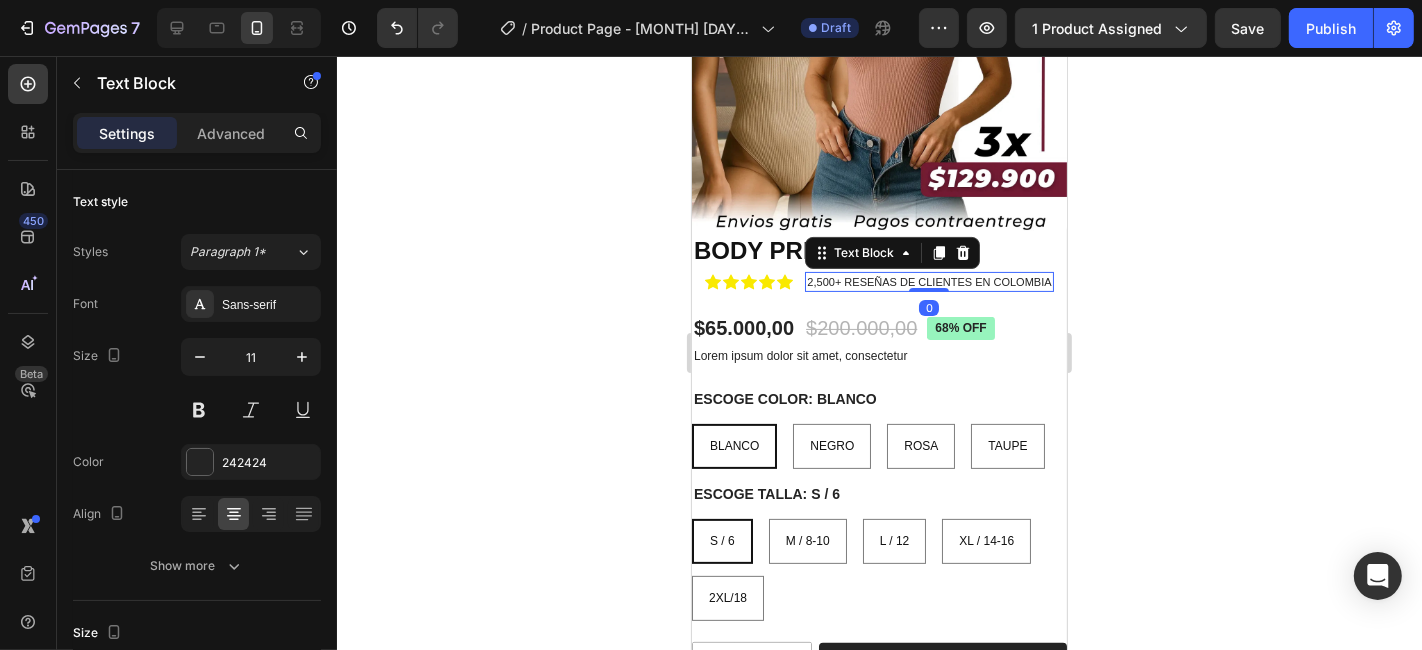 click on "2,500+ RESEÑAS DE CLIENTES EN COLOMBIA" at bounding box center [928, 281] 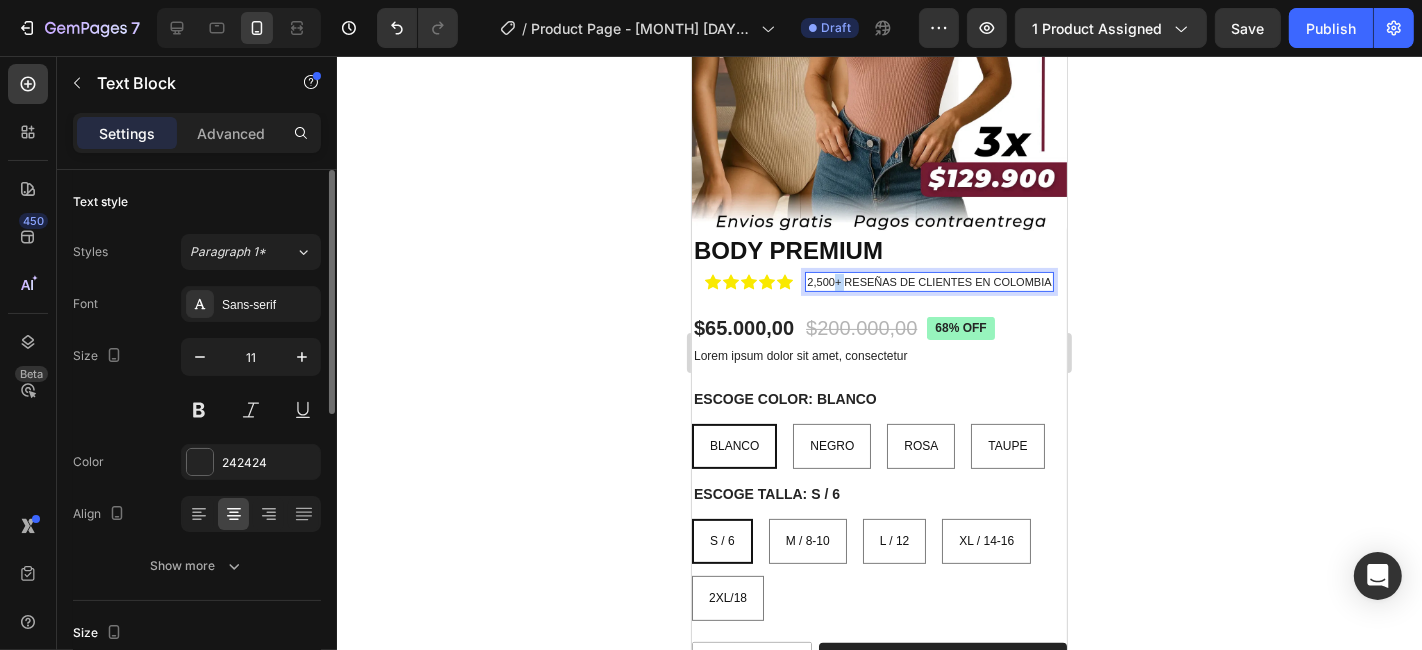 click on "2,500+ RESEÑAS DE CLIENTES EN COLOMBIA" at bounding box center [928, 281] 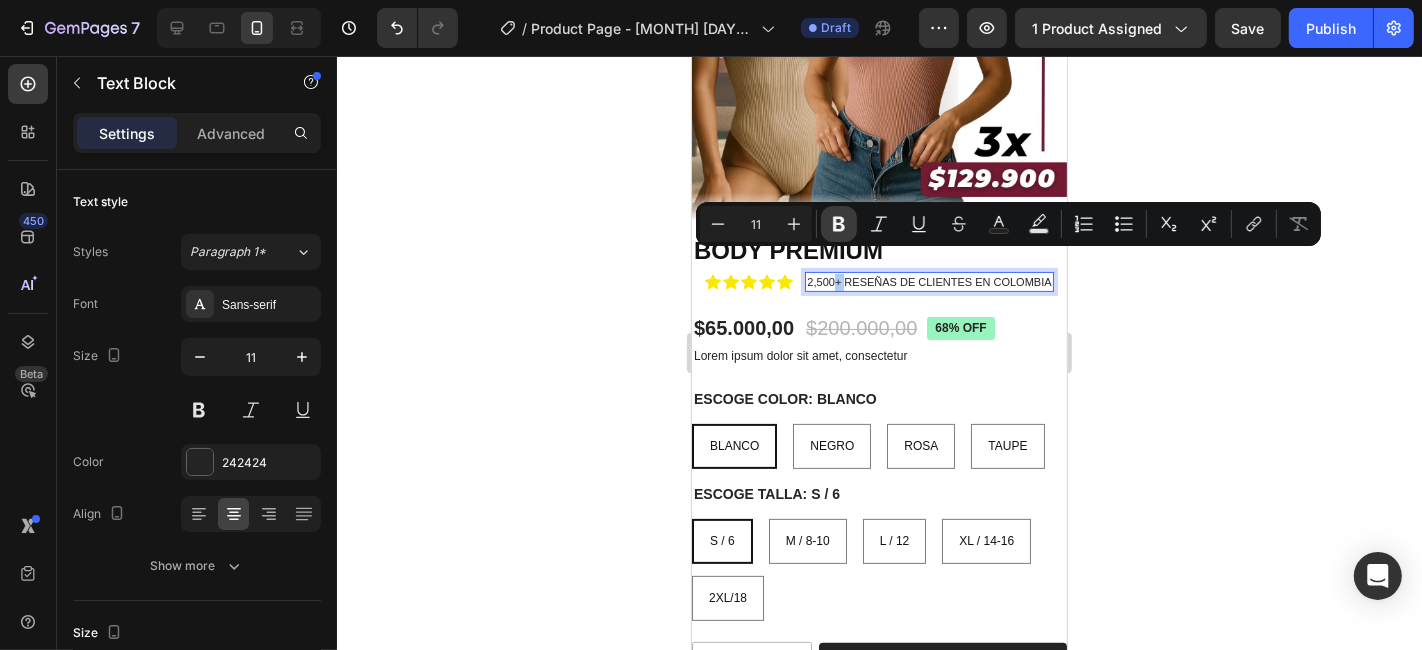 click 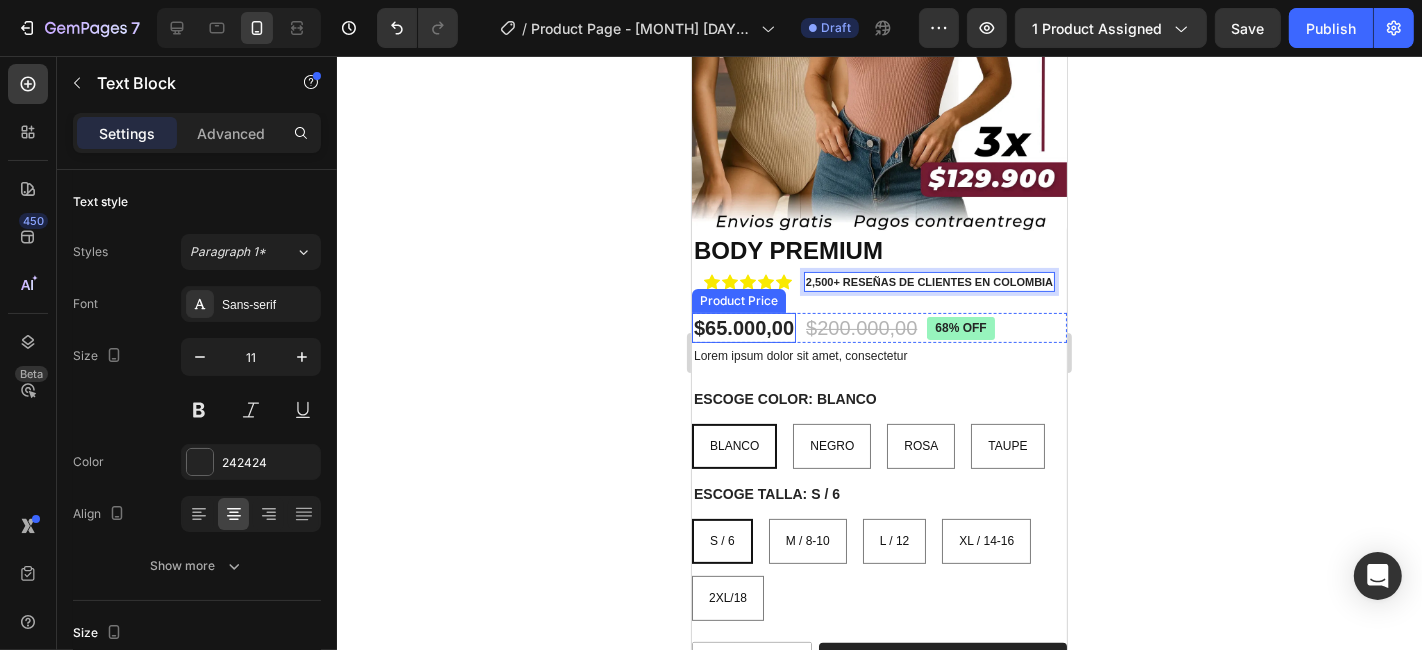 click 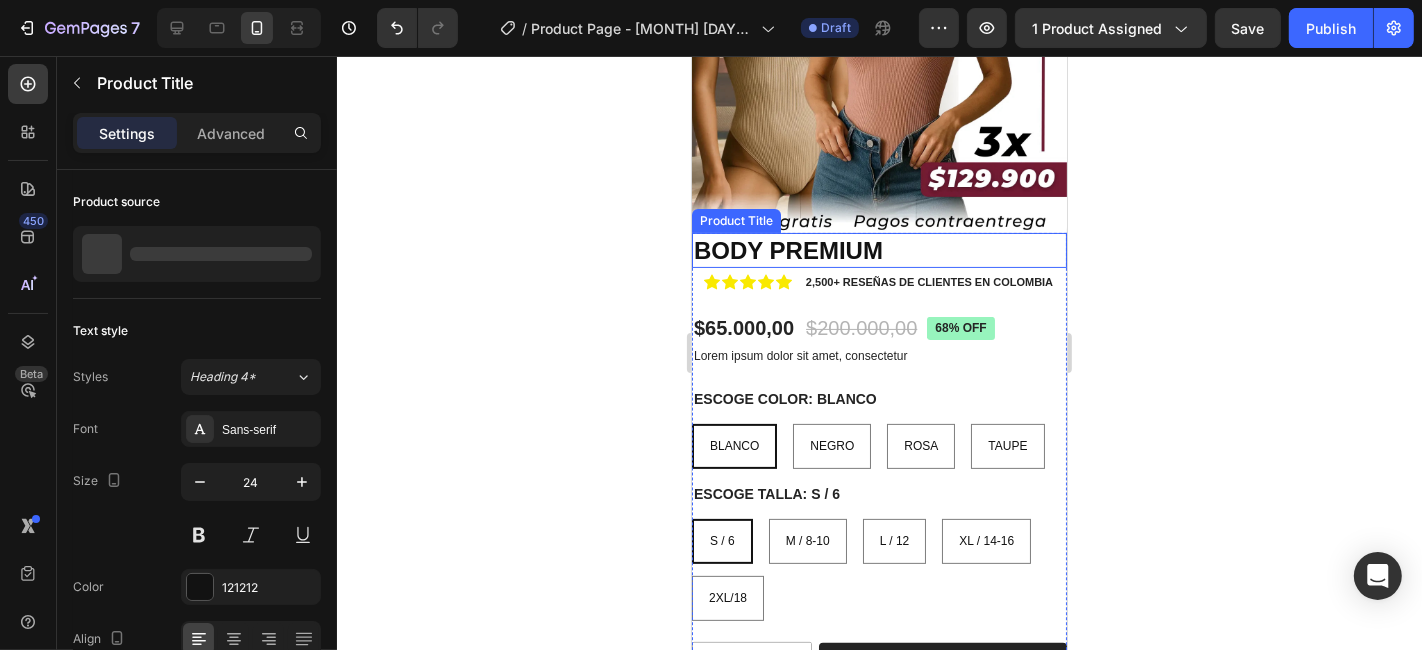 click on "BODY PREMIUM" at bounding box center (878, 249) 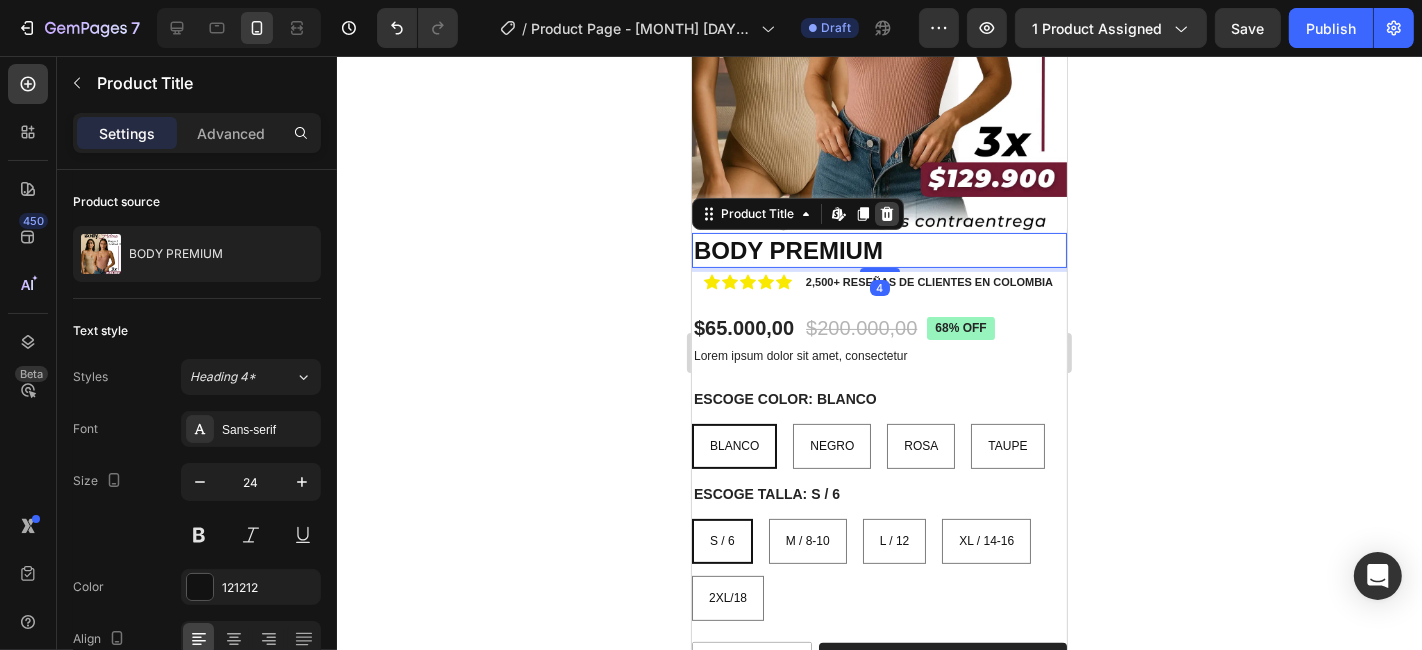 click 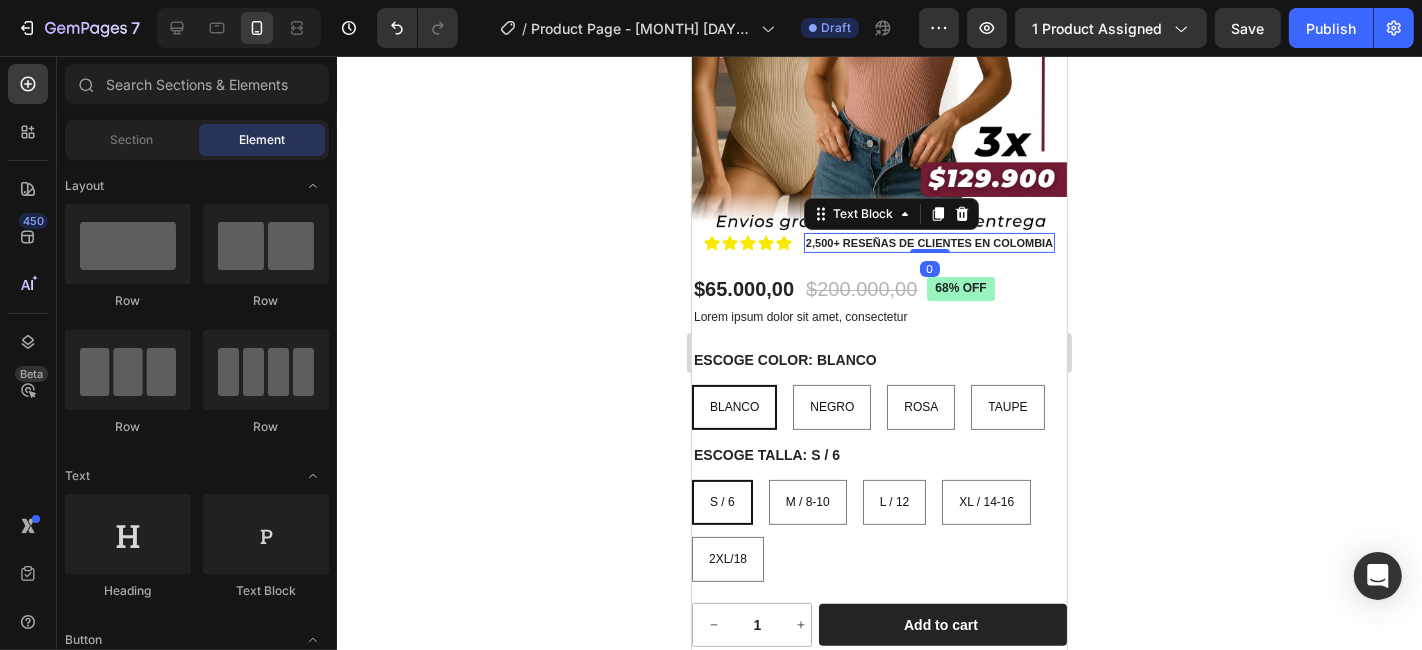 click on "2,500+ RESEÑAS DE CLIENTES EN COLOMBIA" at bounding box center (928, 242) 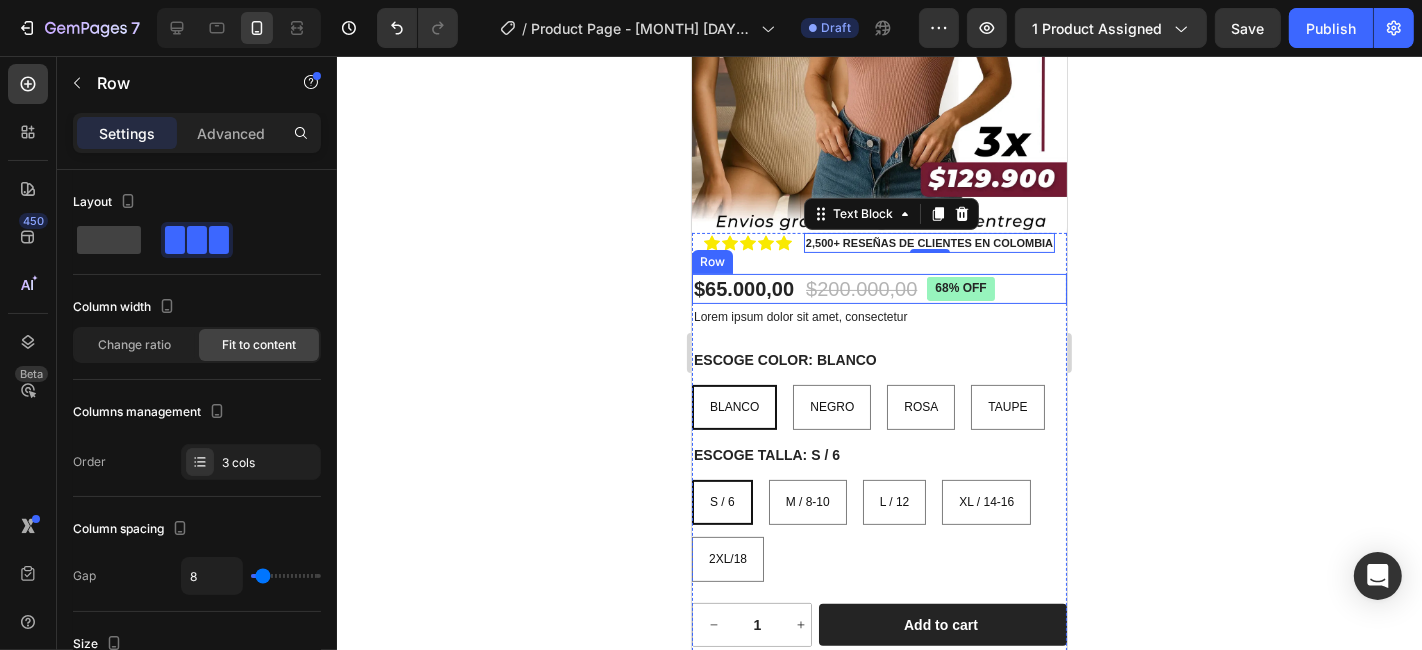 click on "$[PRICE],00 Product Price Product Price $[PRICE],00 Product Price Product Price [PERCENTAGE]% off Product Badge Row" at bounding box center (878, 288) 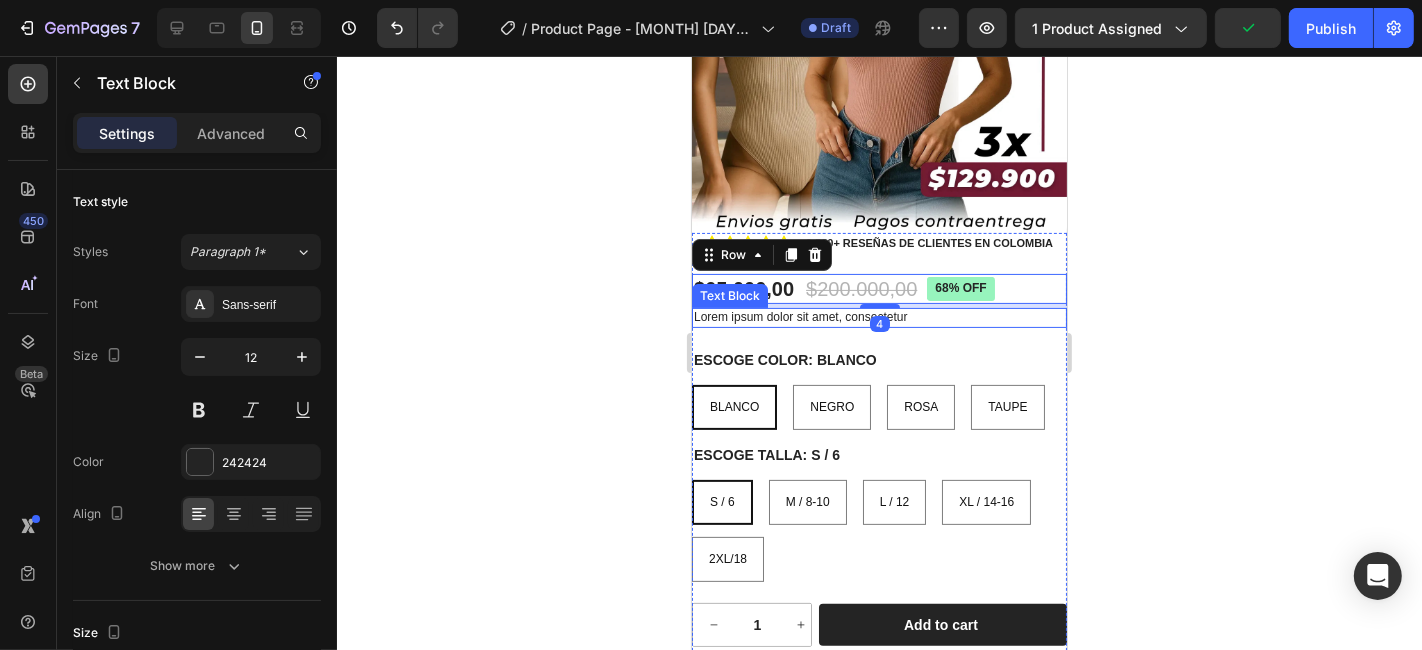 click on "Text Block" at bounding box center (729, 295) 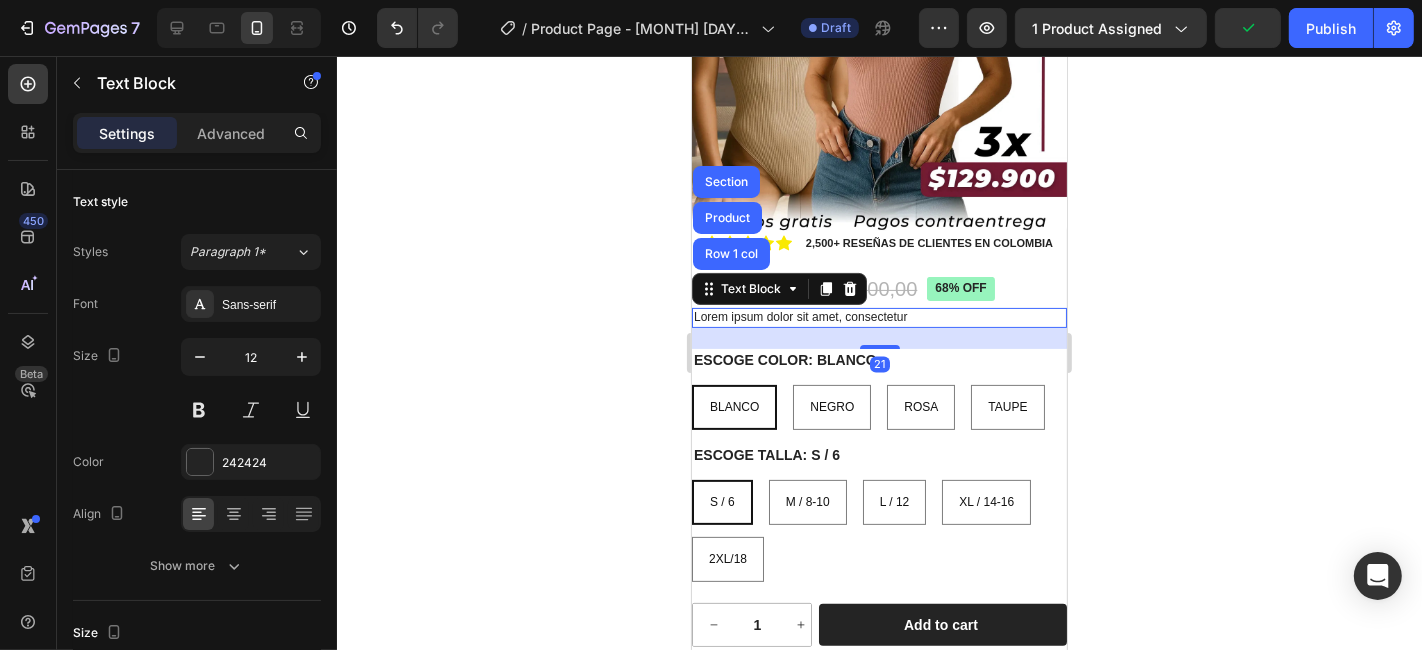click 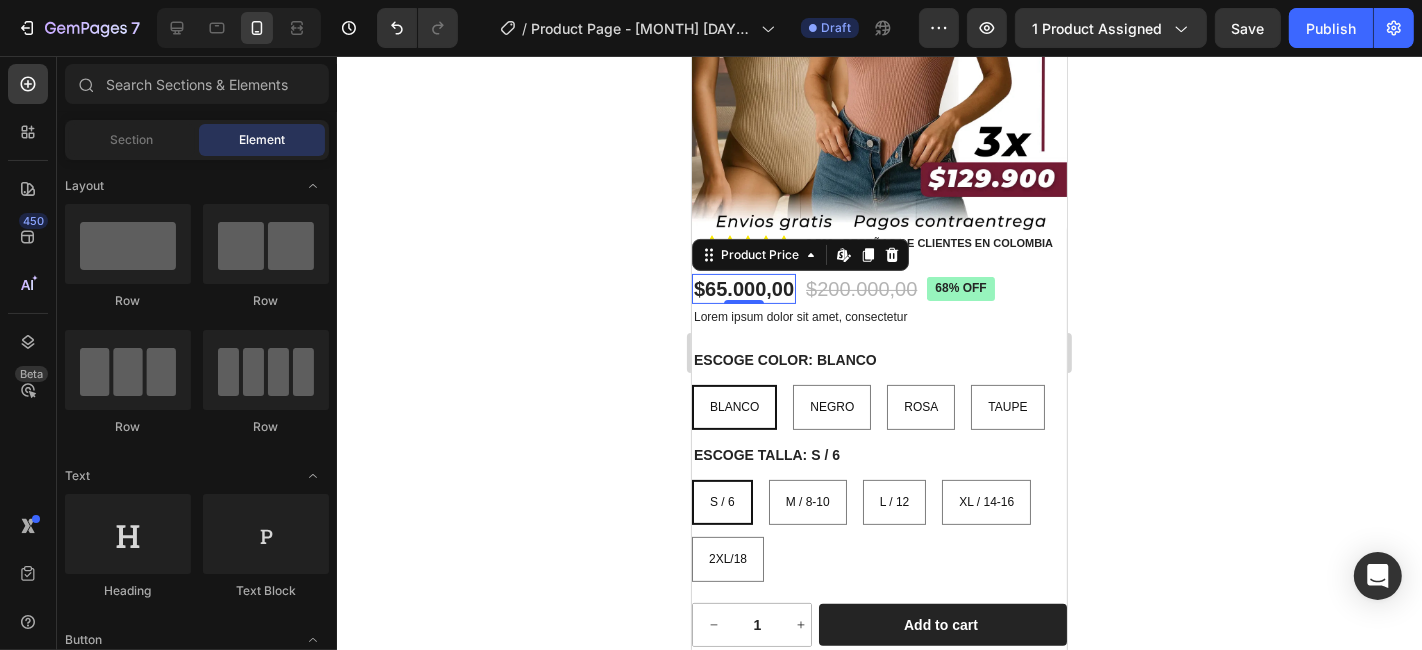 click on "$65.000,00" at bounding box center (743, 288) 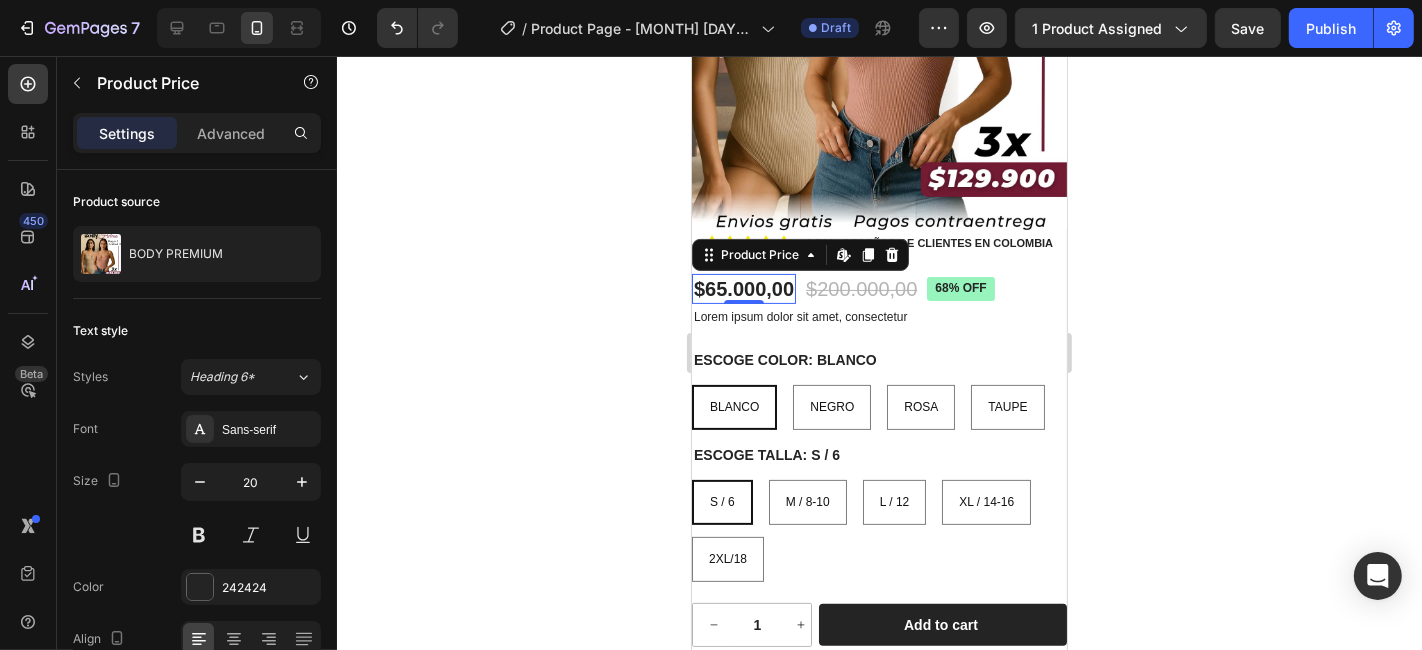 click on "$65.000,00" at bounding box center (743, 288) 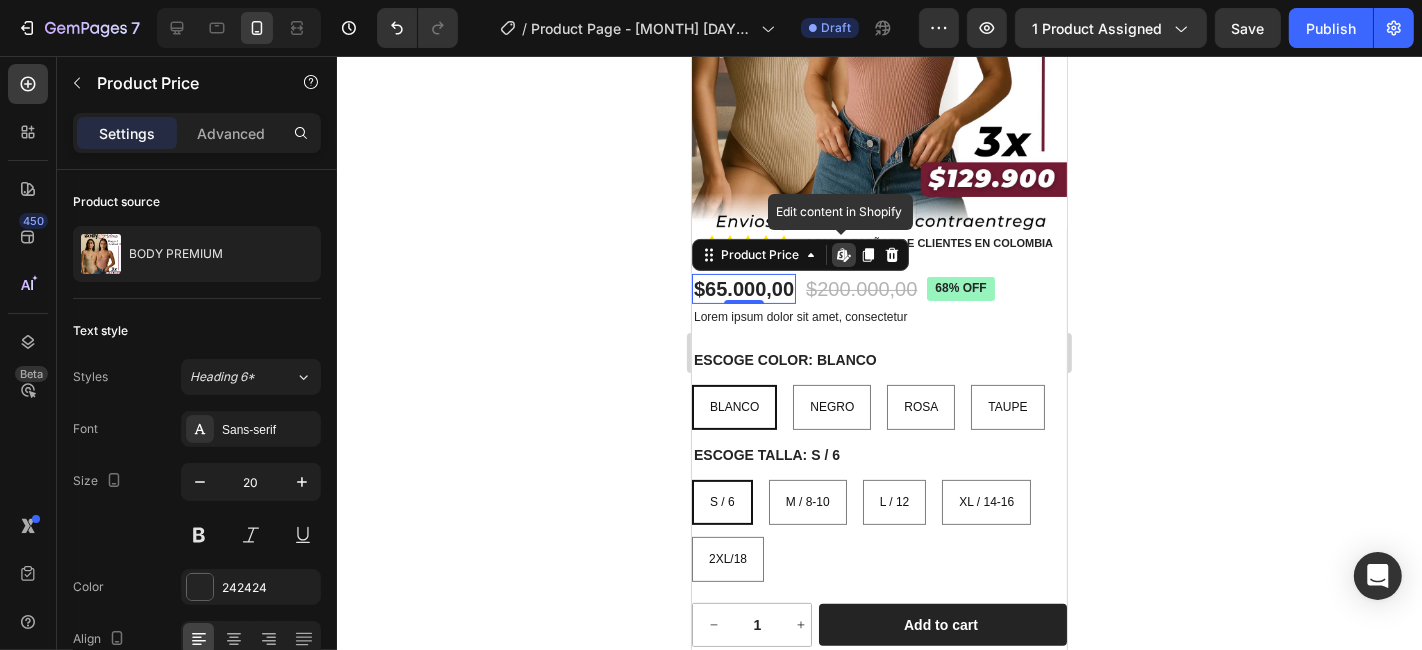 click on "$65.000,00" at bounding box center (743, 288) 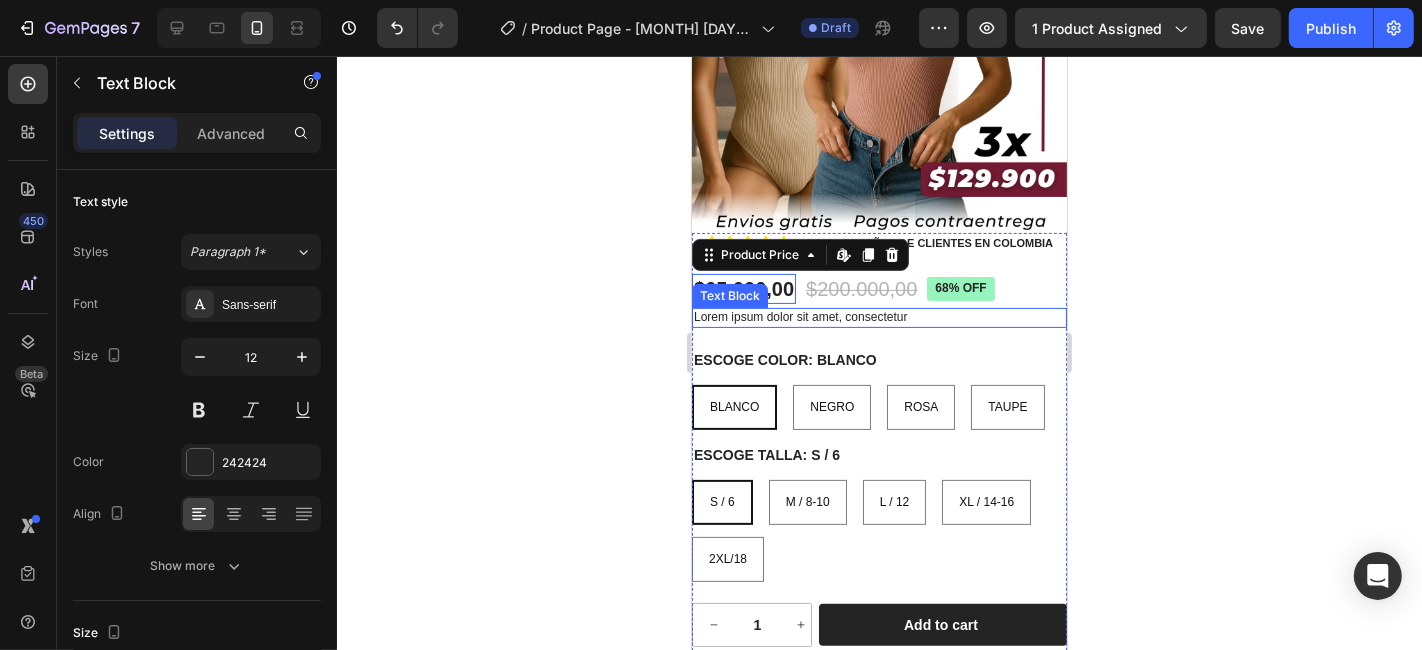 click on "Lorem ipsum dolor sit amet, consectetur" at bounding box center [878, 317] 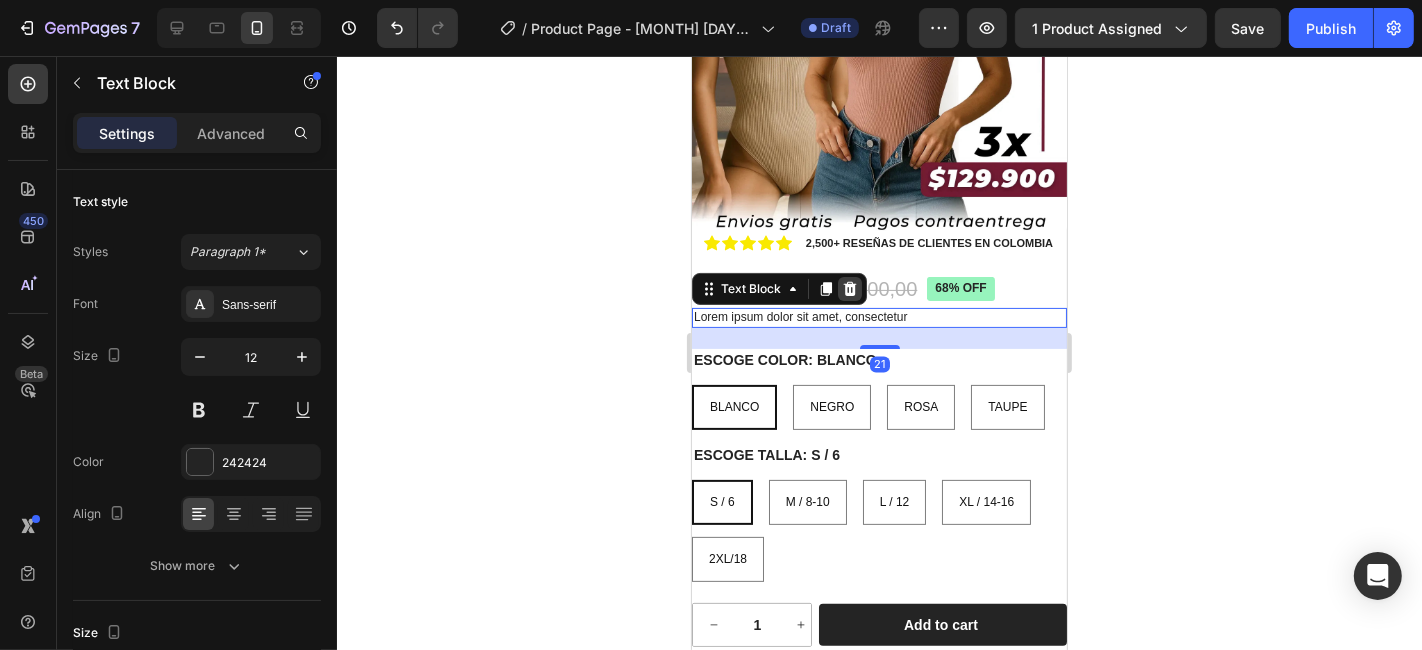 click 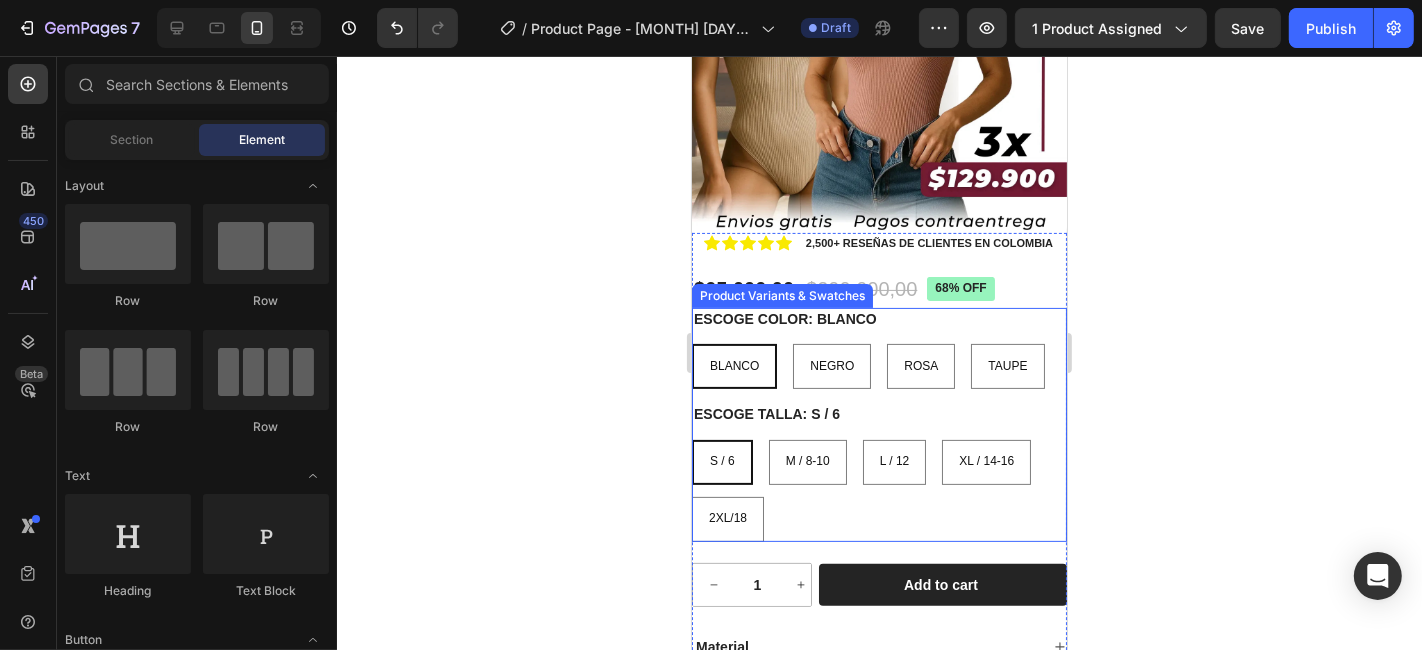 click on "ESCOGE COLOR: BLANCO BLANCO BLANCO     BLANCO NEGRO NEGRO     NEGRO ROSA ROSA     ROSA TAUPE TAUPE     TAUPE" at bounding box center (878, 347) 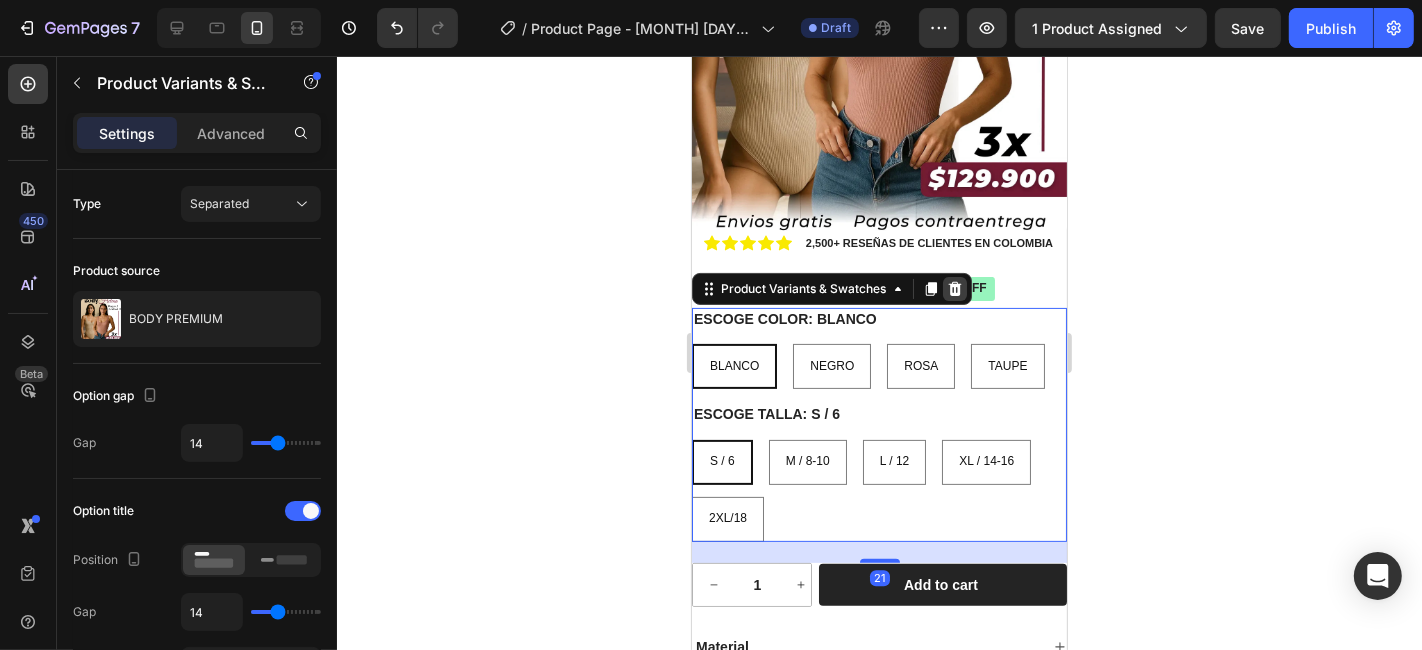 click at bounding box center [954, 288] 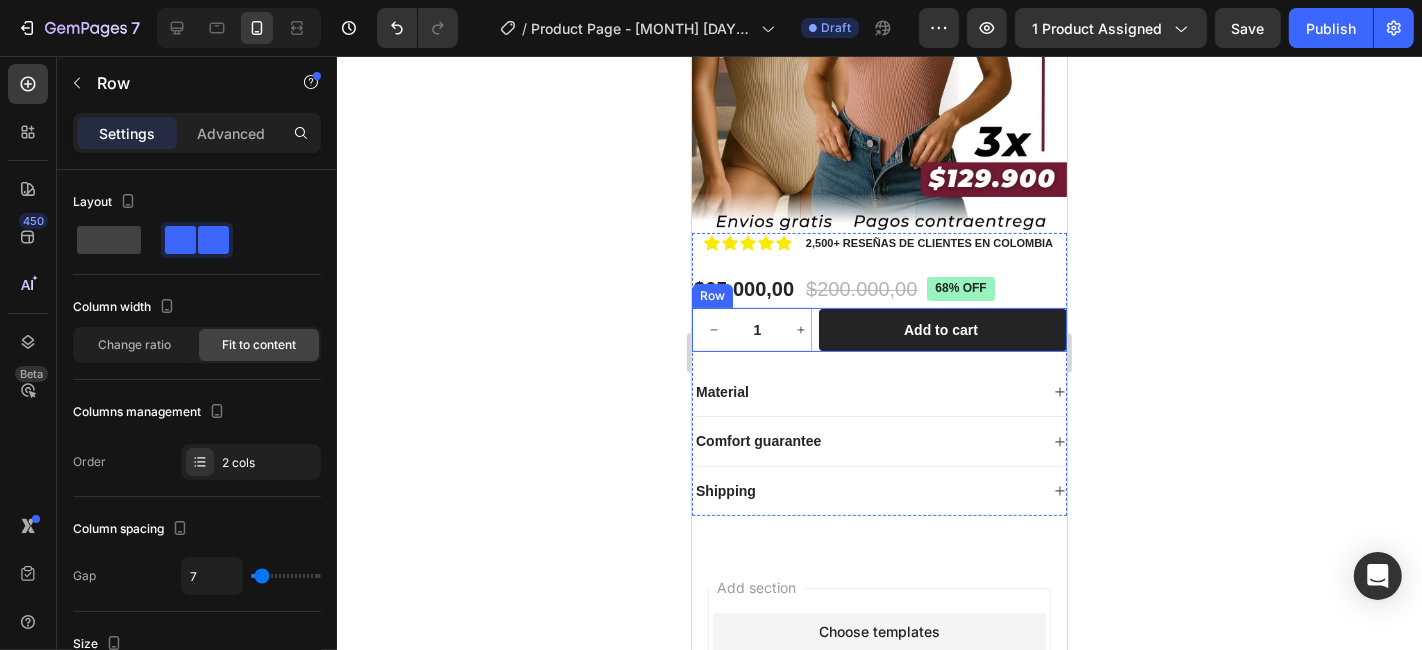 click on "1
Product Quantity Row Add to cart Add to Cart Row" at bounding box center [878, 329] 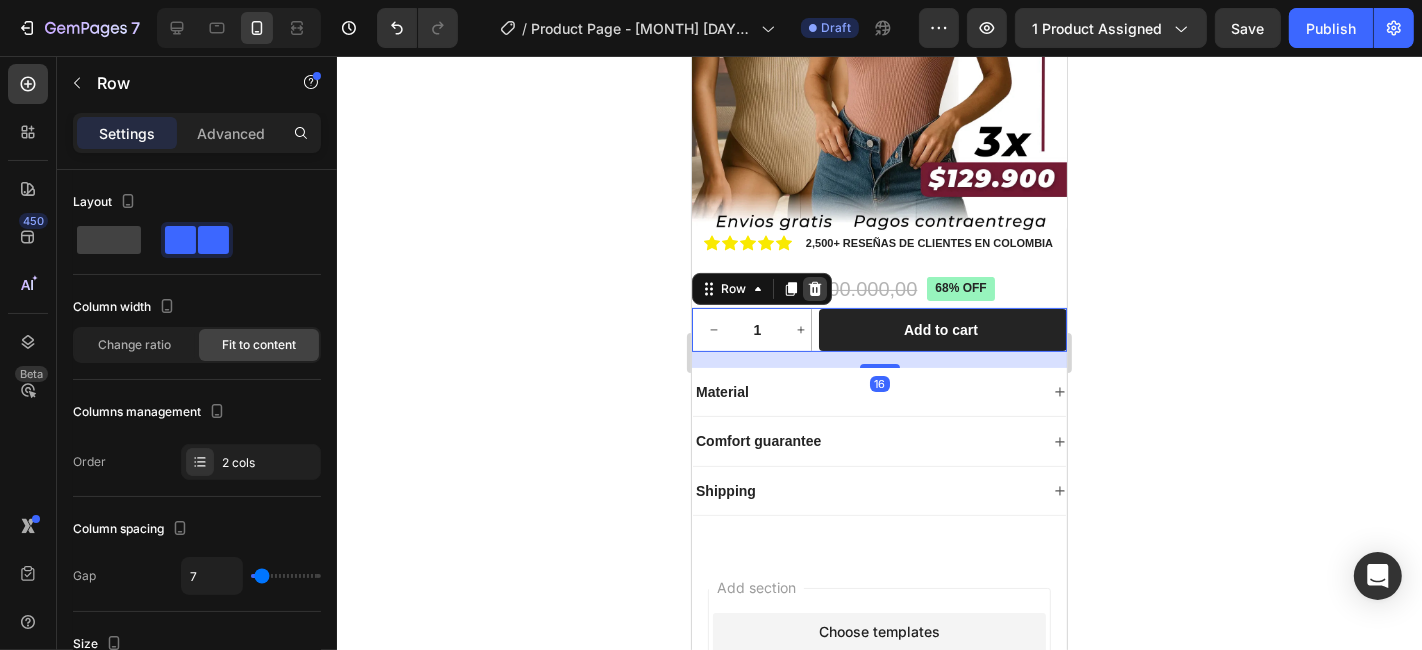 click 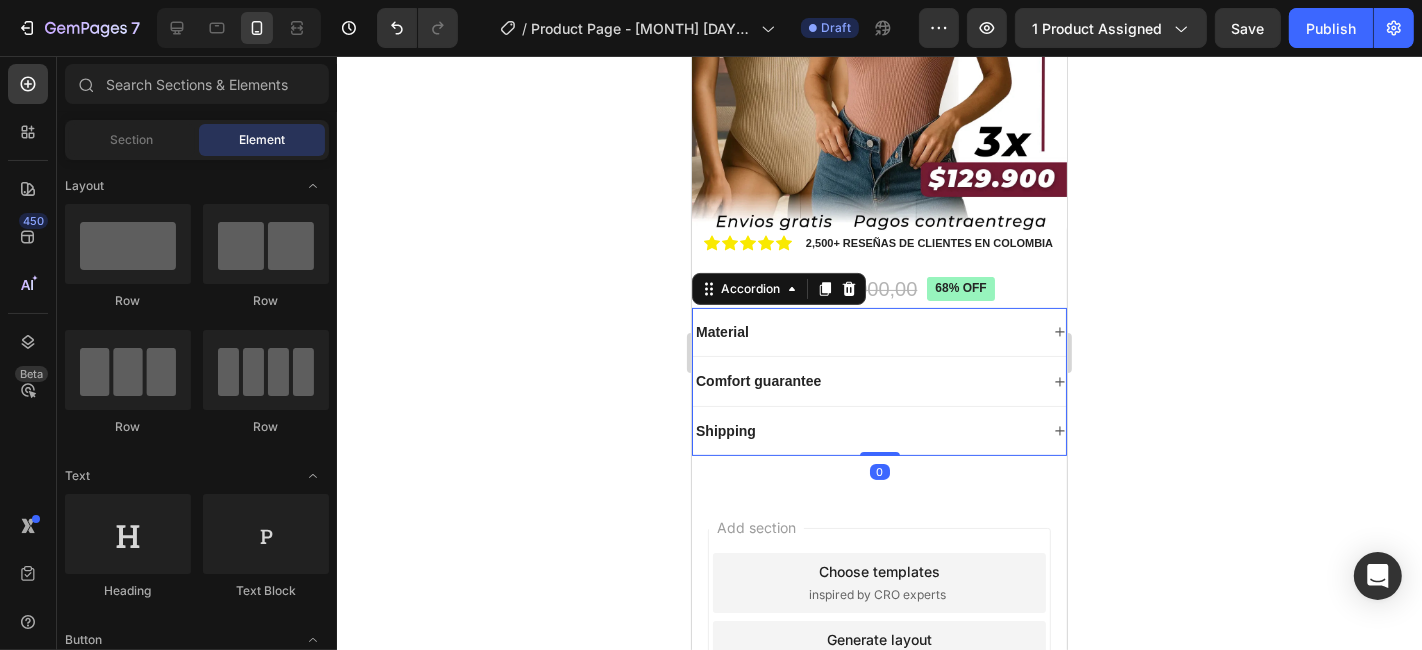 click 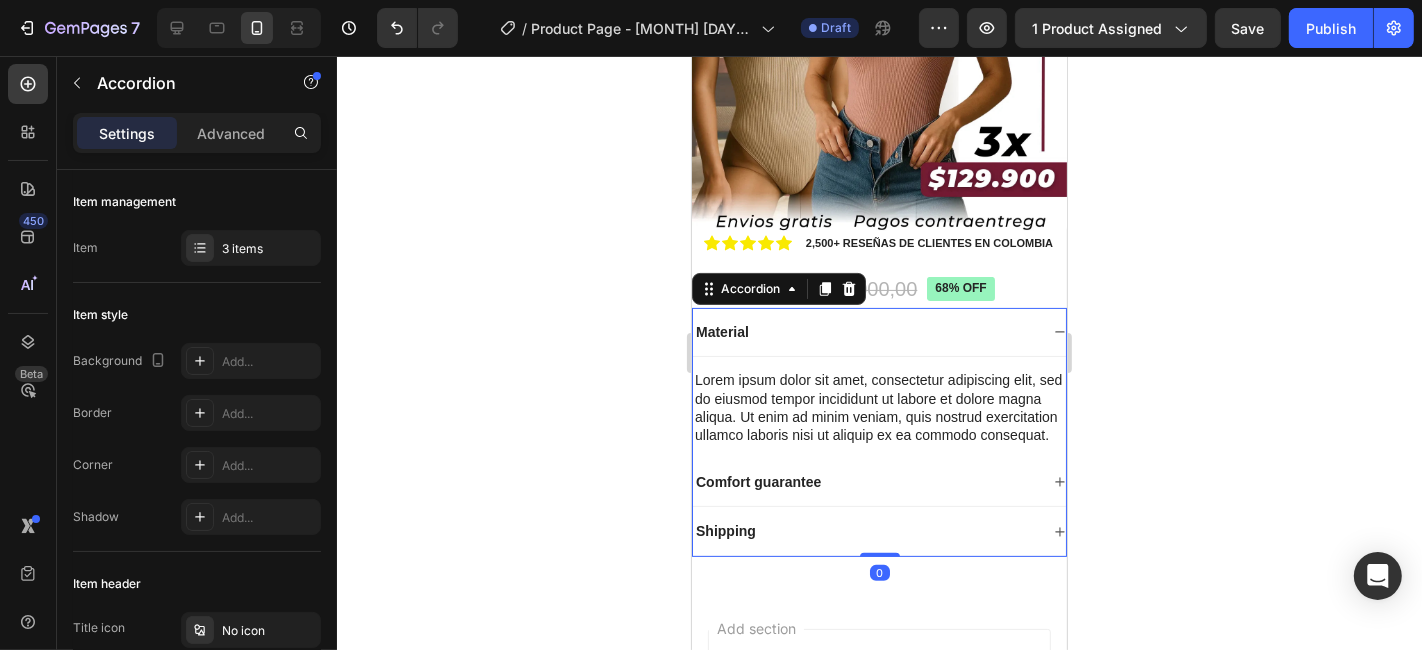 click on "Material" at bounding box center [878, 331] 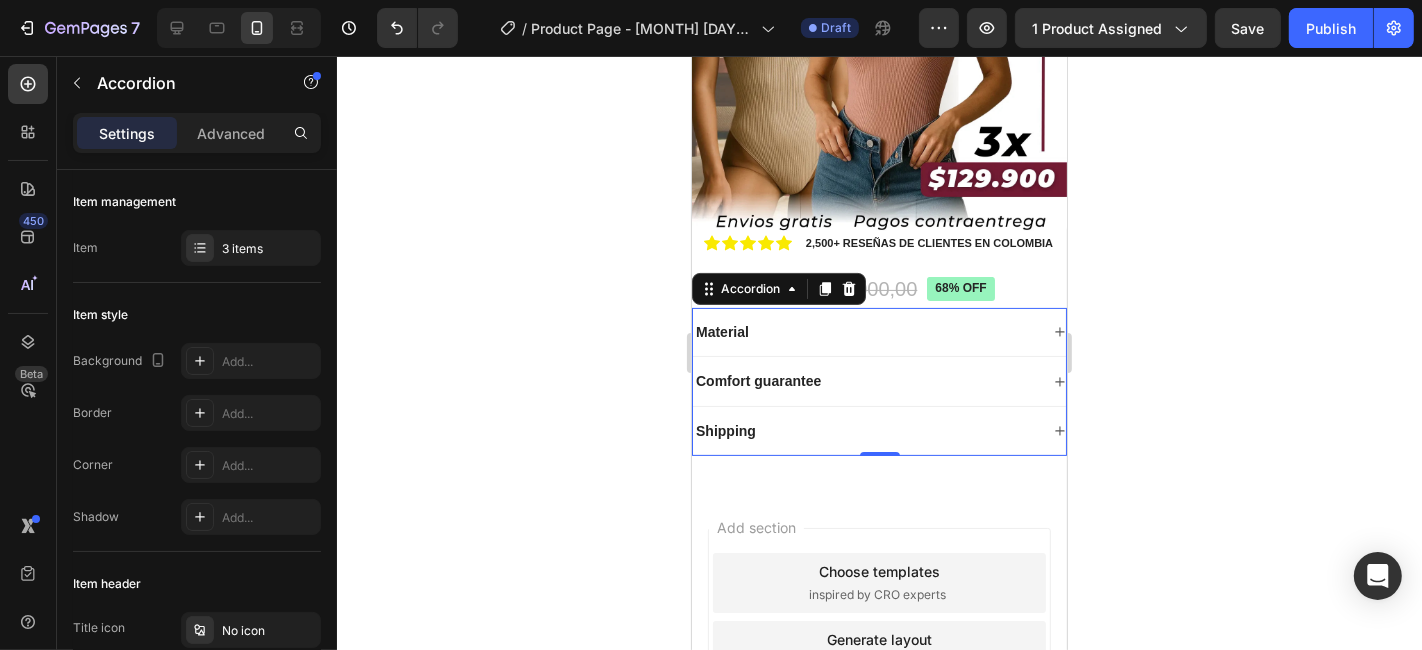 click on "Add section Choose templates inspired by CRO experts Generate layout from URL or image Add blank section then drag & drop elements" at bounding box center [878, 678] 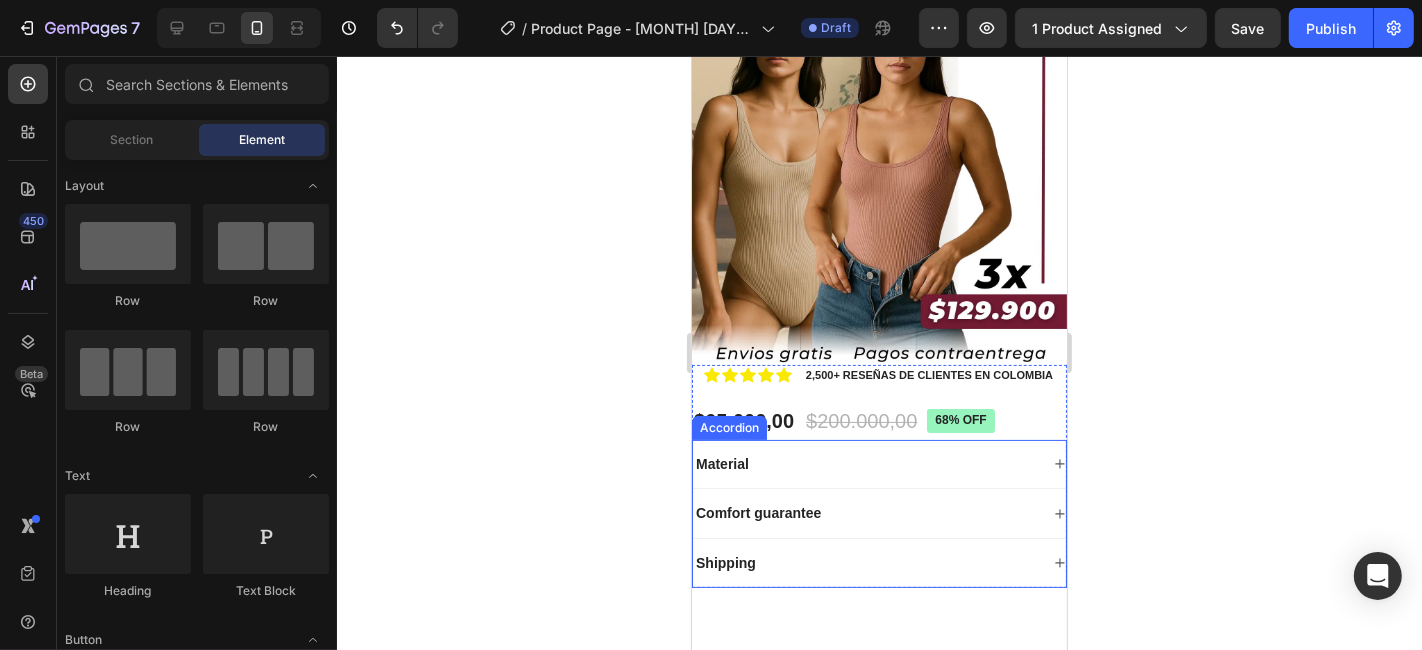 scroll, scrollTop: 236, scrollLeft: 0, axis: vertical 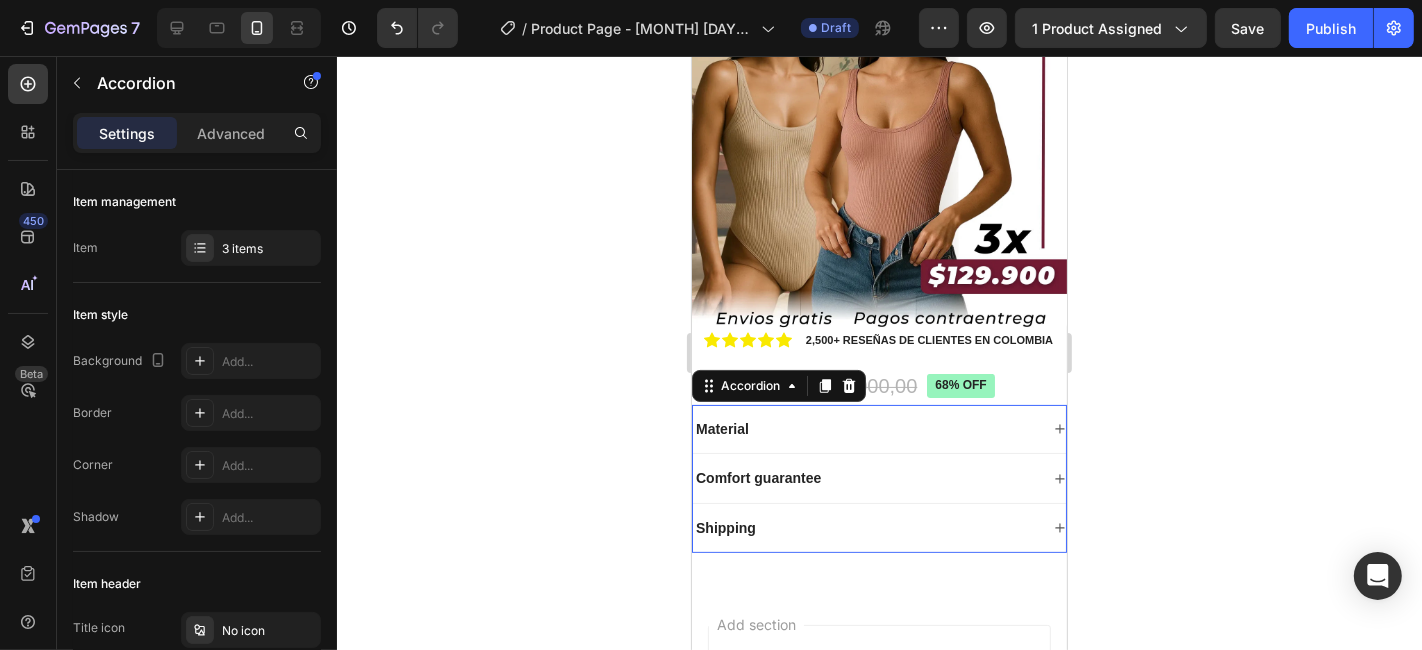 click on "Material" at bounding box center [878, 428] 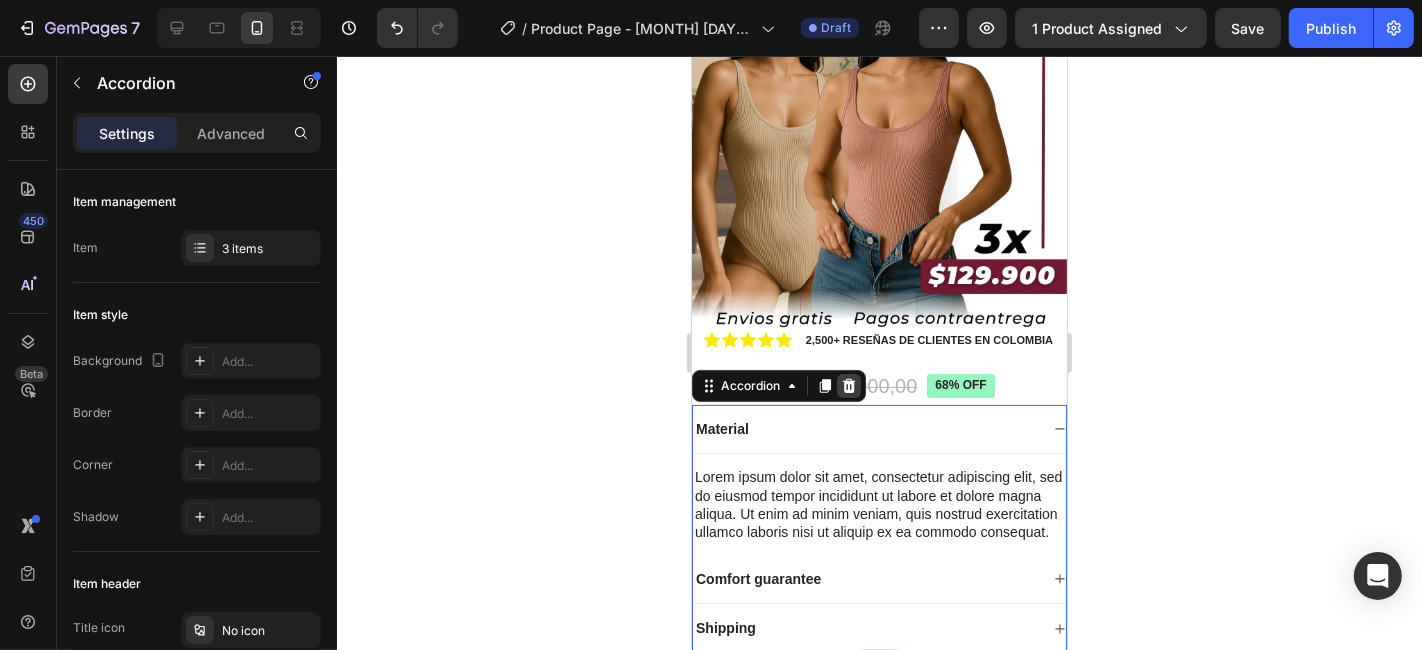 click 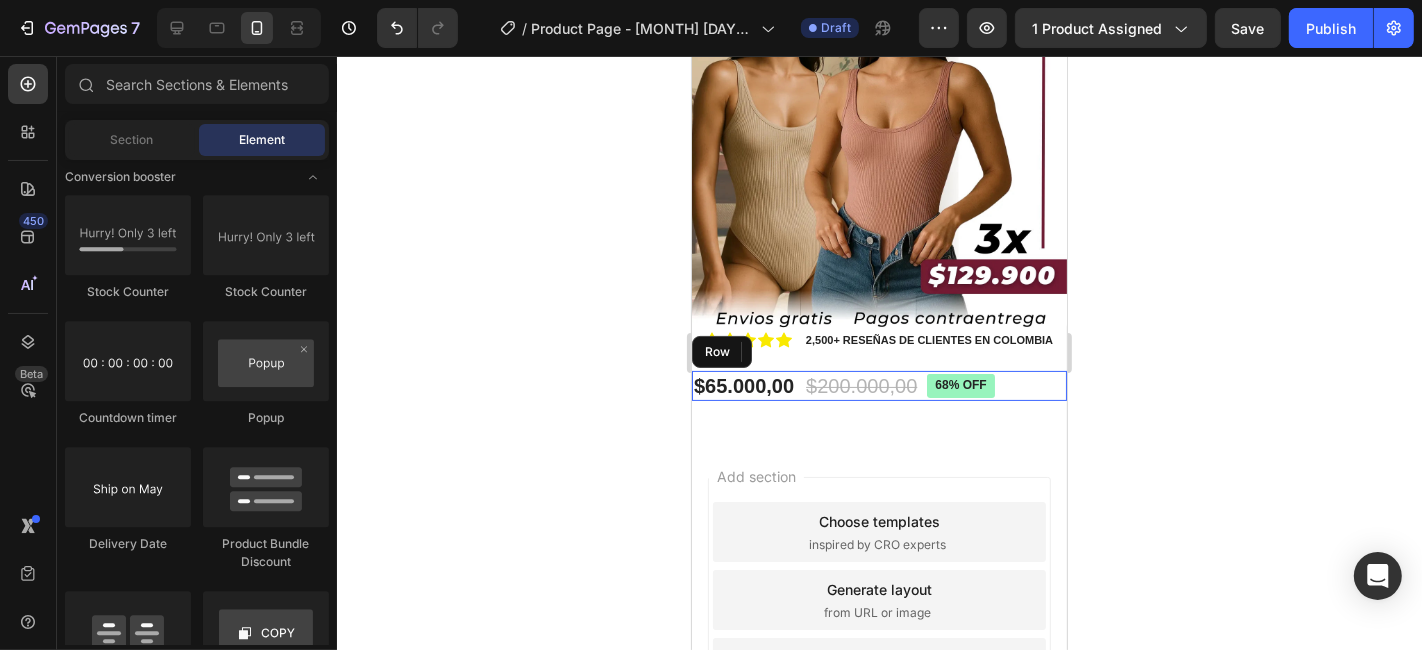 click on "$[PRICE],00 Product Price Product Price $[PRICE],00 Product Price Product Price [PERCENTAGE]% off Product Badge Row" at bounding box center [878, 385] 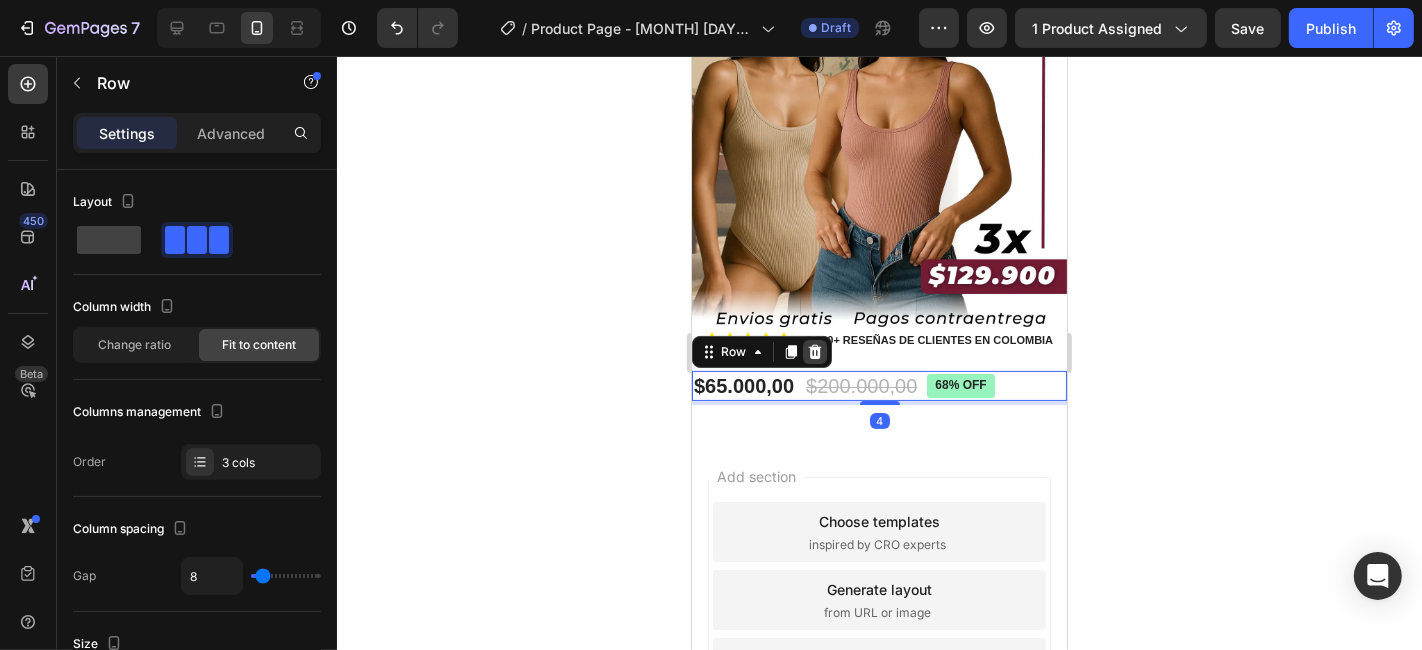click 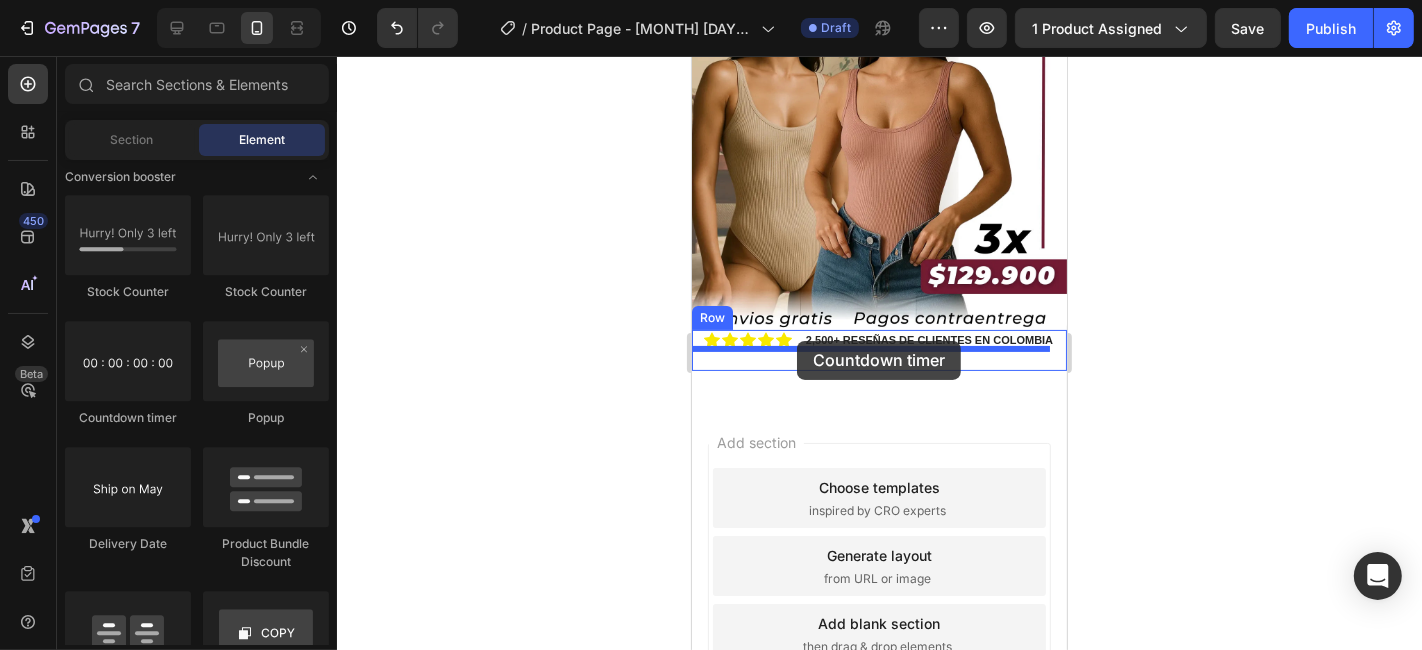 drag, startPoint x: 789, startPoint y: 437, endPoint x: 792, endPoint y: 341, distance: 96.04687 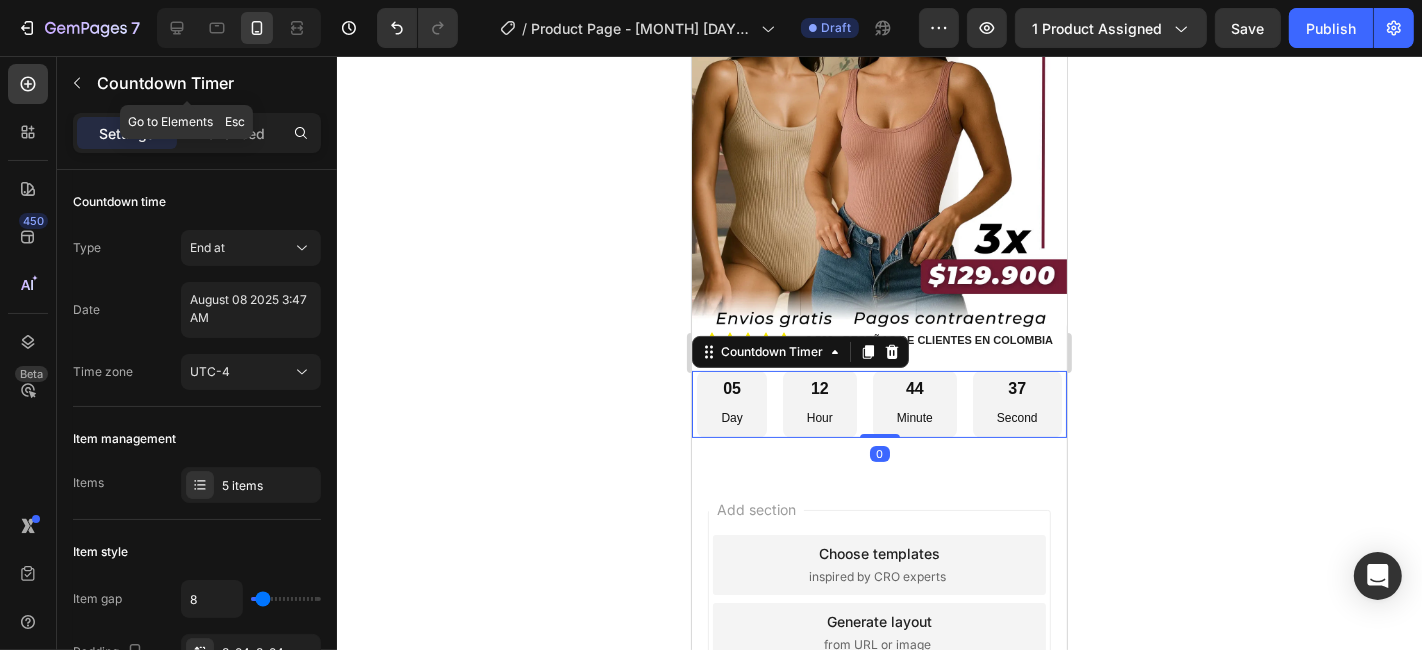 click at bounding box center [77, 83] 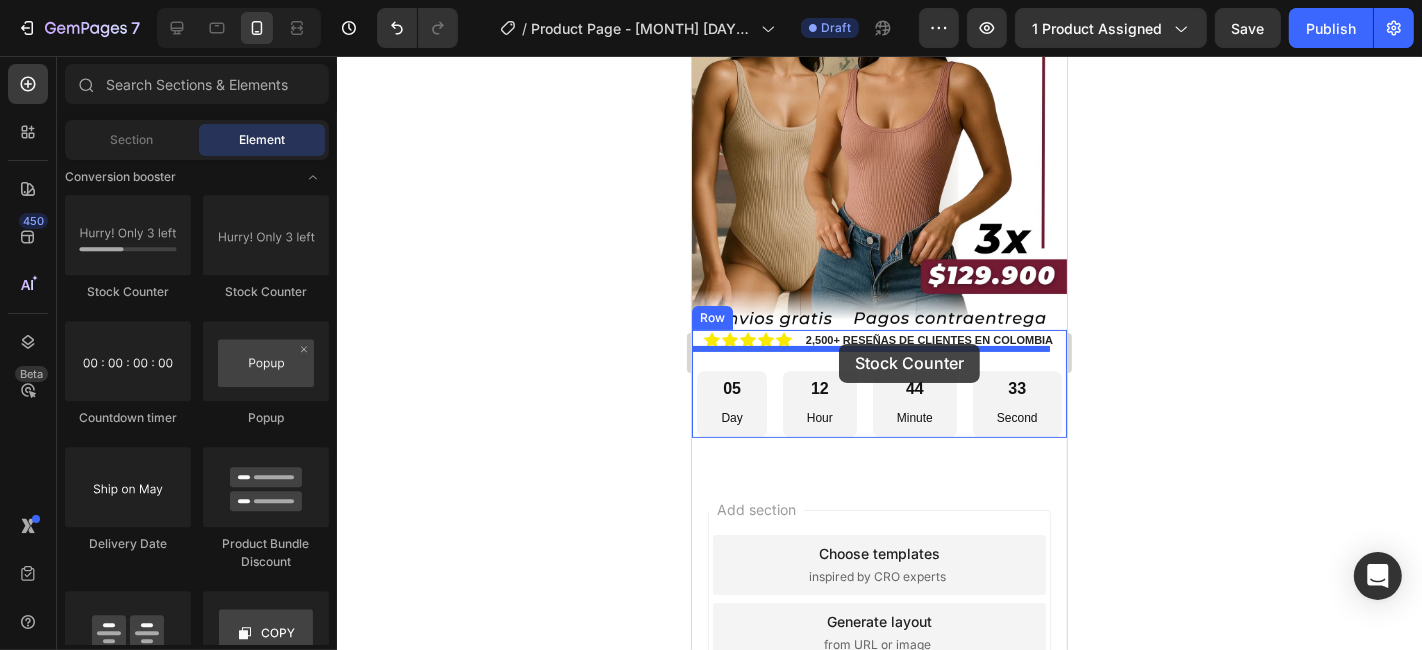 drag, startPoint x: 831, startPoint y: 310, endPoint x: 838, endPoint y: 343, distance: 33.734257 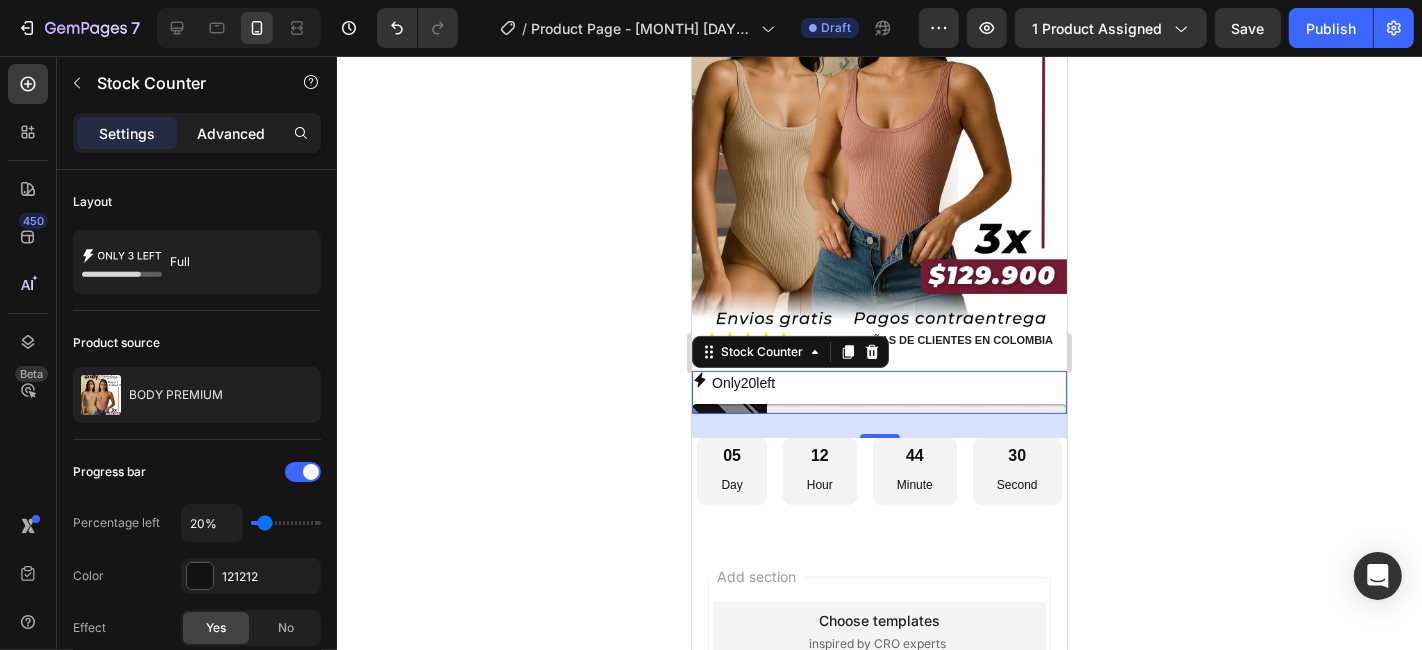 click on "Advanced" at bounding box center [231, 133] 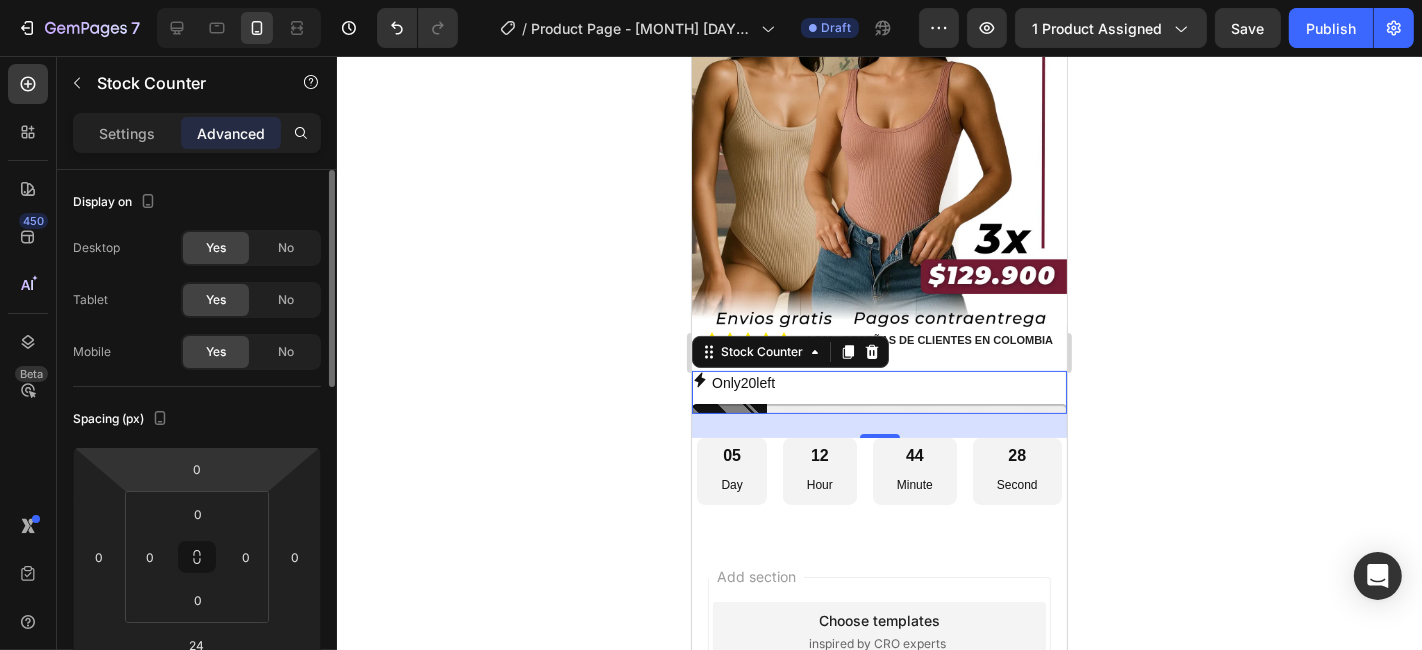 scroll, scrollTop: 111, scrollLeft: 0, axis: vertical 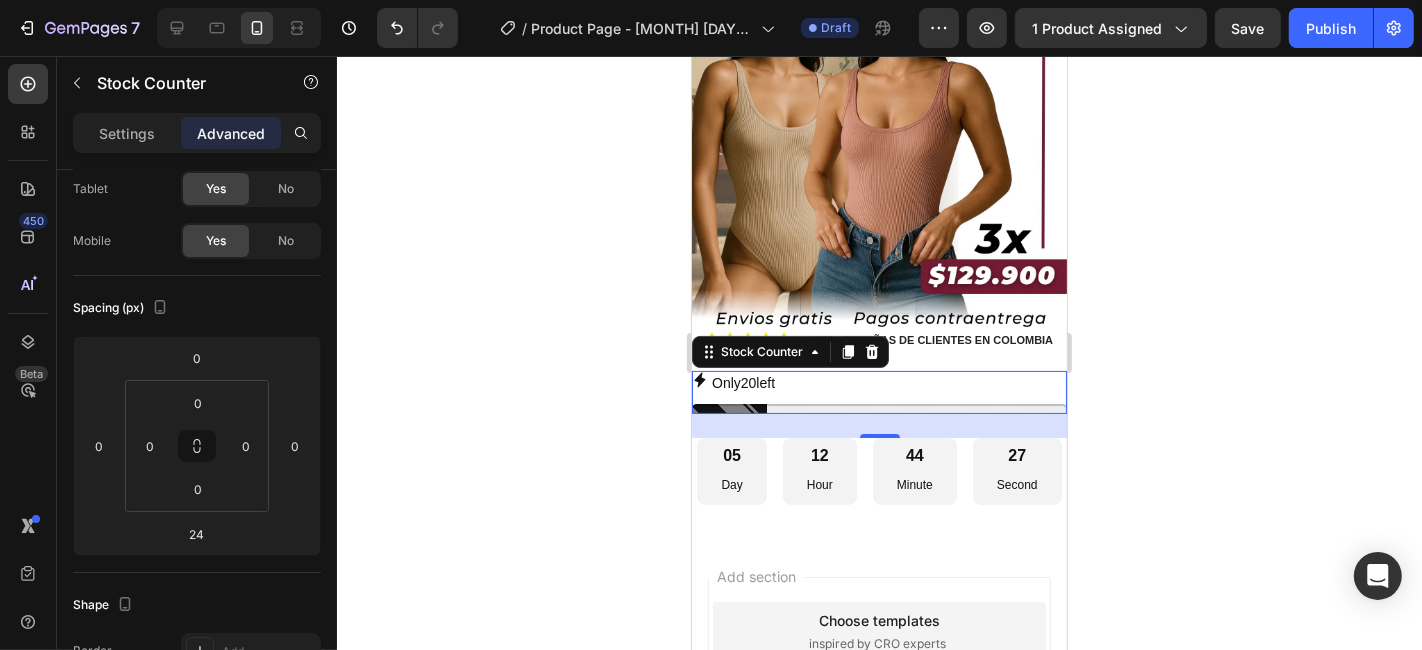 click 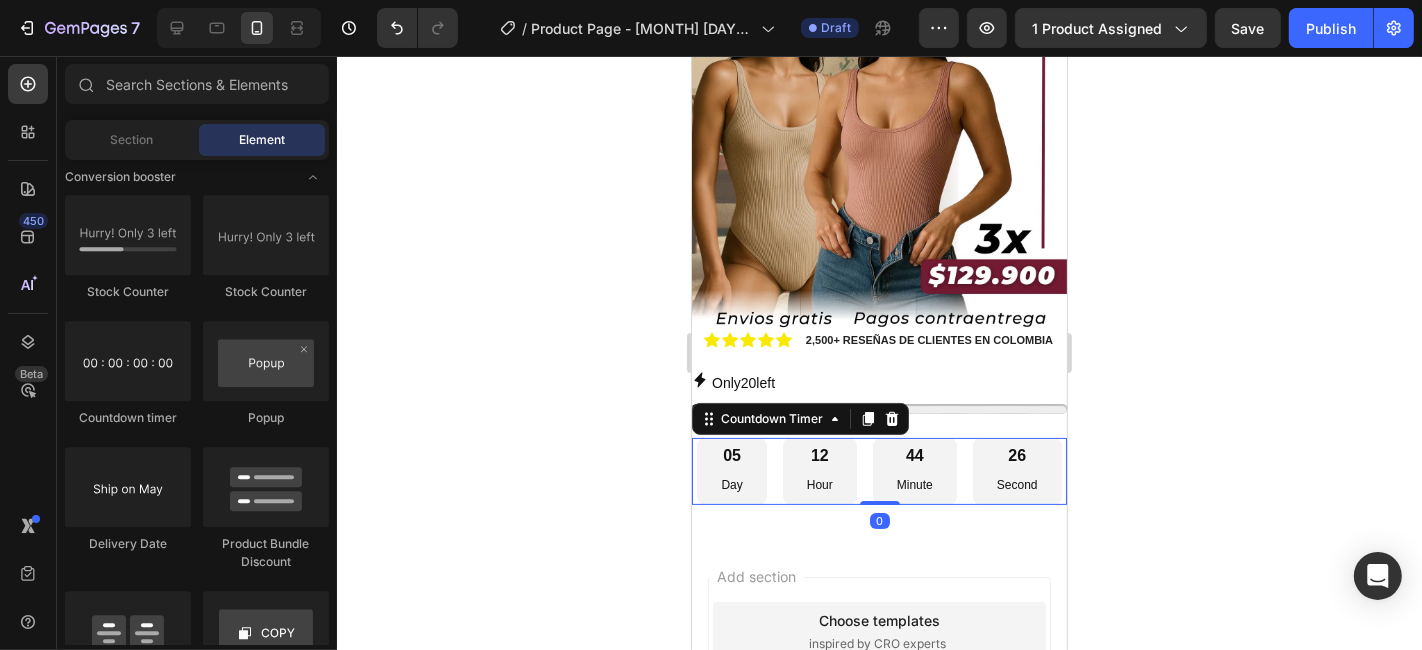 click on "[NUMBER] Day [NUMBER] Hour [NUMBER] Minute [NUMBER] Second" at bounding box center [878, 470] 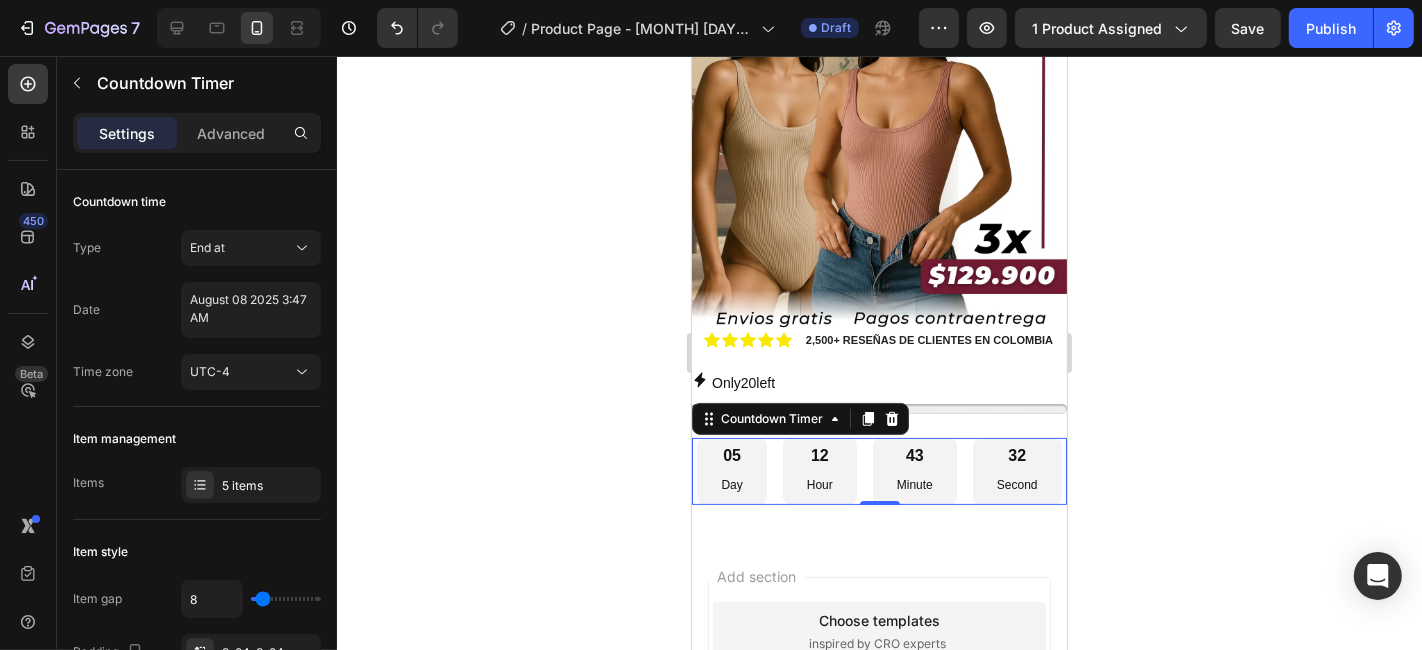 click on "[NUMBER] Day [NUMBER] Hour [NUMBER] Minute [NUMBER] Second" at bounding box center [878, 470] 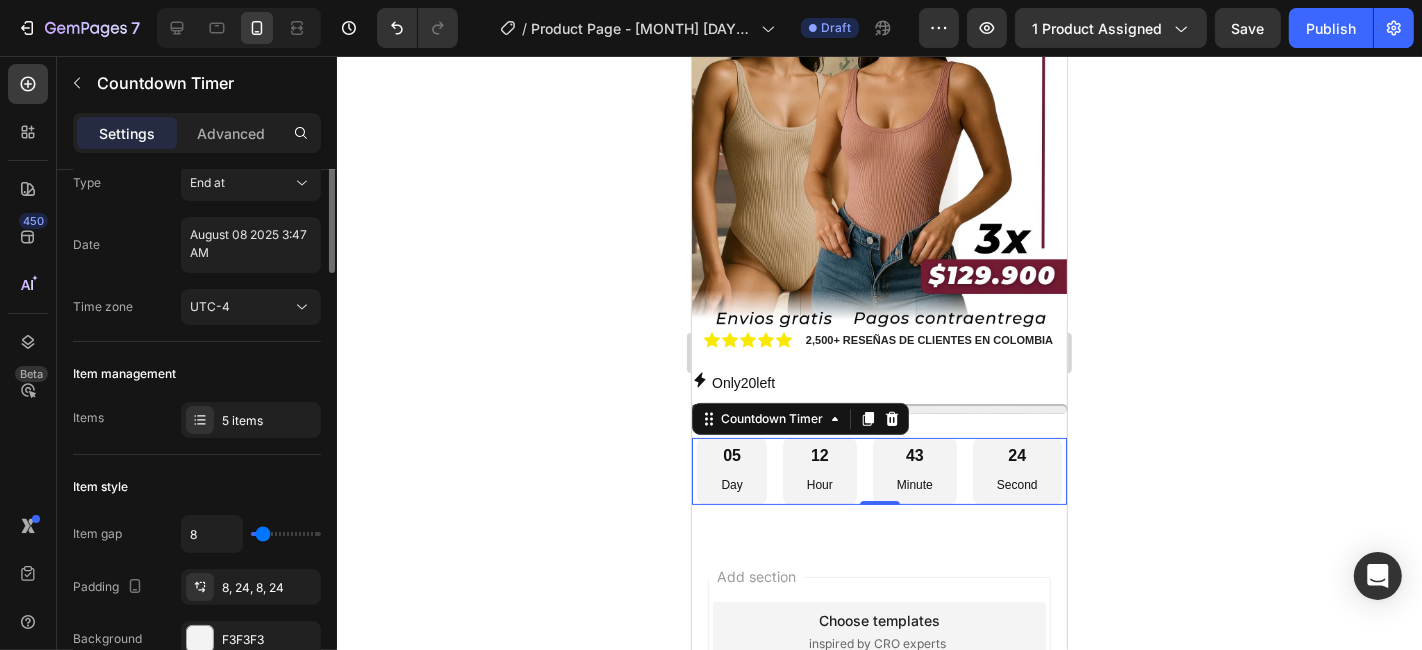 scroll, scrollTop: 0, scrollLeft: 0, axis: both 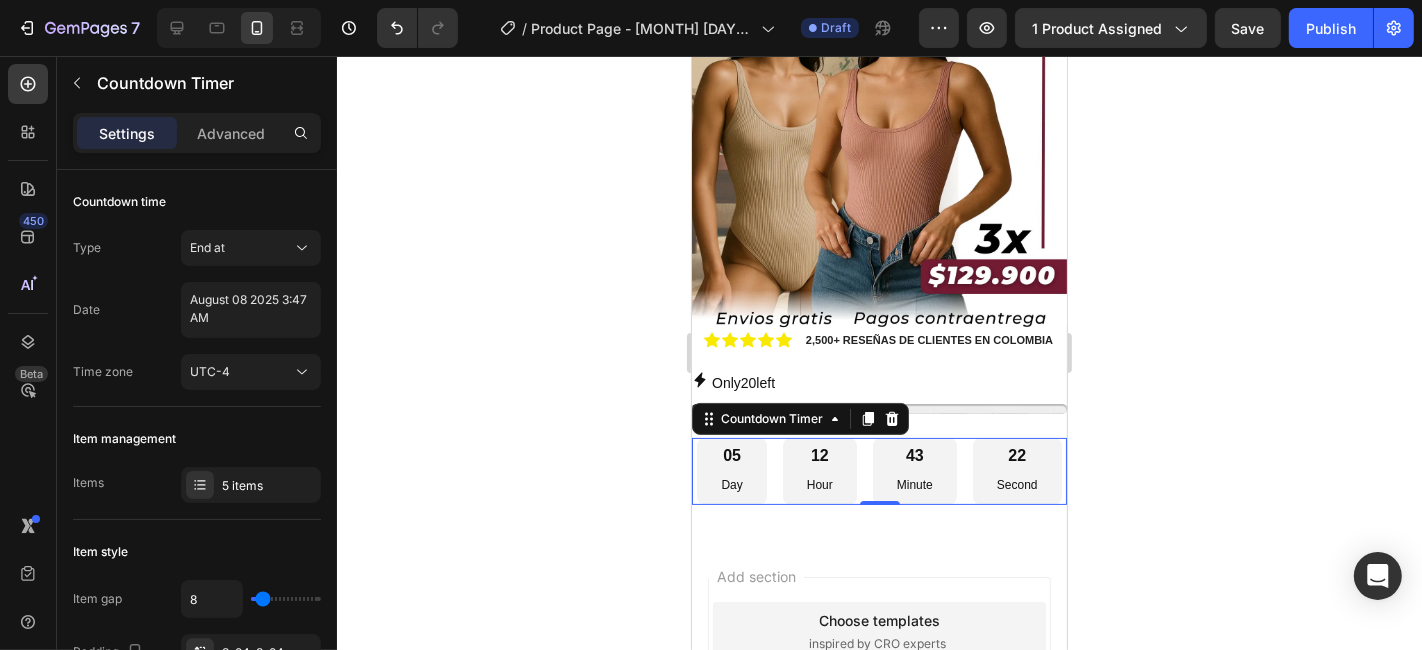 click on "[NUMBER] Day [NUMBER] Hour [NUMBER] Minute [NUMBER] Second" at bounding box center [878, 470] 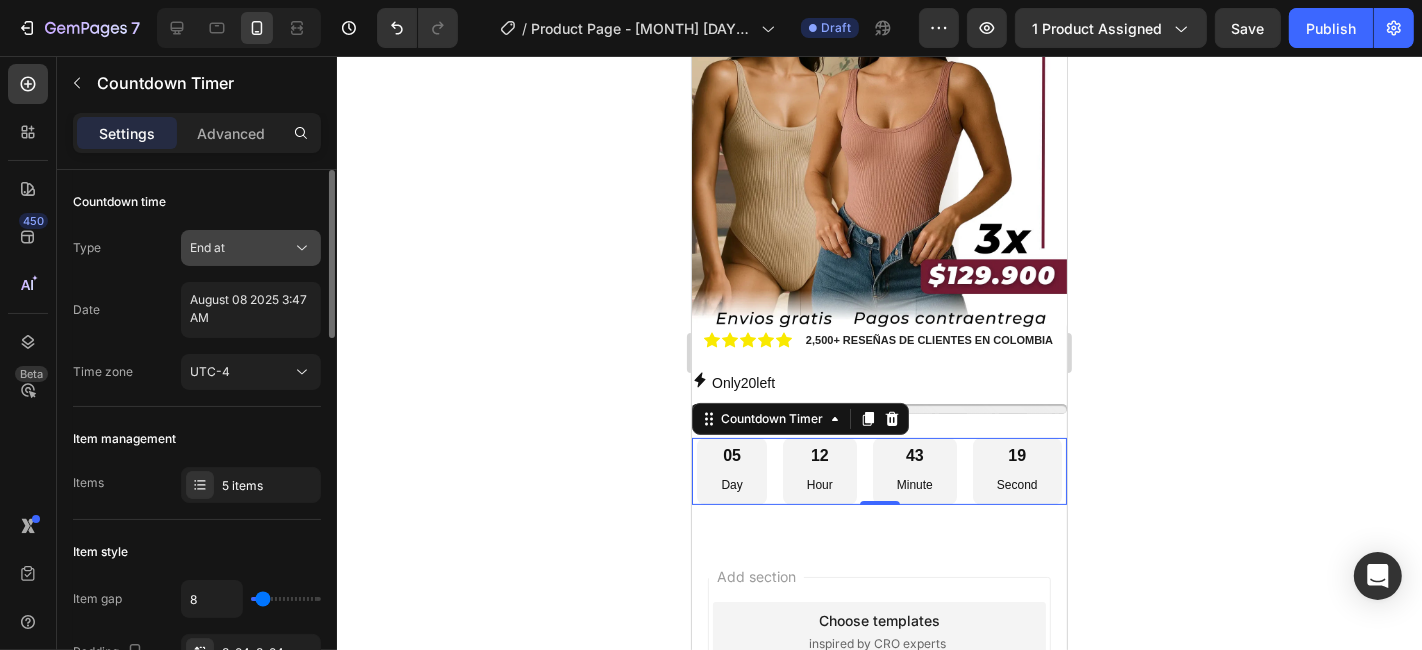 click on "End at" 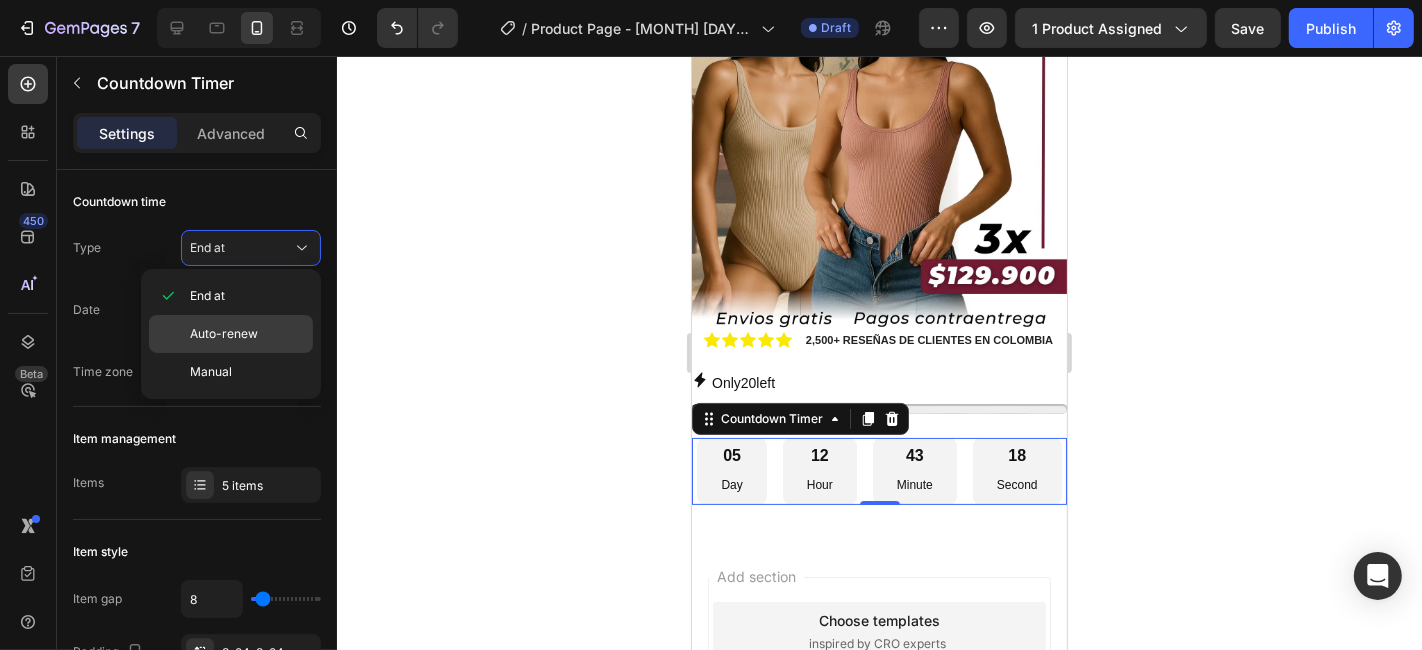 click on "Auto-renew" at bounding box center [224, 334] 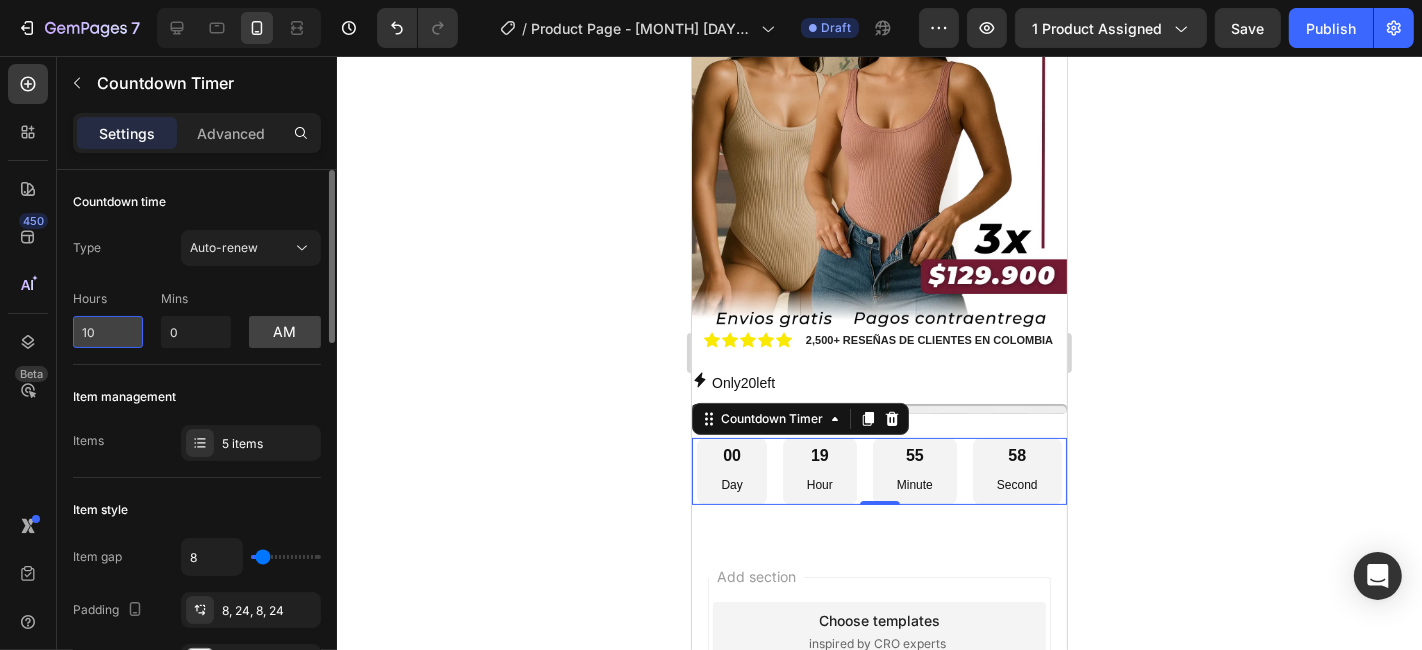 click on "10" at bounding box center (108, 332) 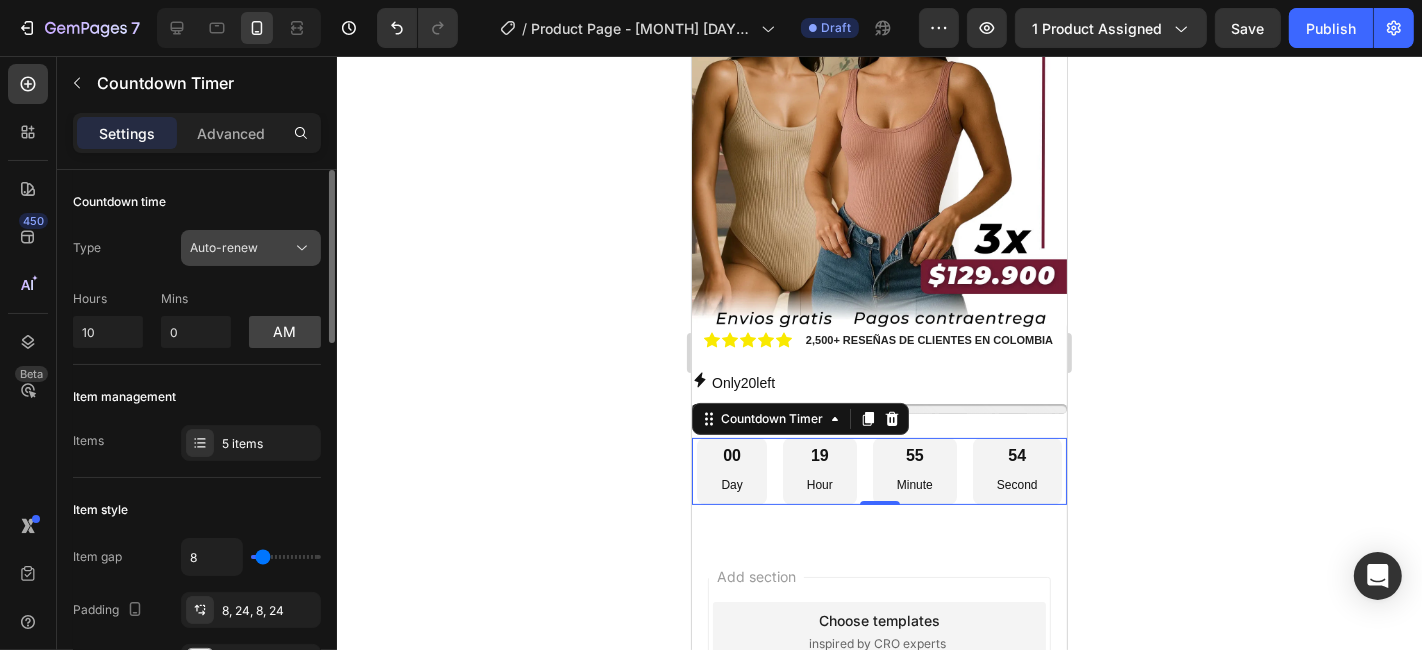 click on "Auto-renew" 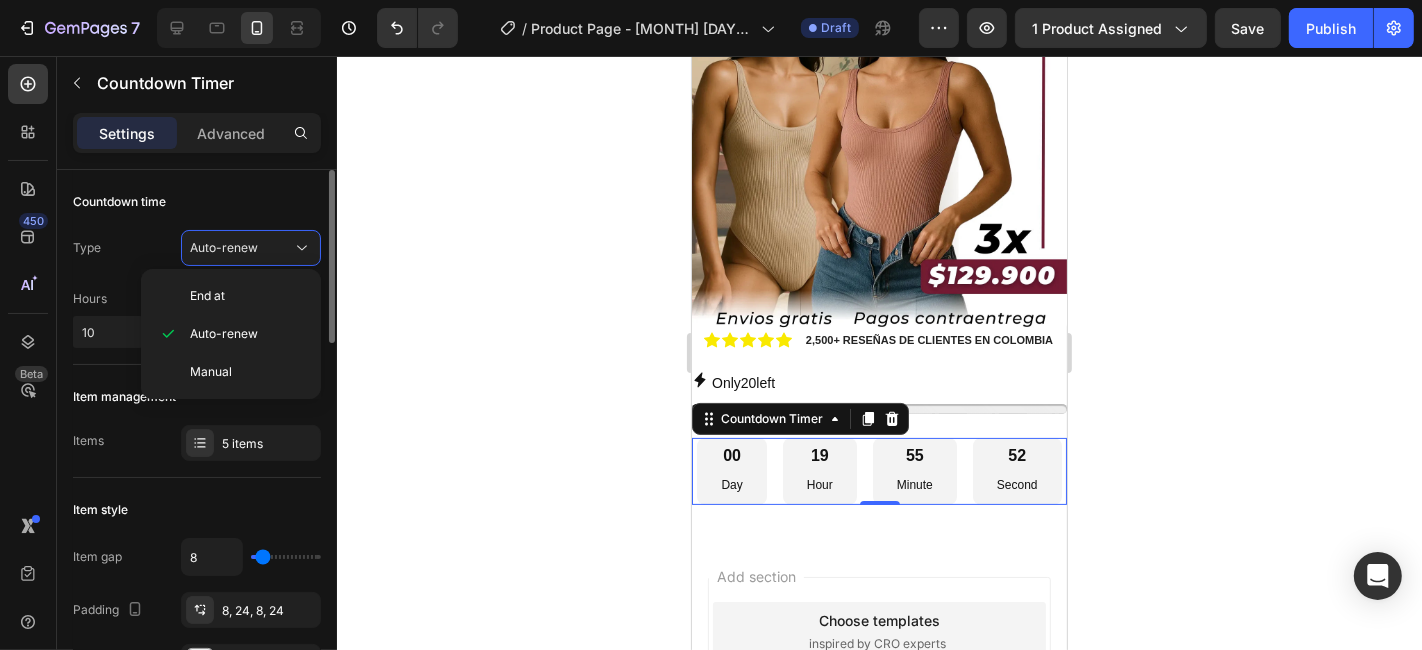 click on "Type Auto-renew" at bounding box center (197, 248) 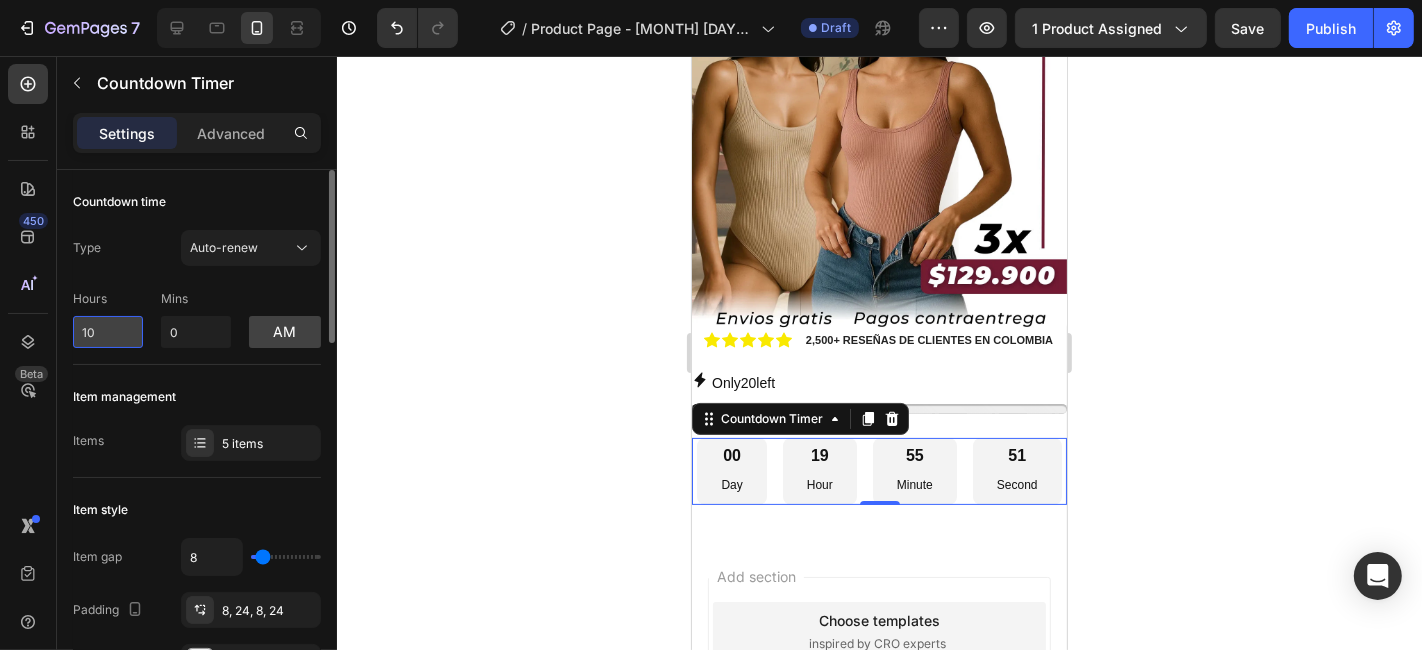 click on "10" at bounding box center [108, 332] 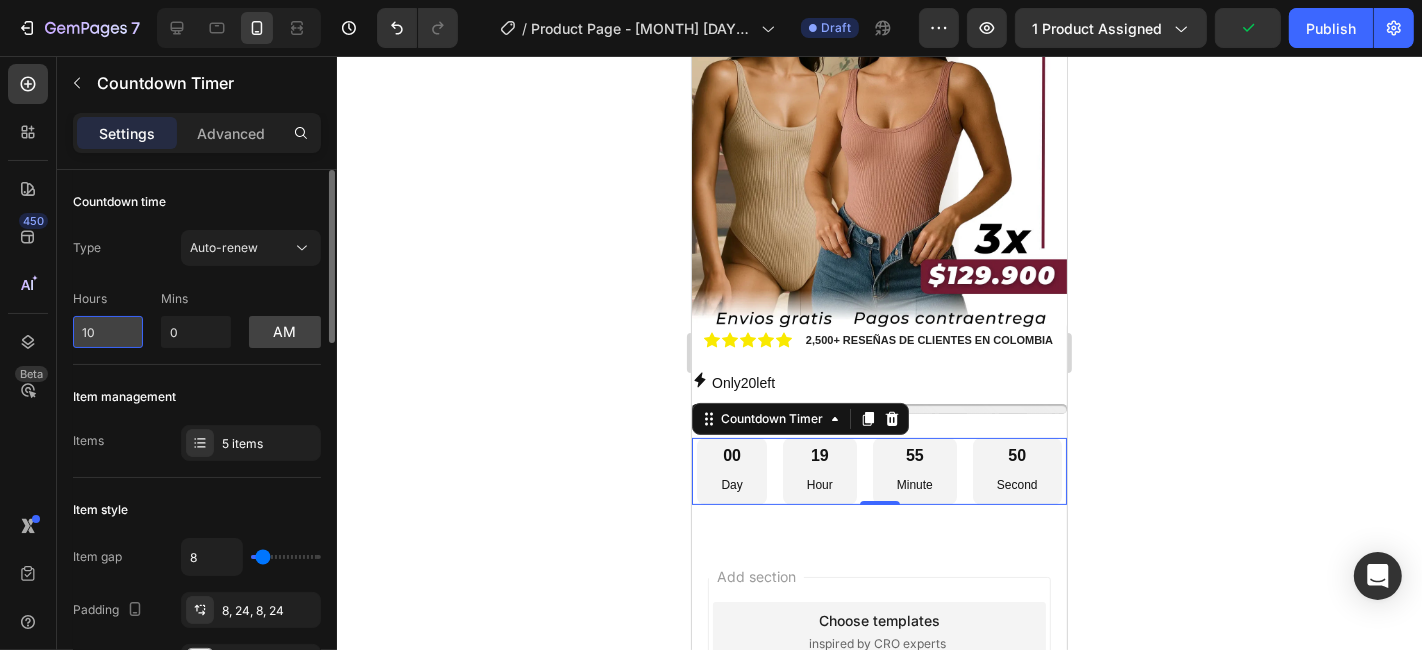 type on "1" 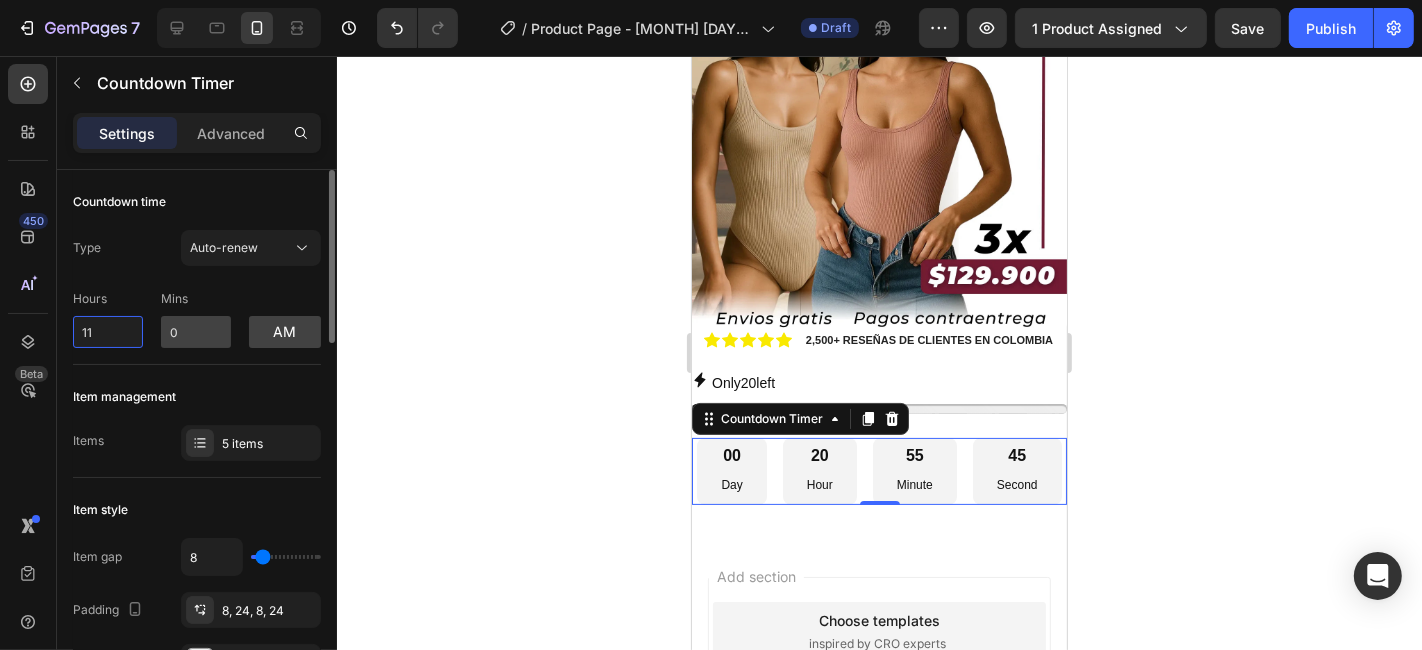 type on "11" 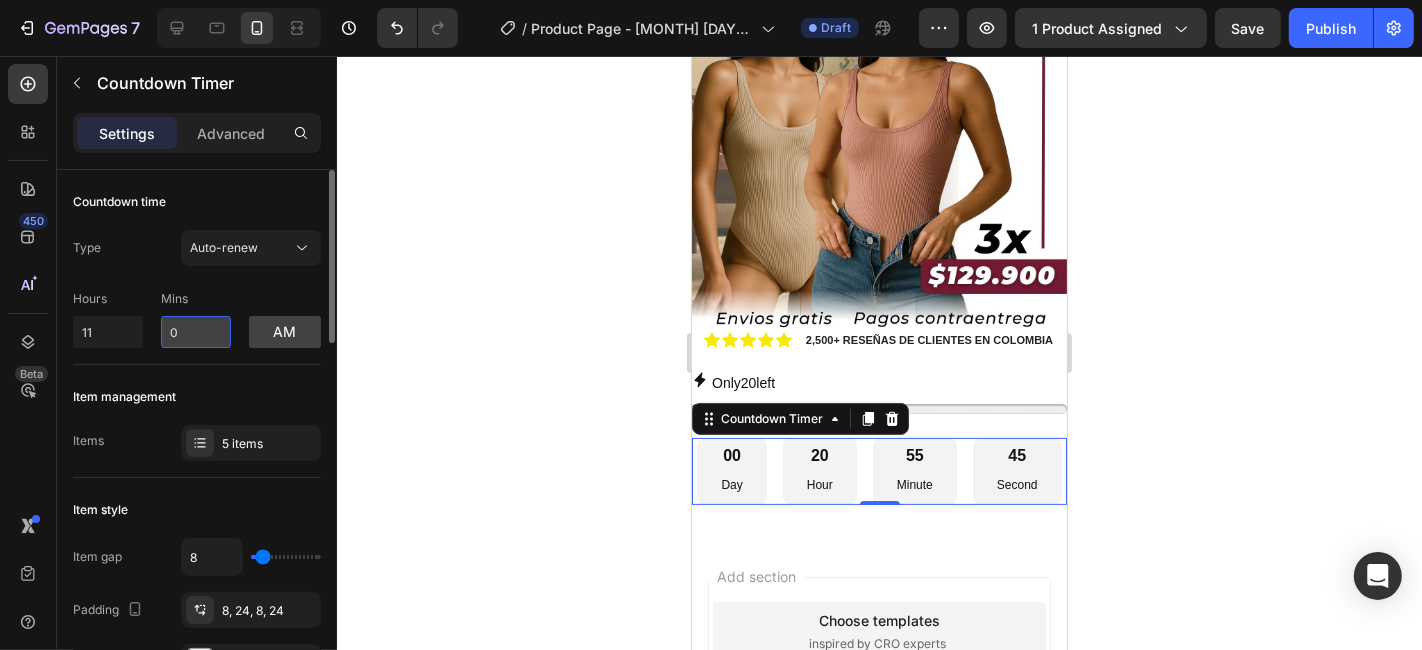 click on "0" at bounding box center [196, 332] 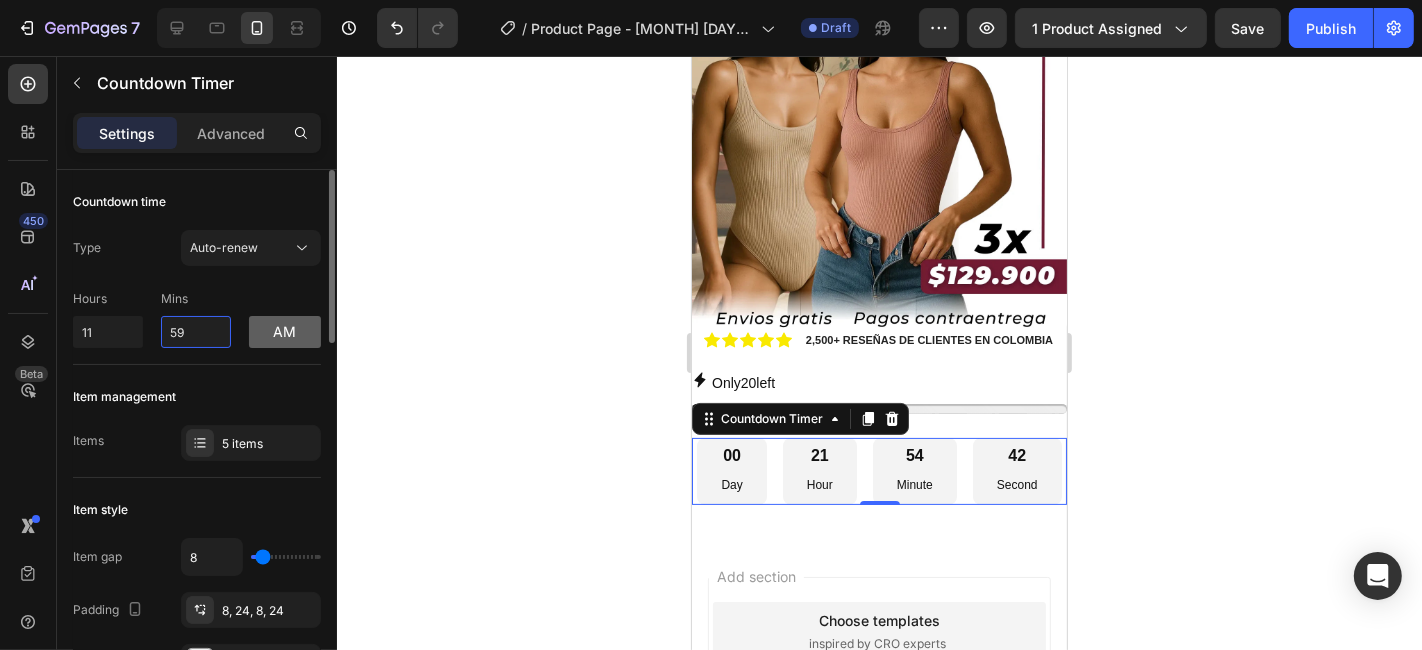 type on "59" 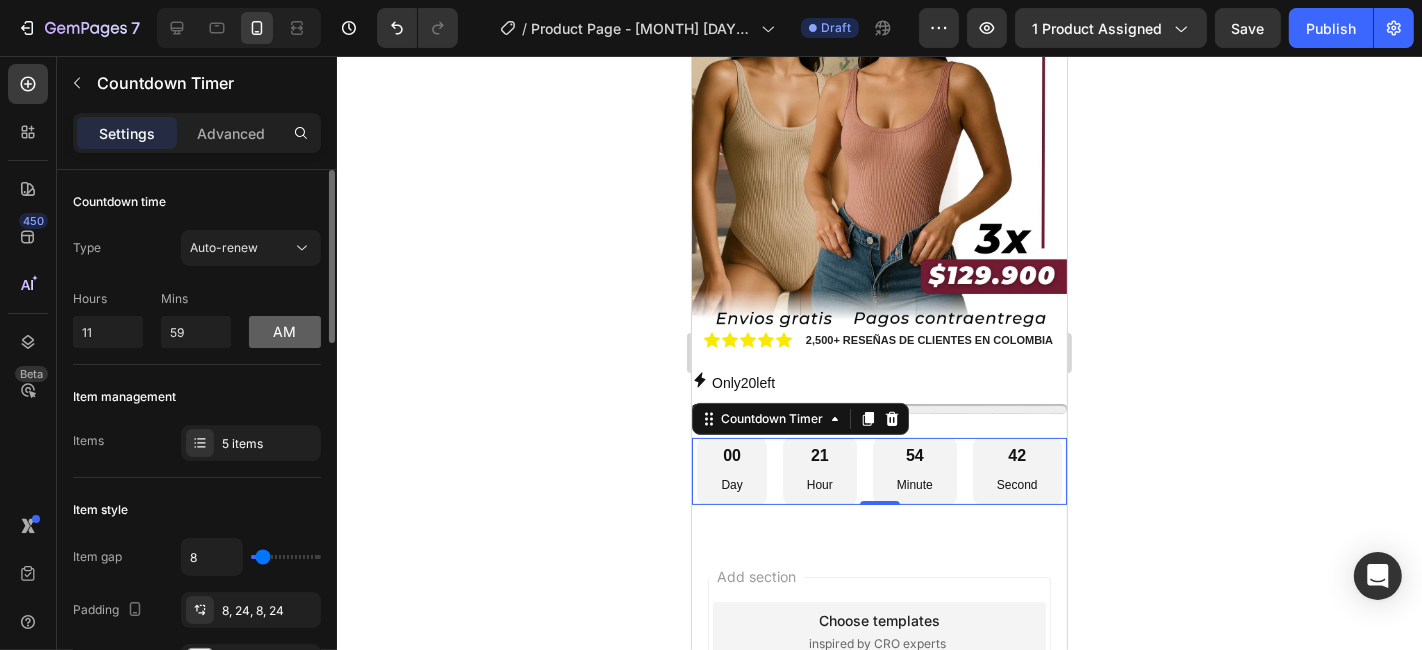 click on "am" at bounding box center [285, 332] 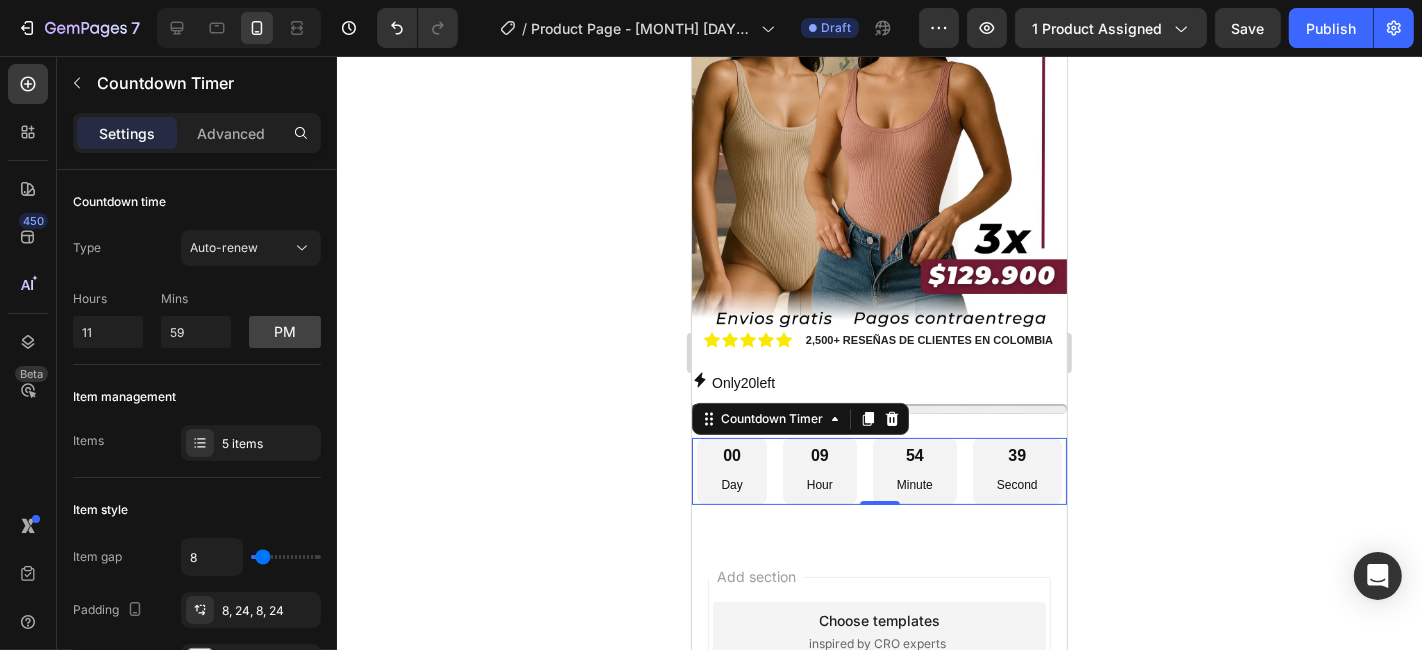 click 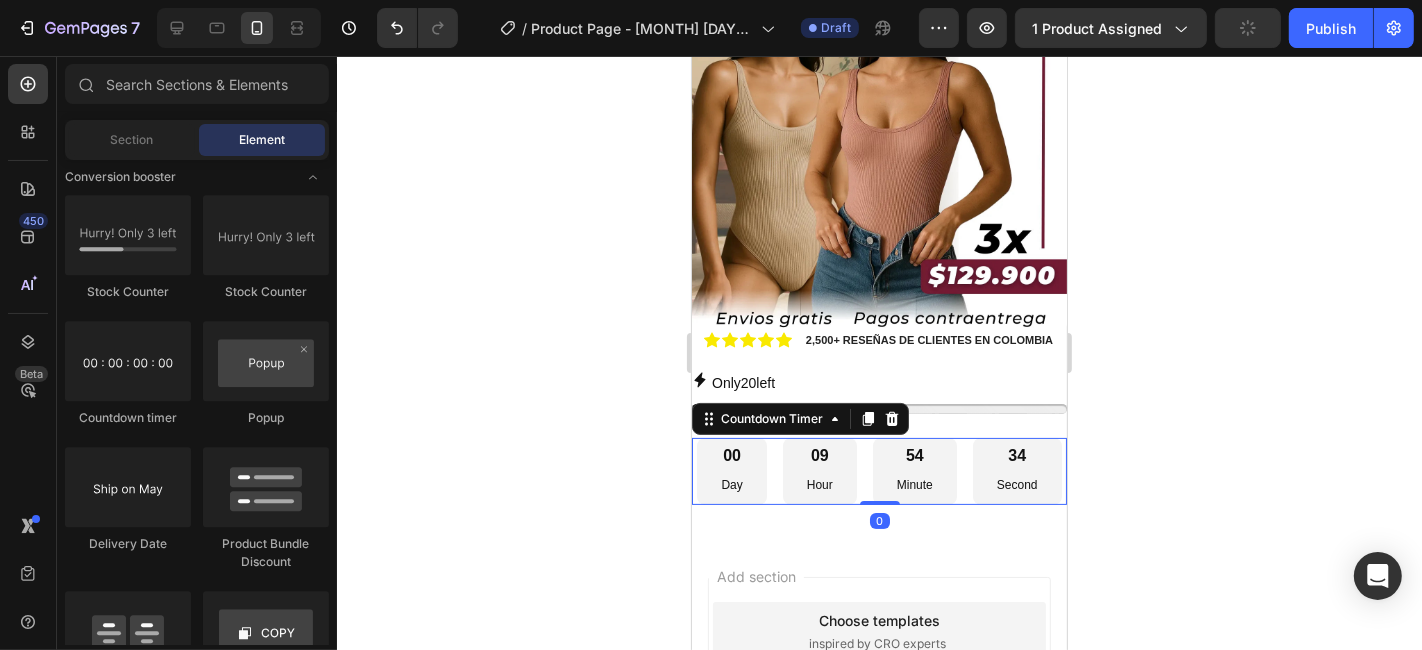click on "09" at bounding box center [819, 455] 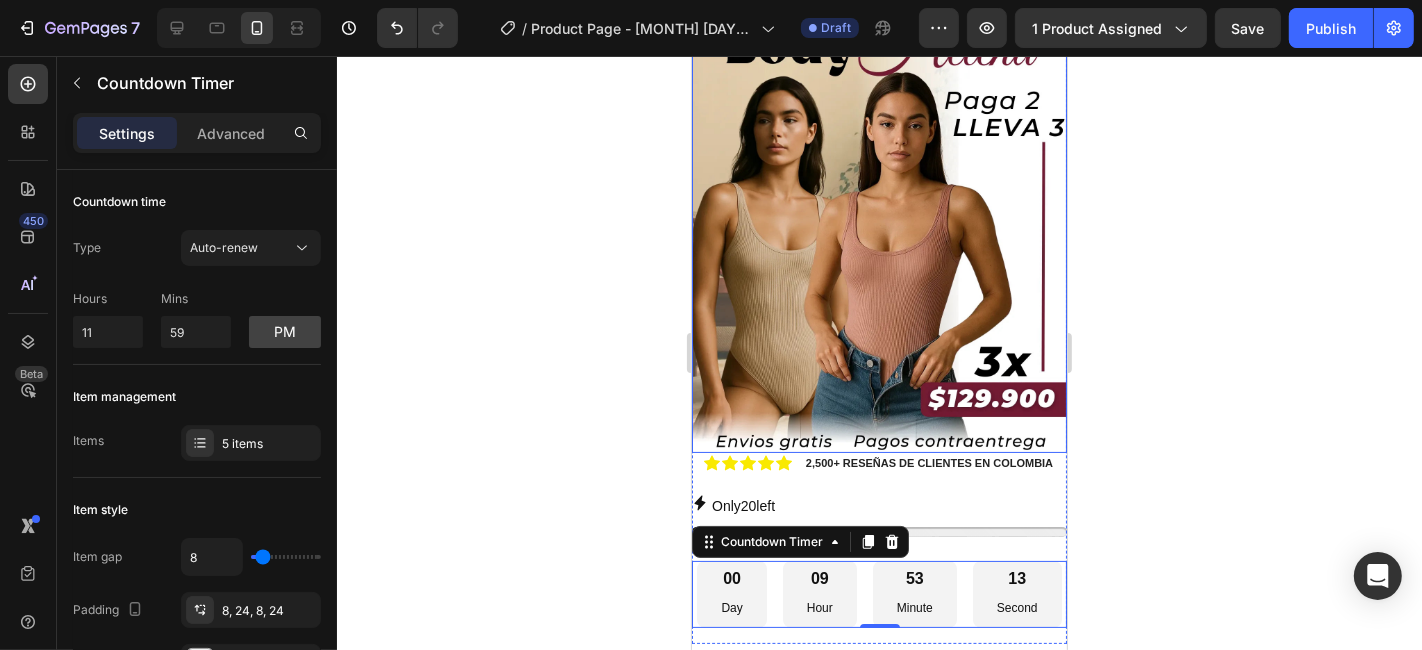 scroll, scrollTop: 222, scrollLeft: 0, axis: vertical 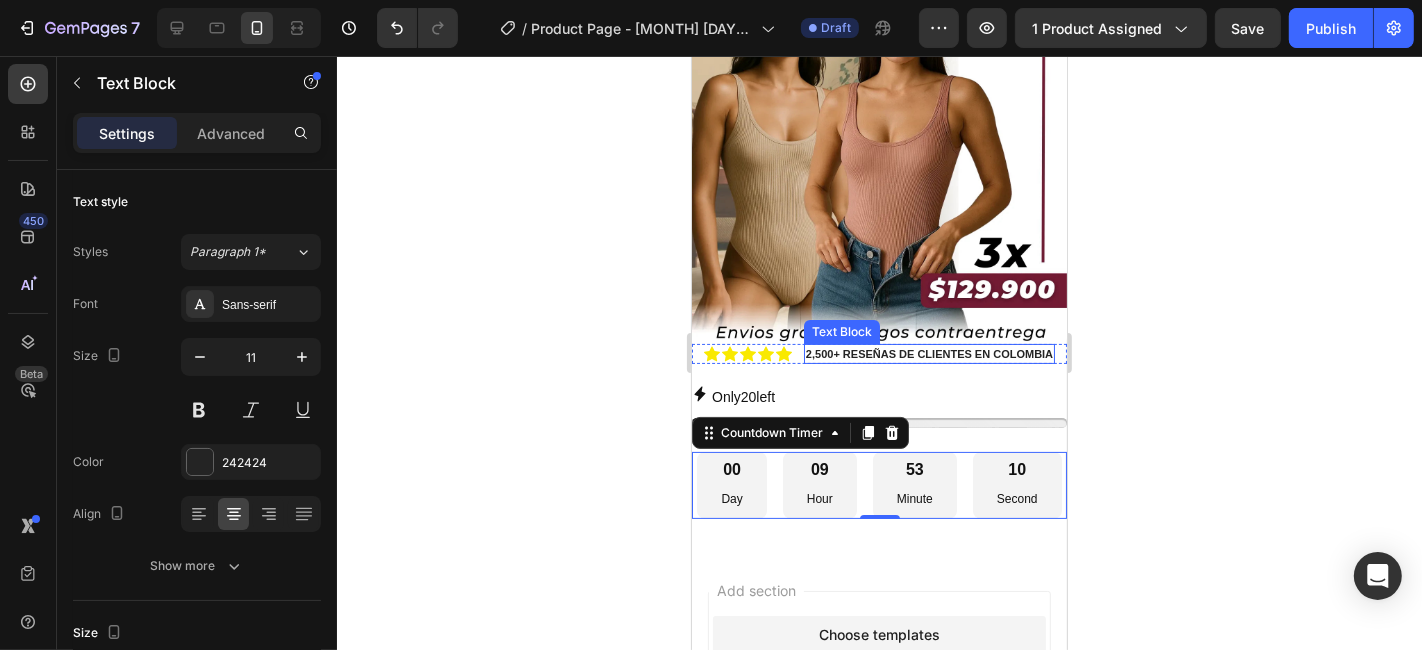 click on "2,500+ RESEÑAS DE CLIENTES EN COLOMBIA" at bounding box center (928, 353) 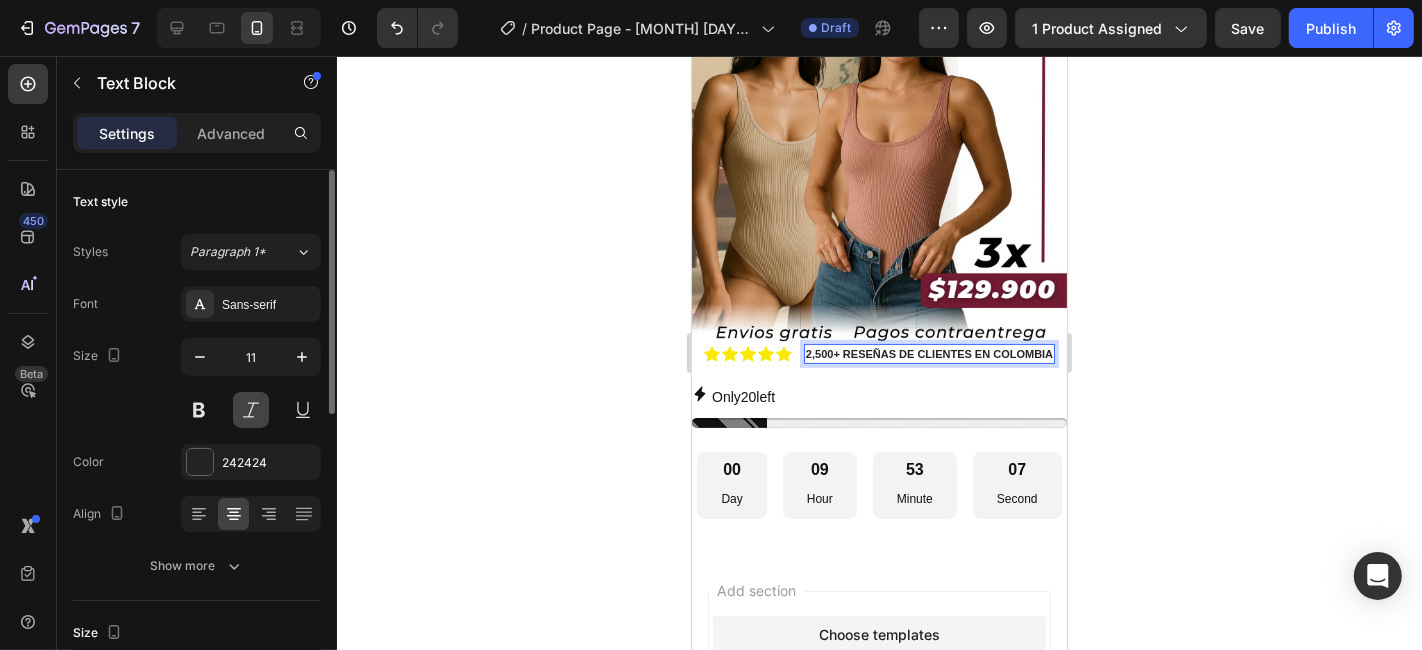 click at bounding box center [251, 410] 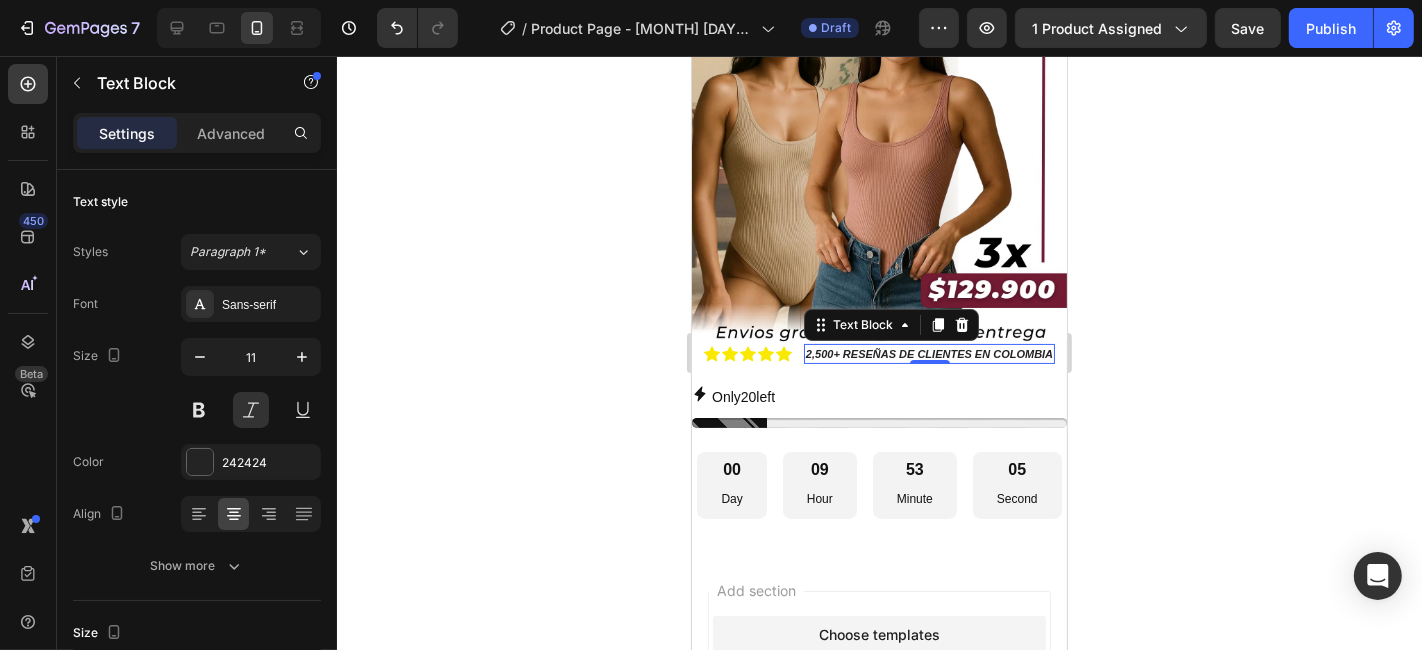 click 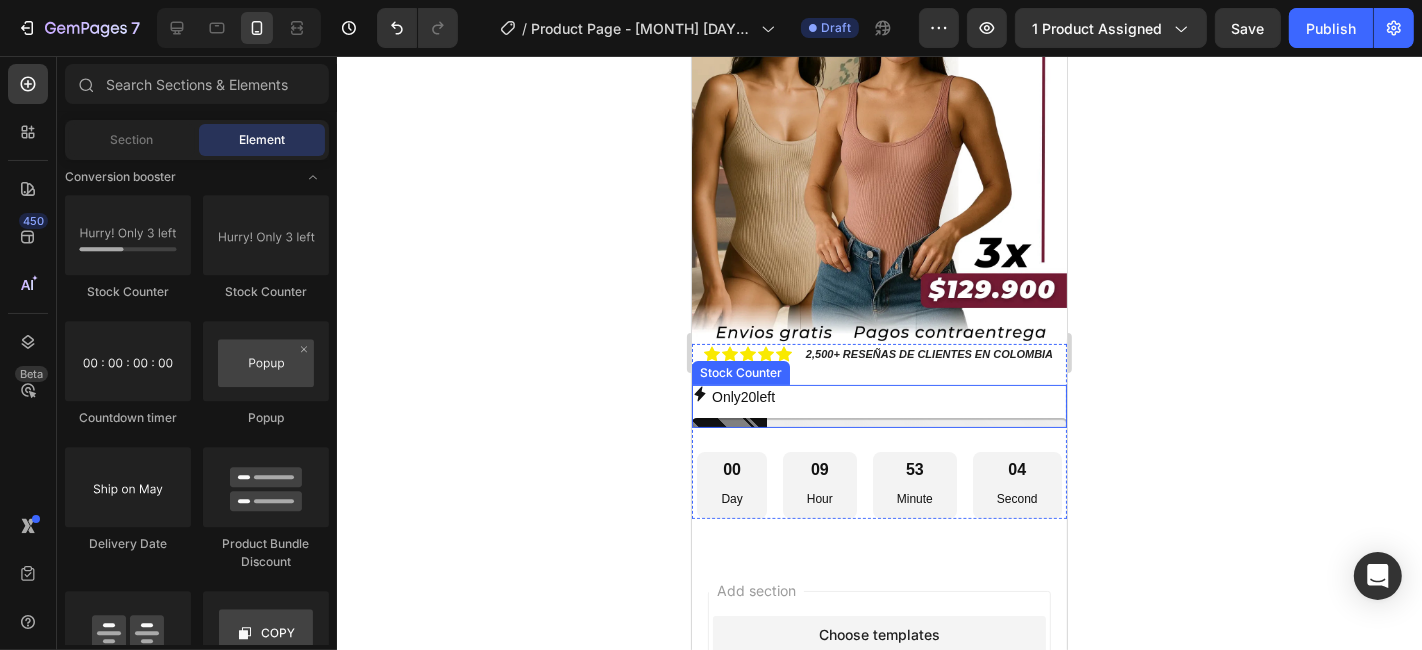 click on "Only  20  left" at bounding box center (878, 396) 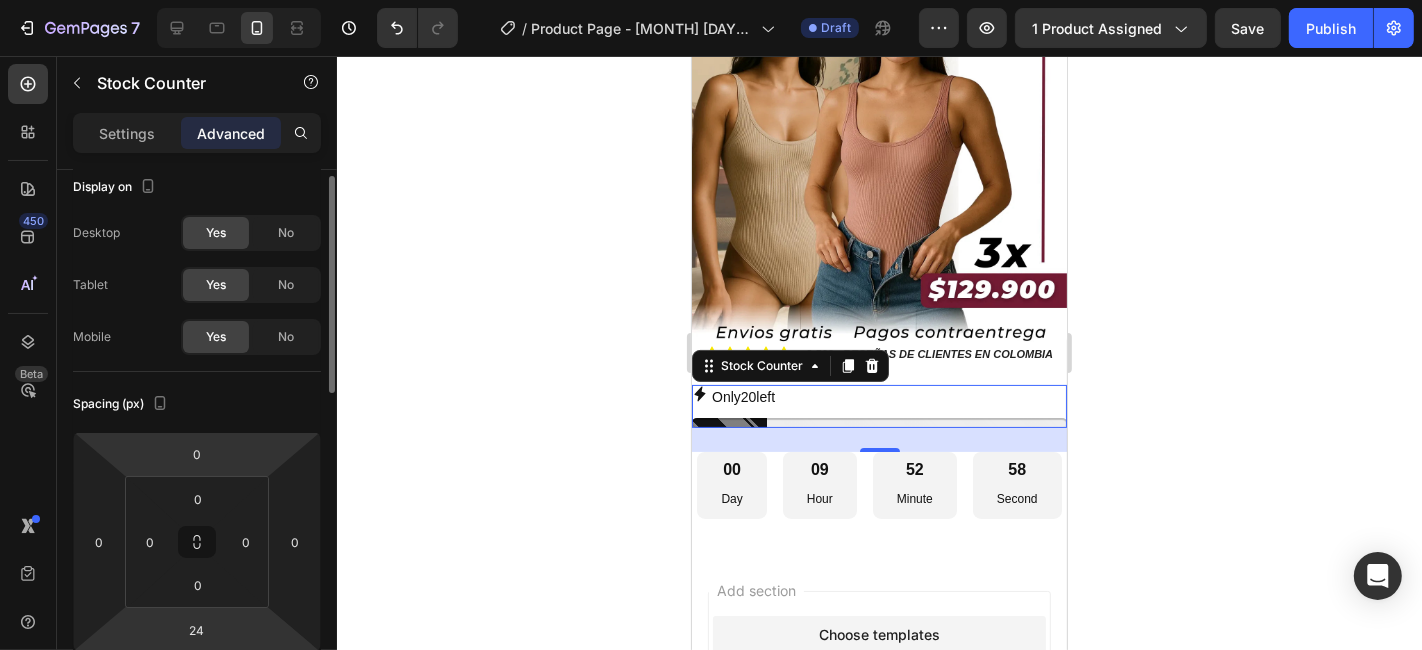 scroll, scrollTop: 0, scrollLeft: 0, axis: both 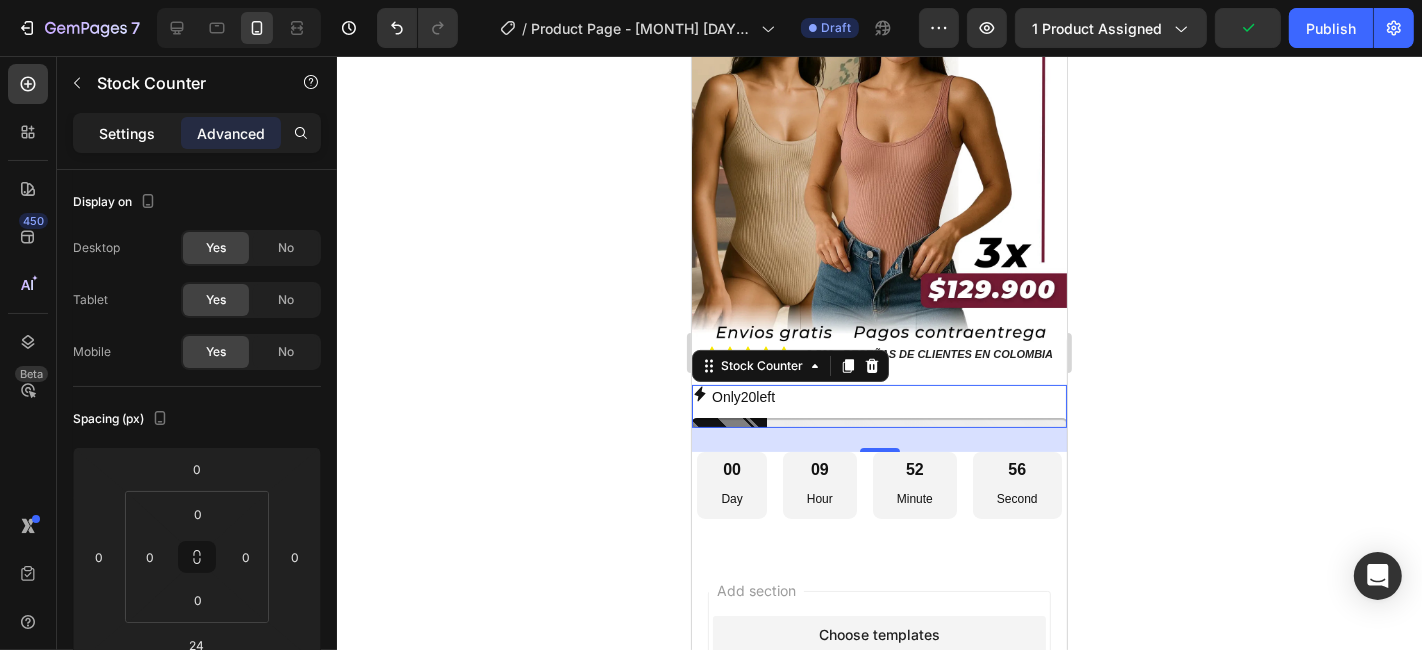 click on "Settings" at bounding box center [127, 133] 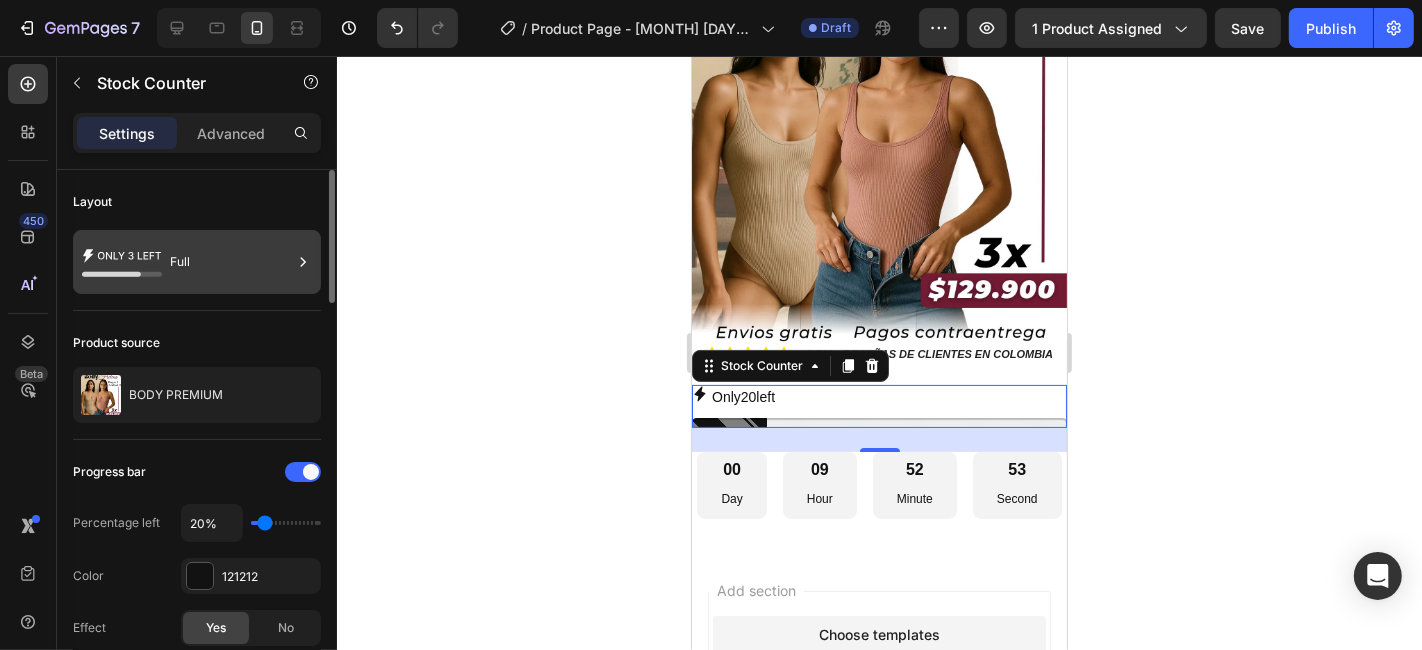 click 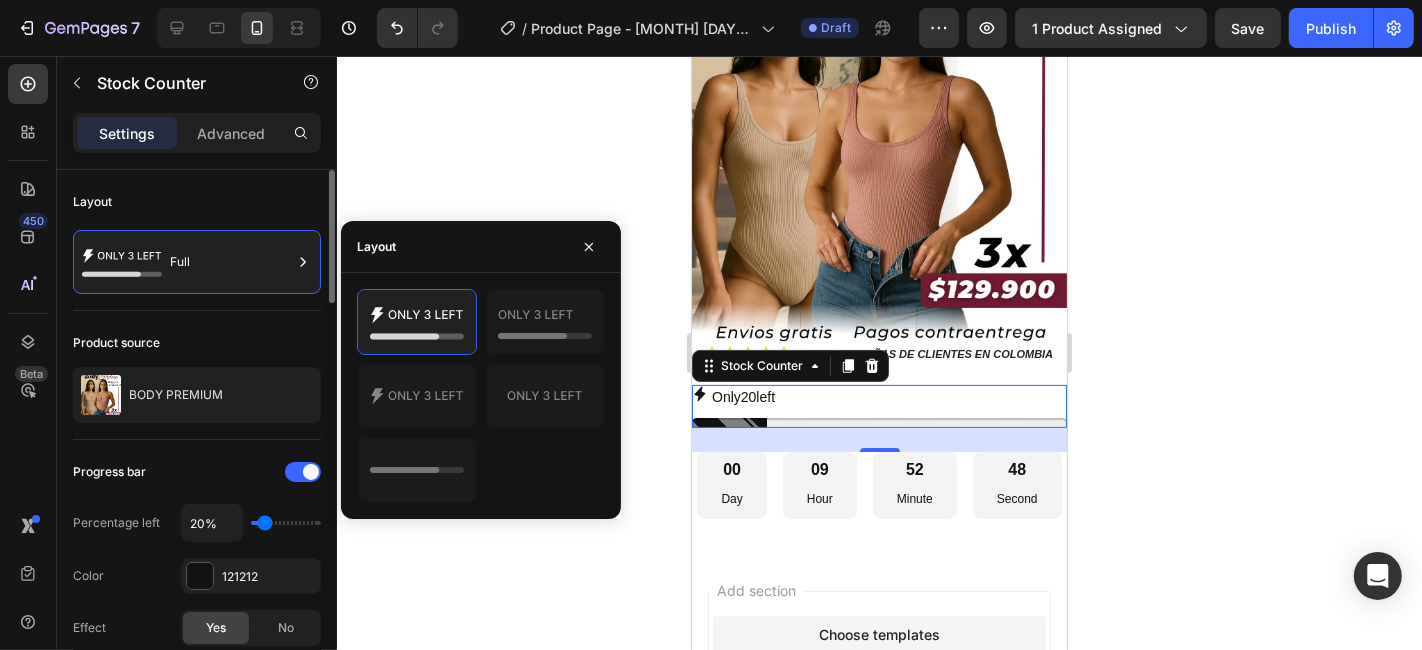 click on "Layout" at bounding box center [197, 202] 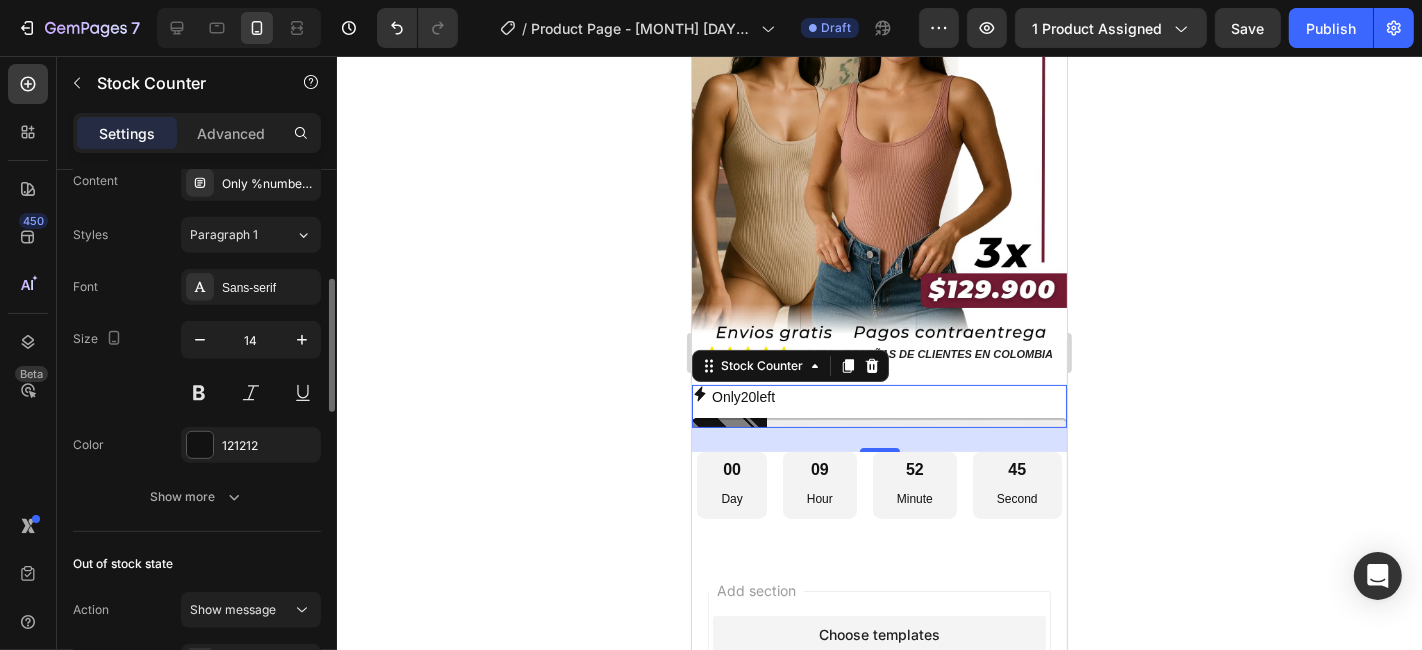 scroll, scrollTop: 777, scrollLeft: 0, axis: vertical 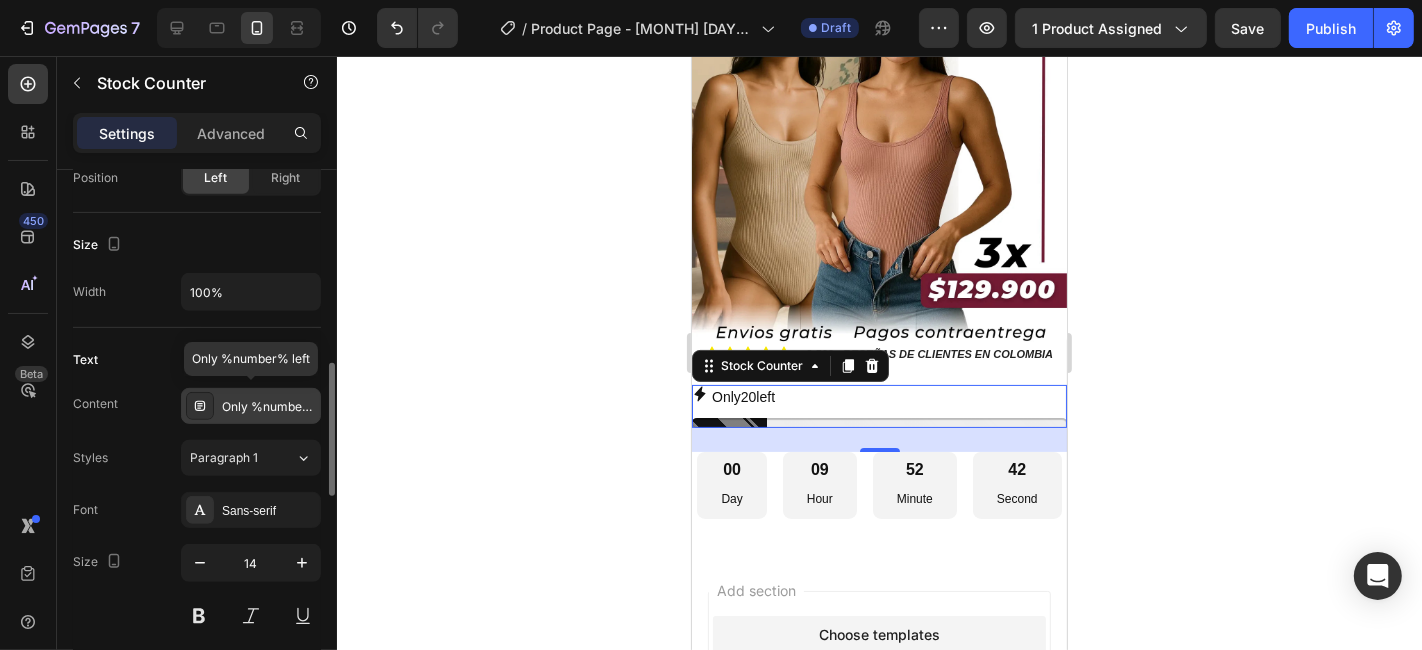 click on "Only %number% left" at bounding box center (269, 407) 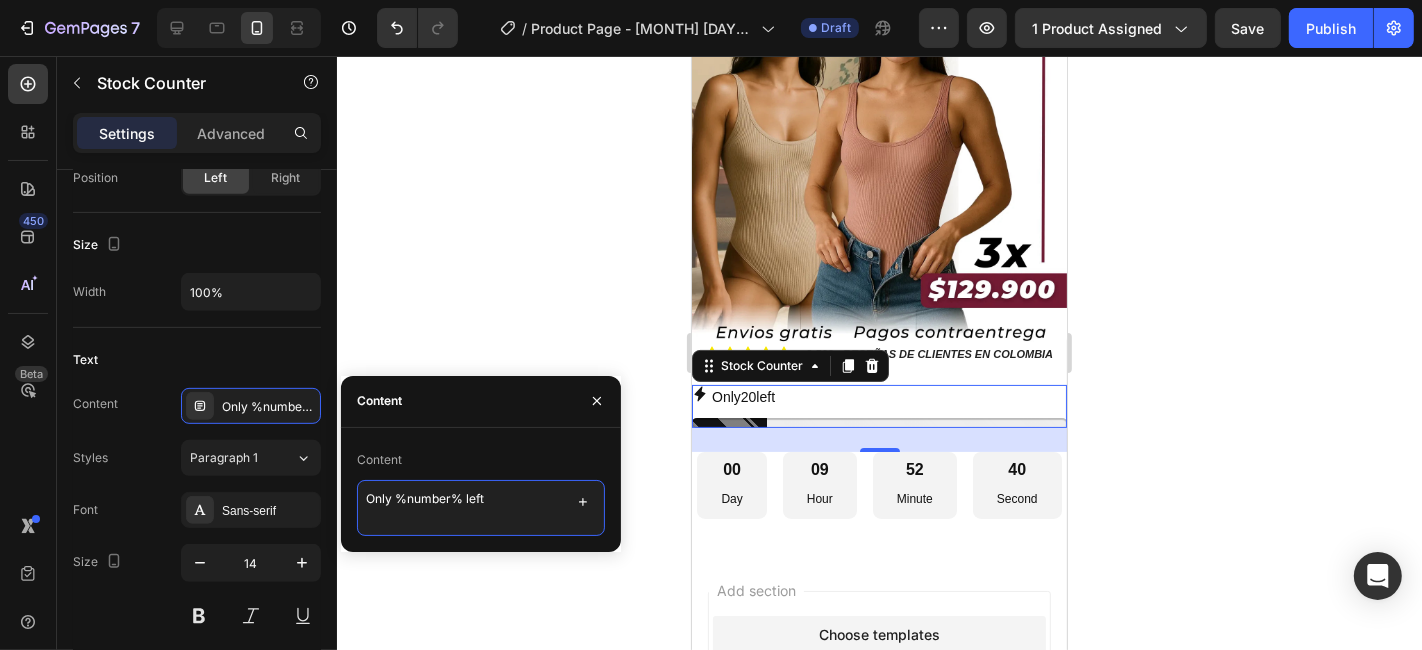 drag, startPoint x: 391, startPoint y: 498, endPoint x: 353, endPoint y: 498, distance: 38 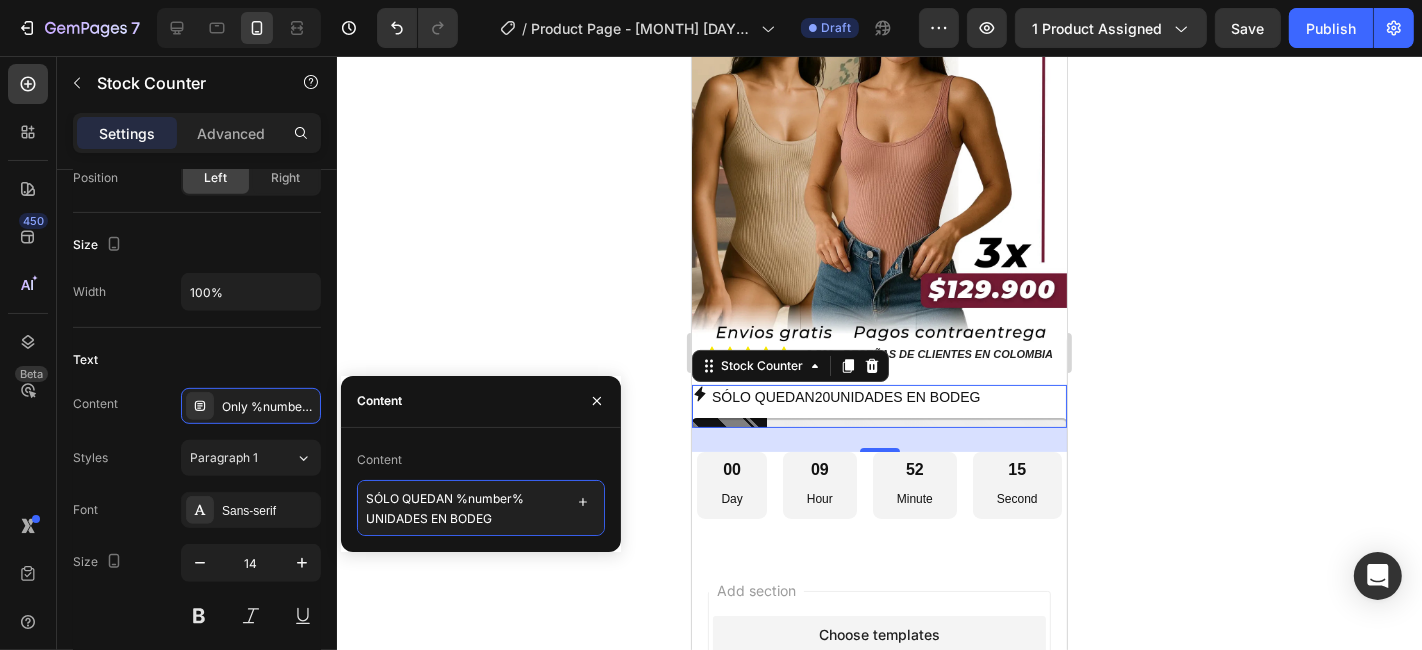 type on "SÓLO QUEDAN %number% UNIDADES EN BODEGA" 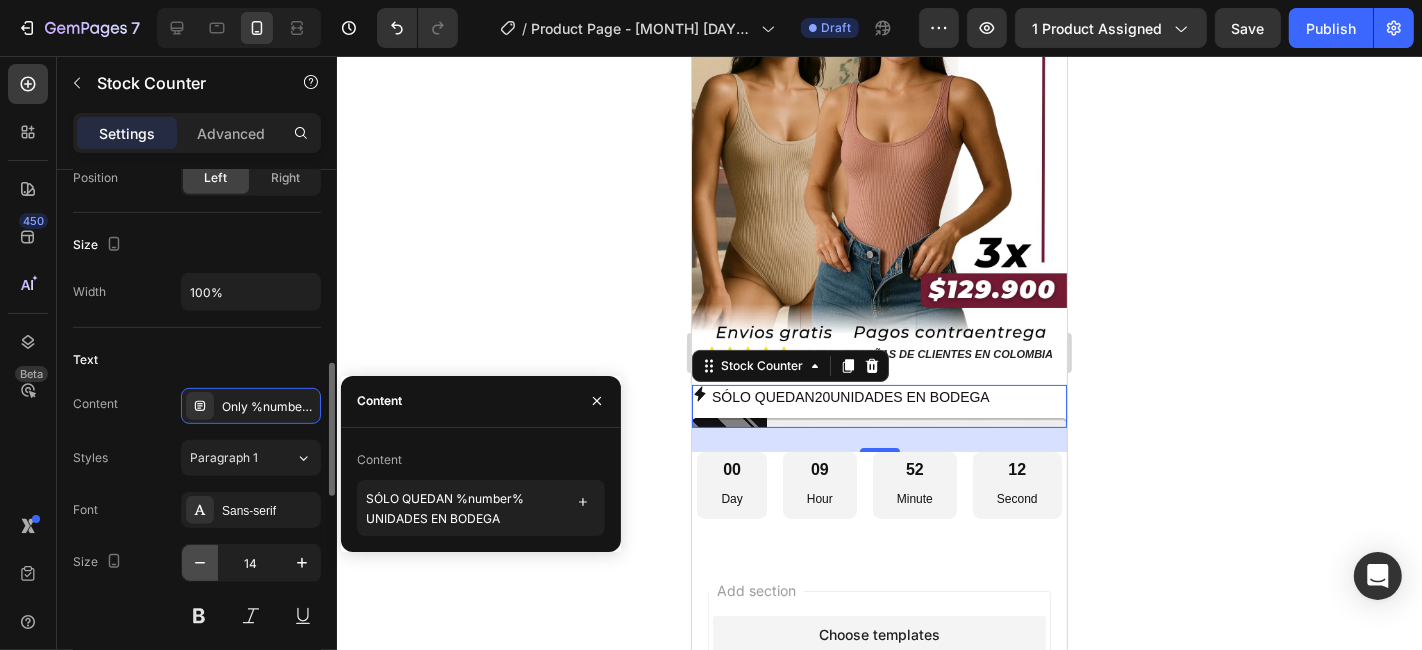 click at bounding box center [200, 563] 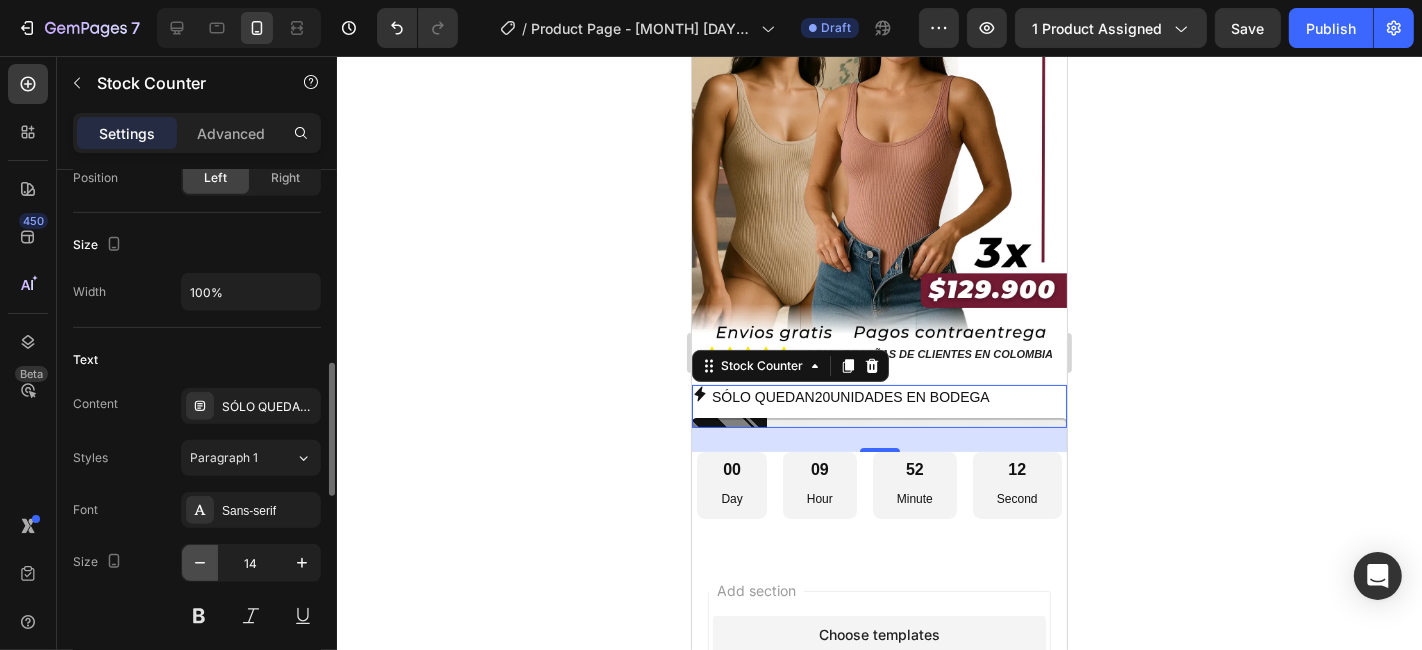 type on "13" 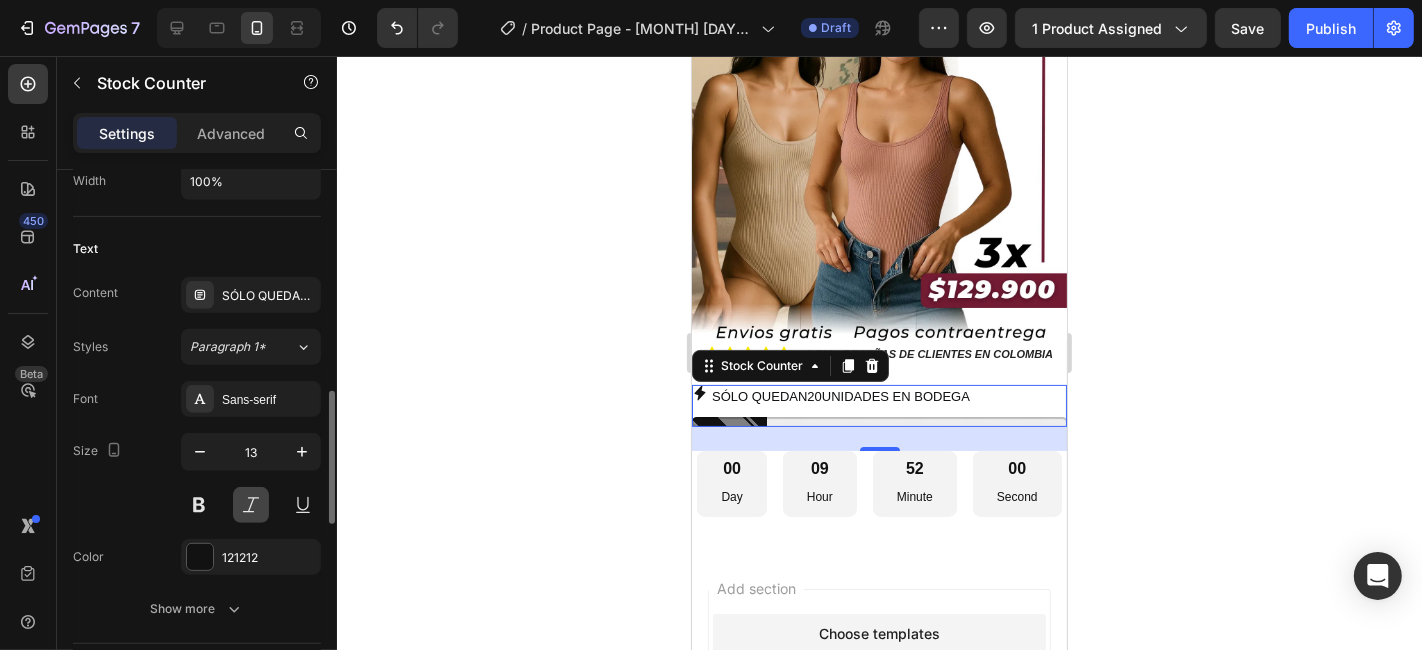 scroll, scrollTop: 1000, scrollLeft: 0, axis: vertical 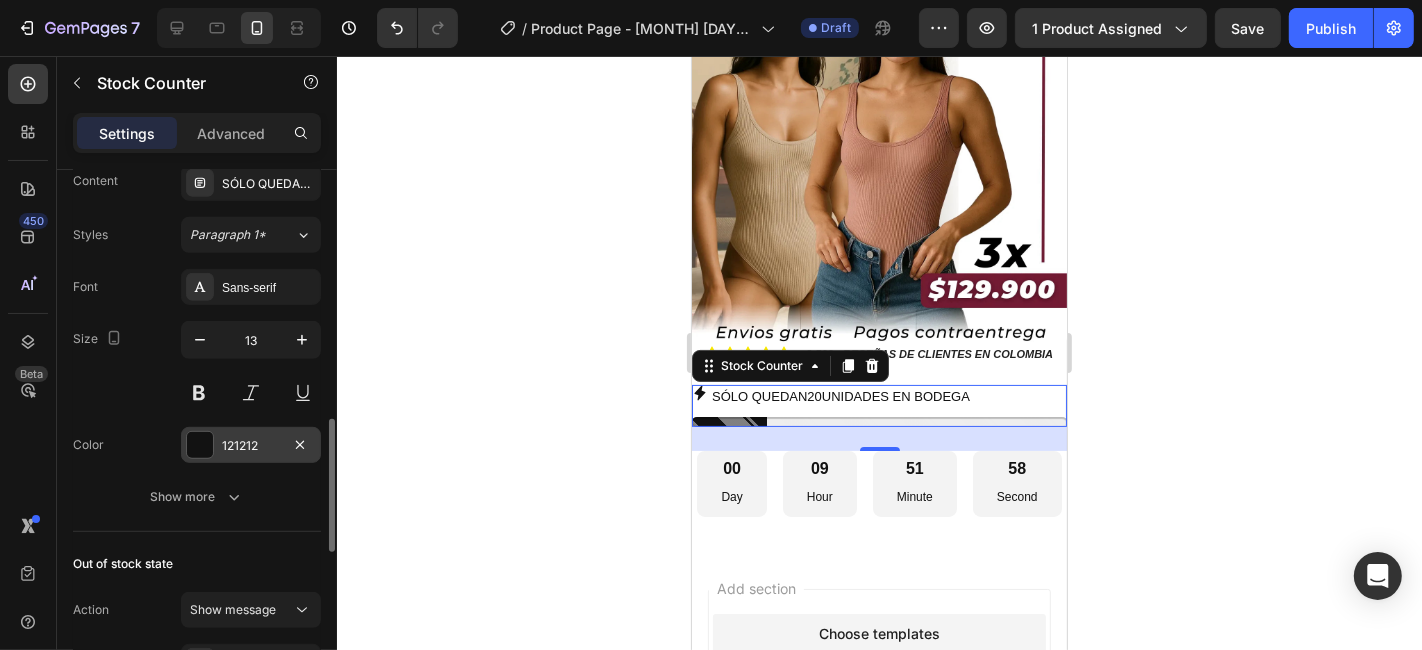 click at bounding box center [200, 445] 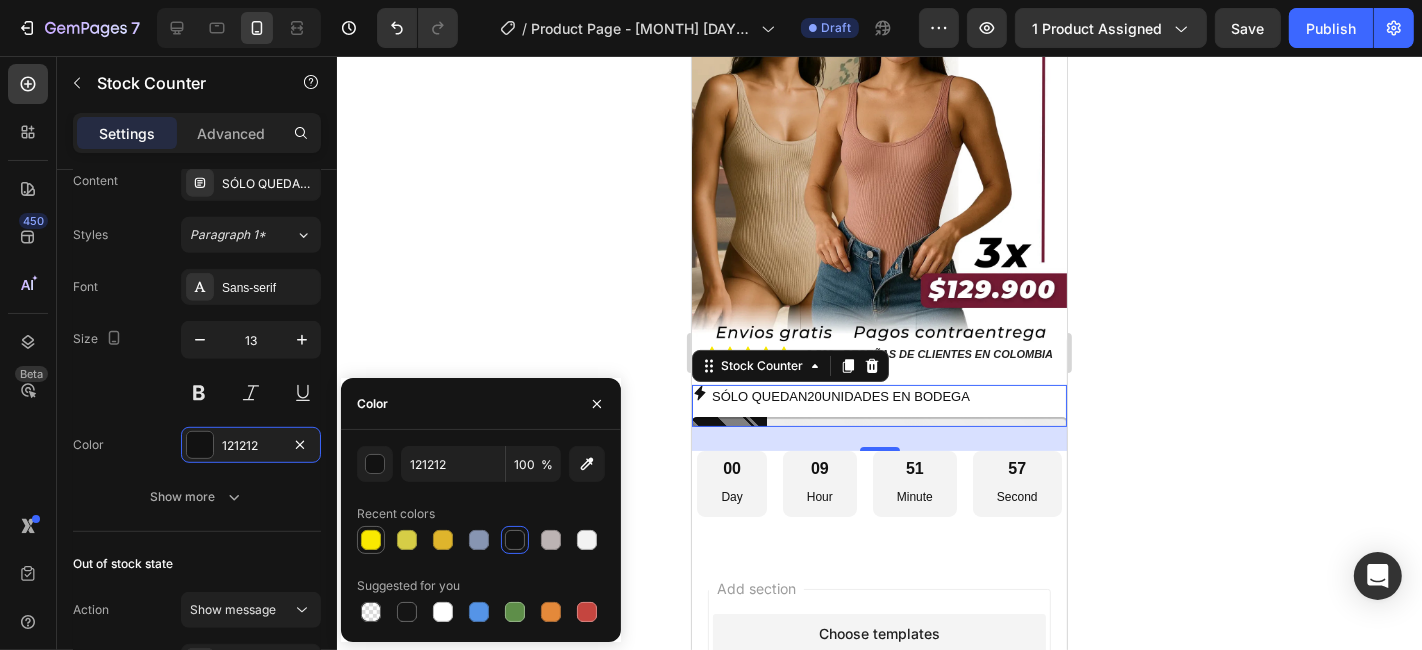 click at bounding box center (371, 540) 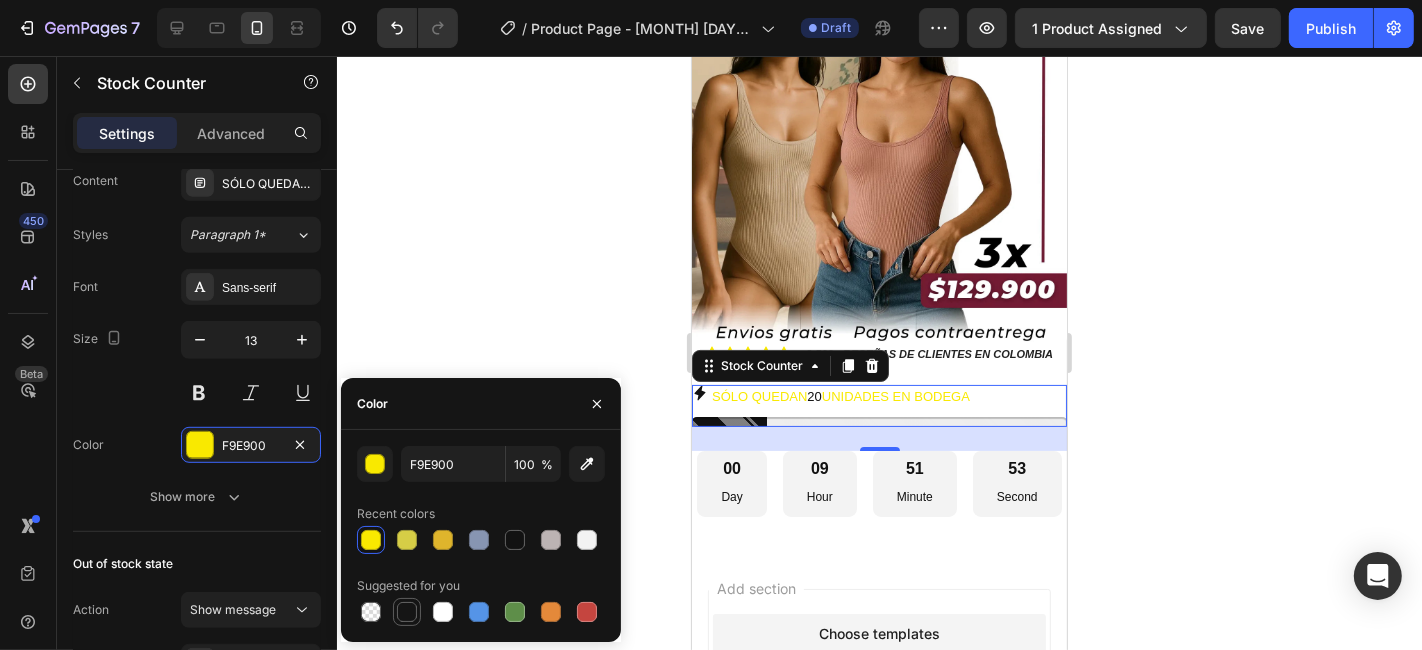 click at bounding box center [407, 612] 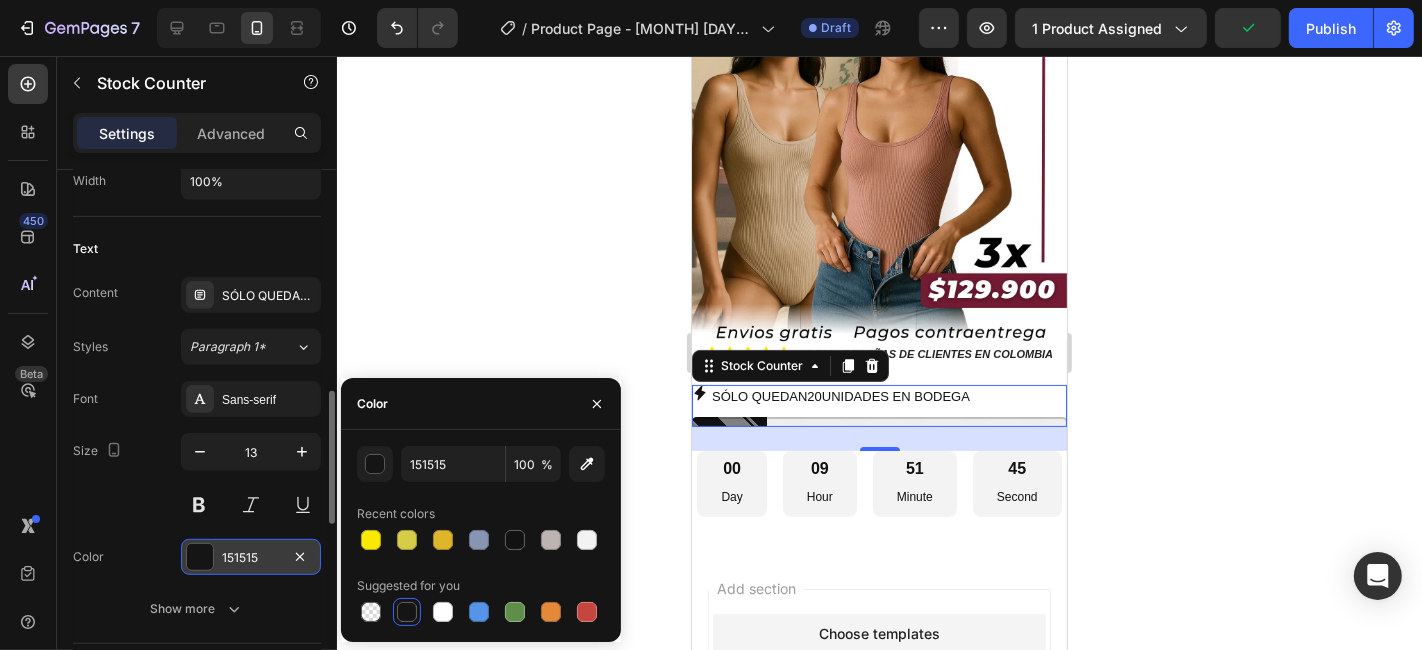 scroll, scrollTop: 1000, scrollLeft: 0, axis: vertical 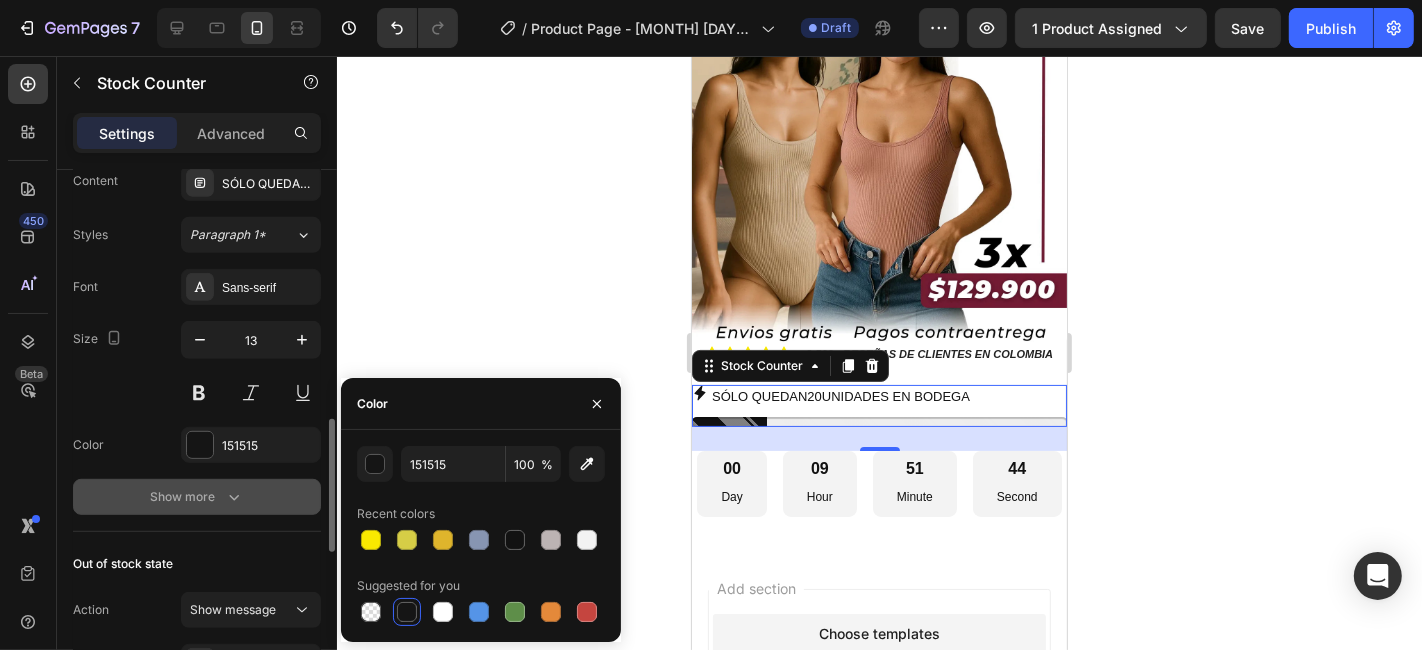 click on "Show more" at bounding box center (197, 497) 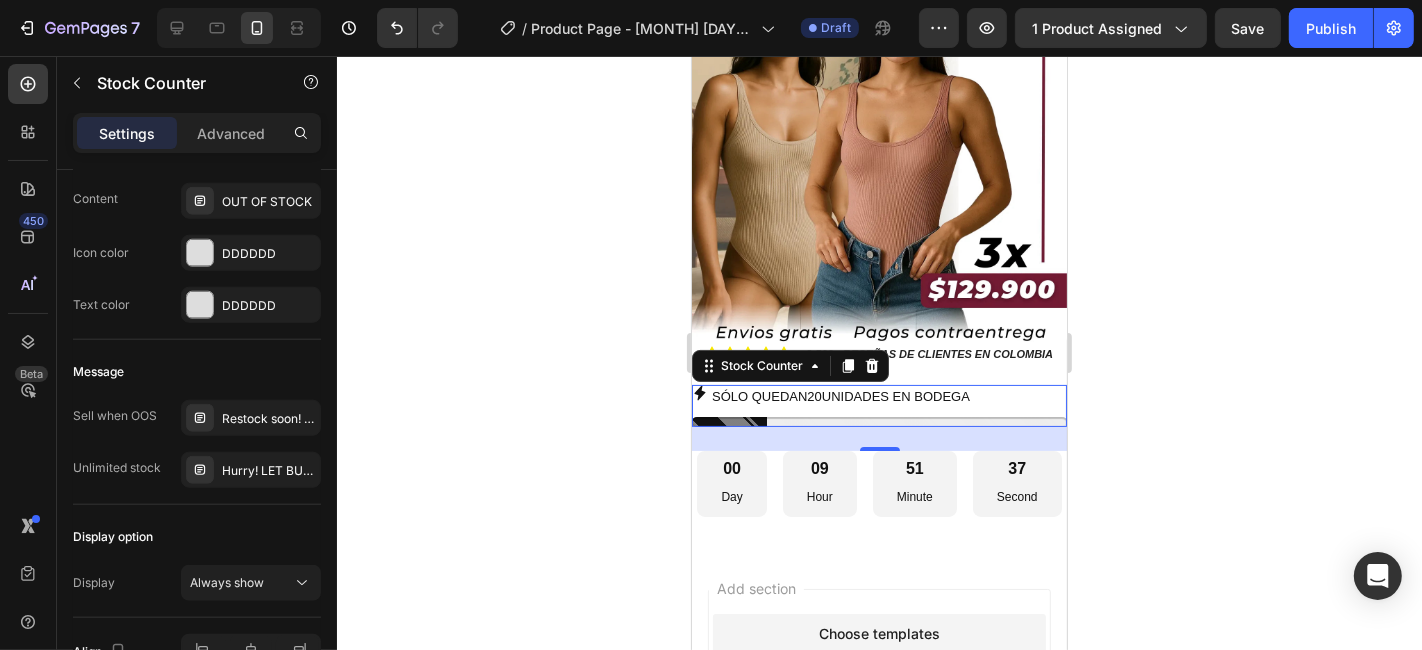 scroll, scrollTop: 1885, scrollLeft: 0, axis: vertical 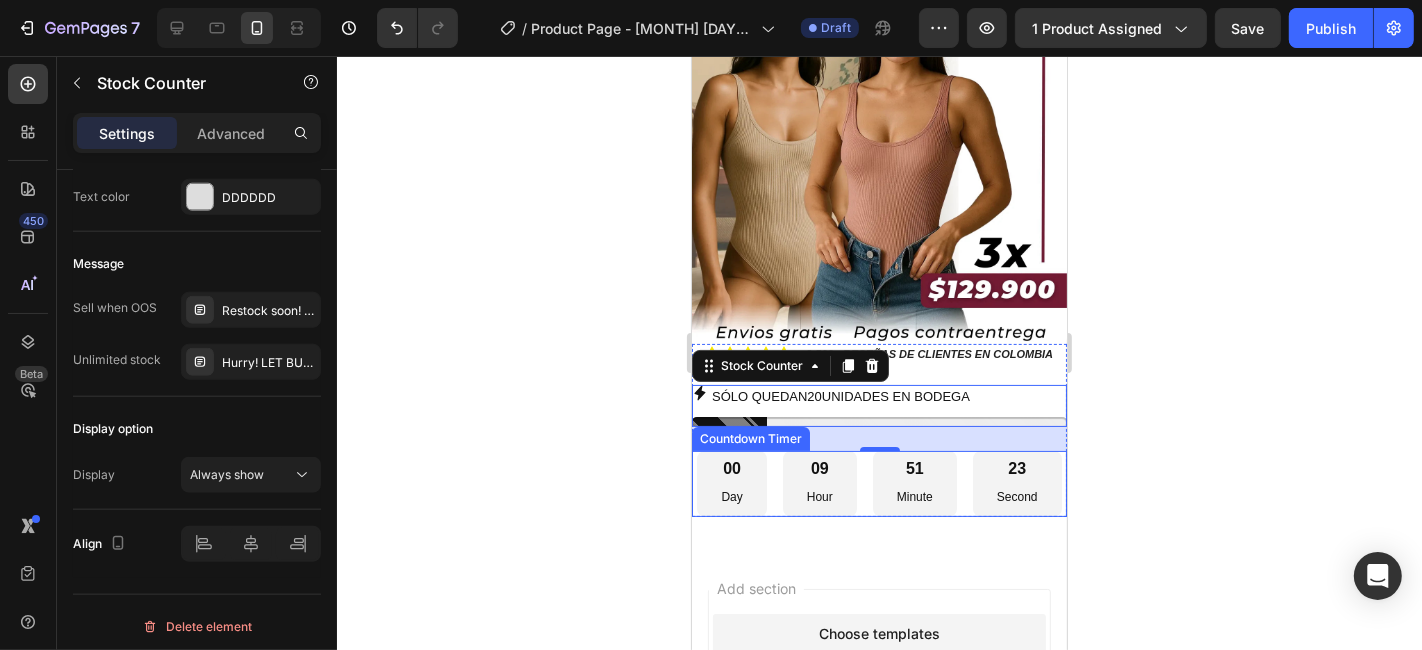 click on "[NUMBER] Day [NUMBER] Hour [NUMBER] Minute [NUMBER] Second" at bounding box center [878, 483] 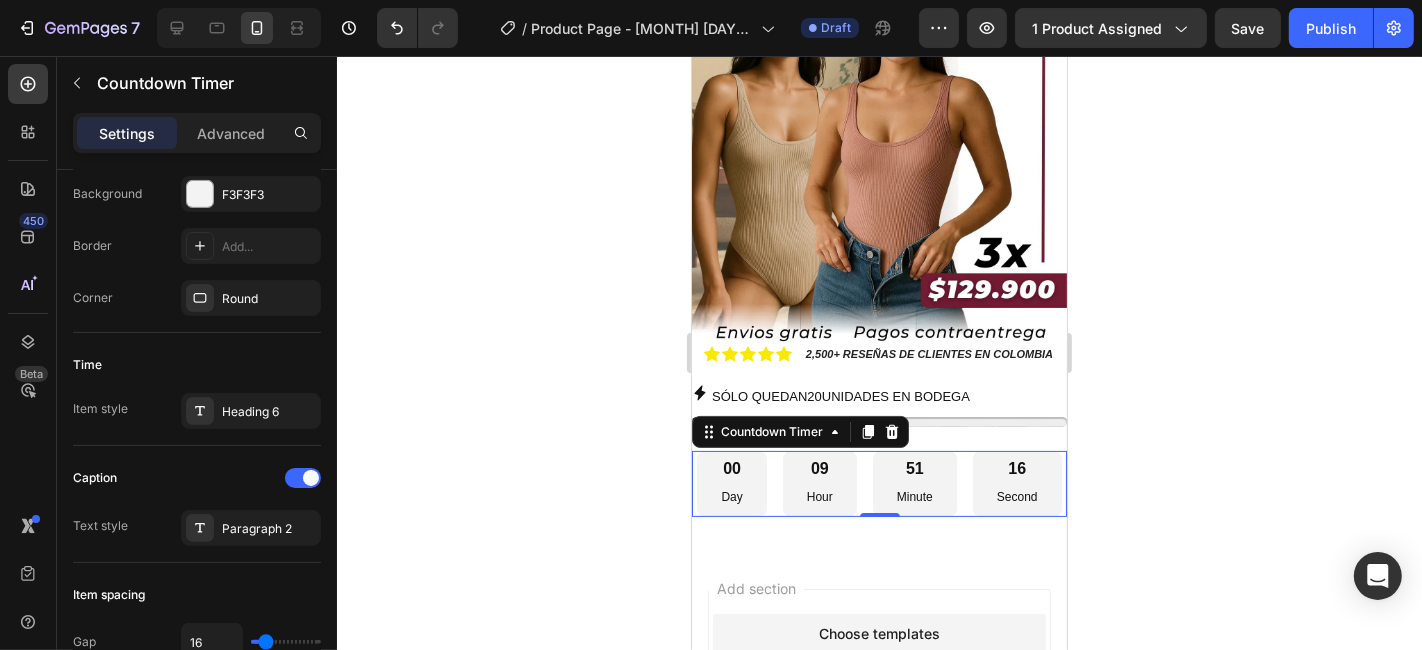 scroll, scrollTop: 0, scrollLeft: 0, axis: both 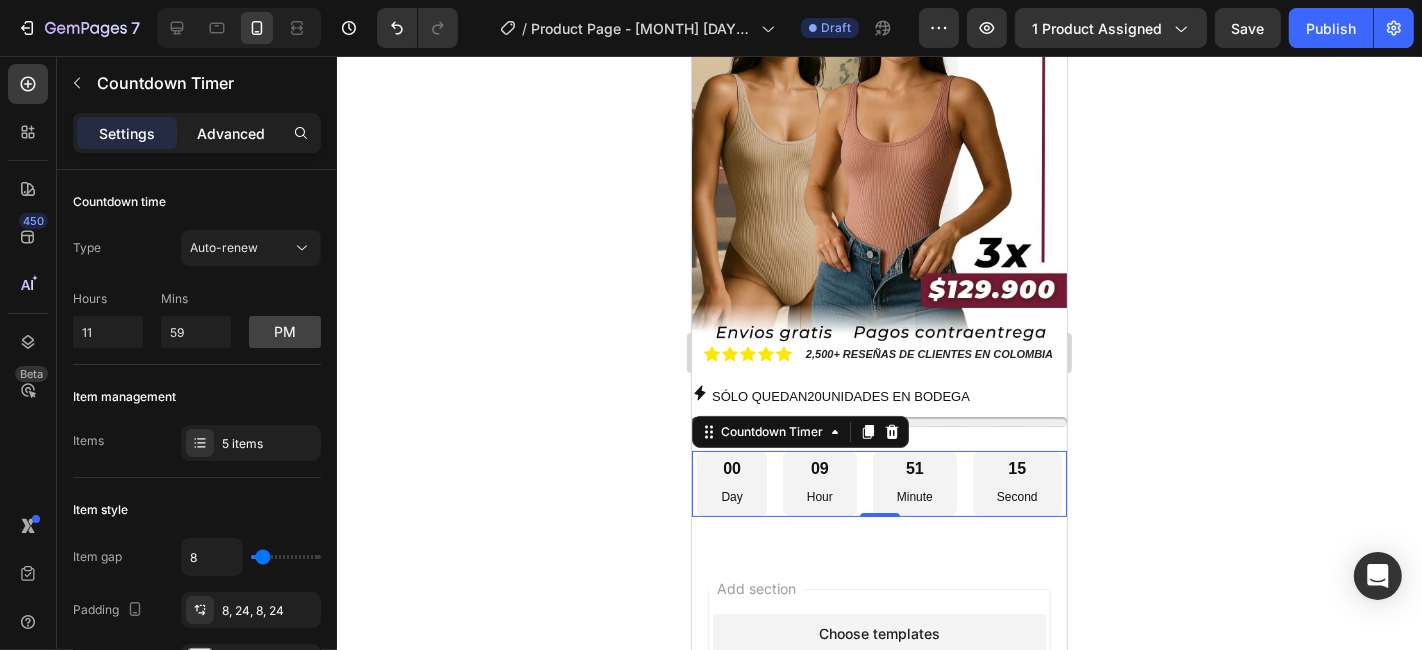 click on "Advanced" at bounding box center (231, 133) 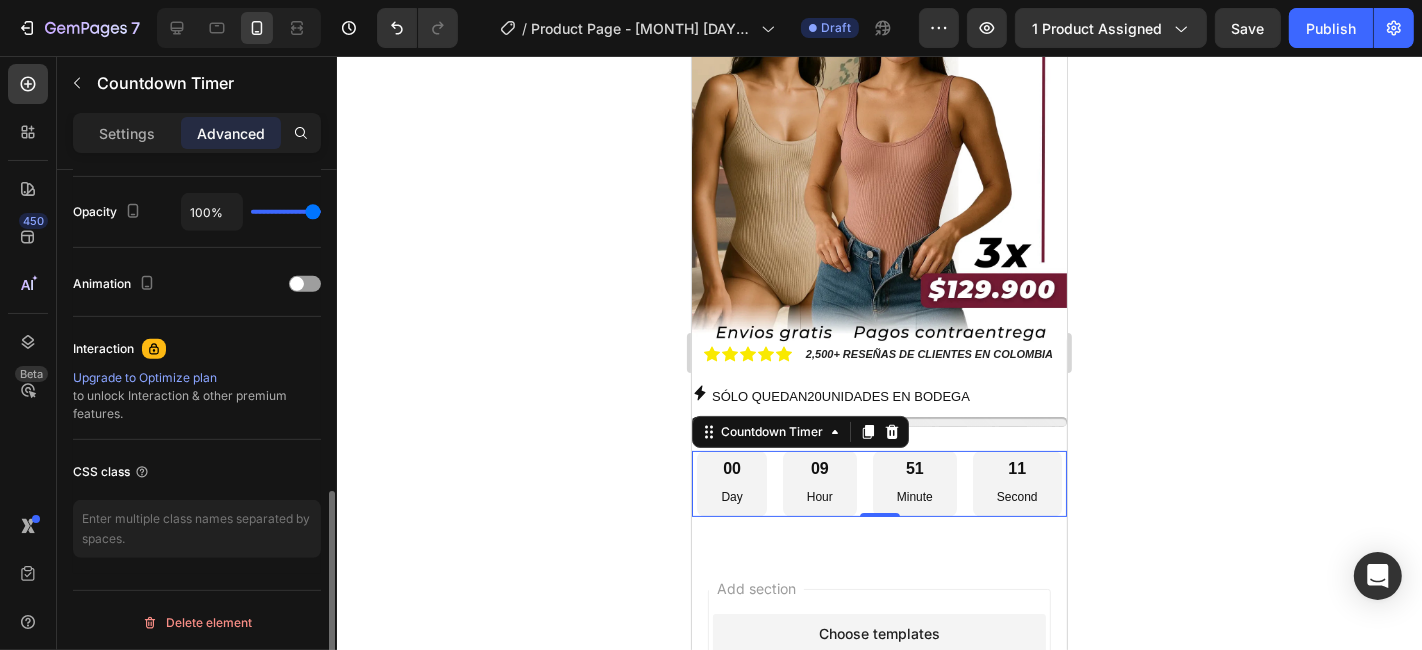 scroll, scrollTop: 126, scrollLeft: 0, axis: vertical 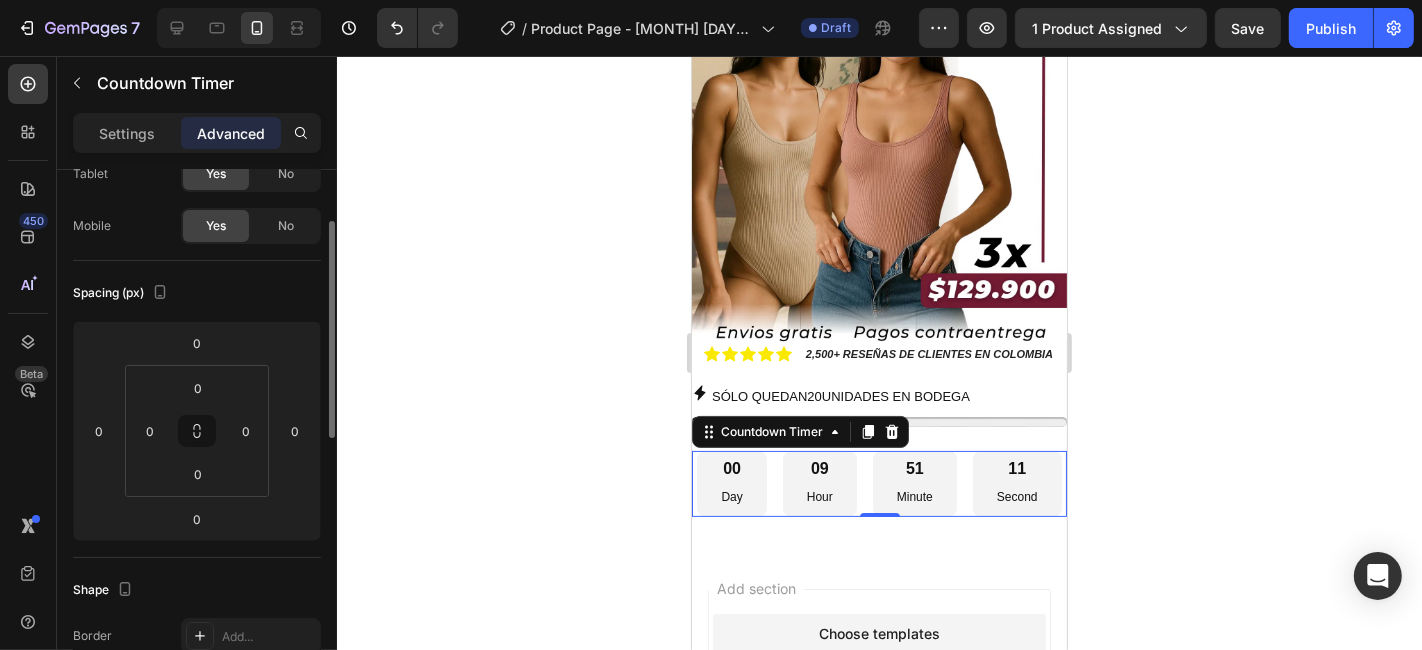 click on "Settings" at bounding box center [127, 133] 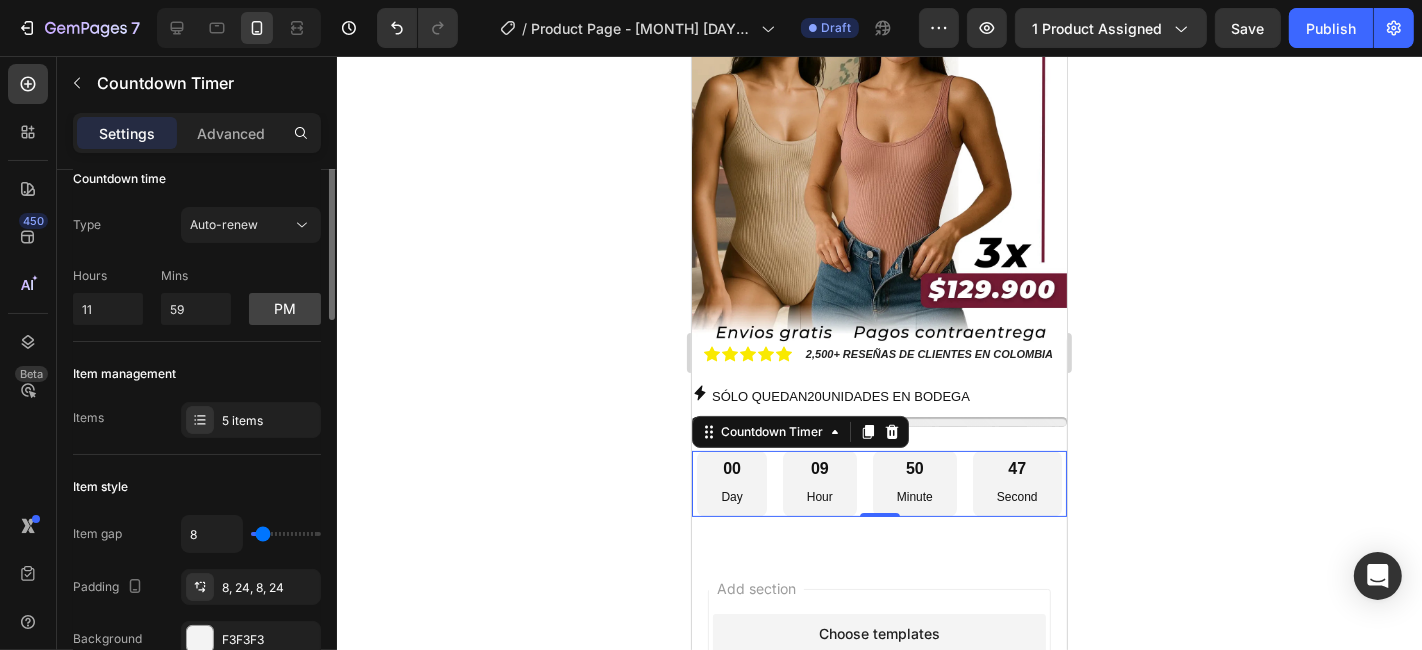scroll, scrollTop: 0, scrollLeft: 0, axis: both 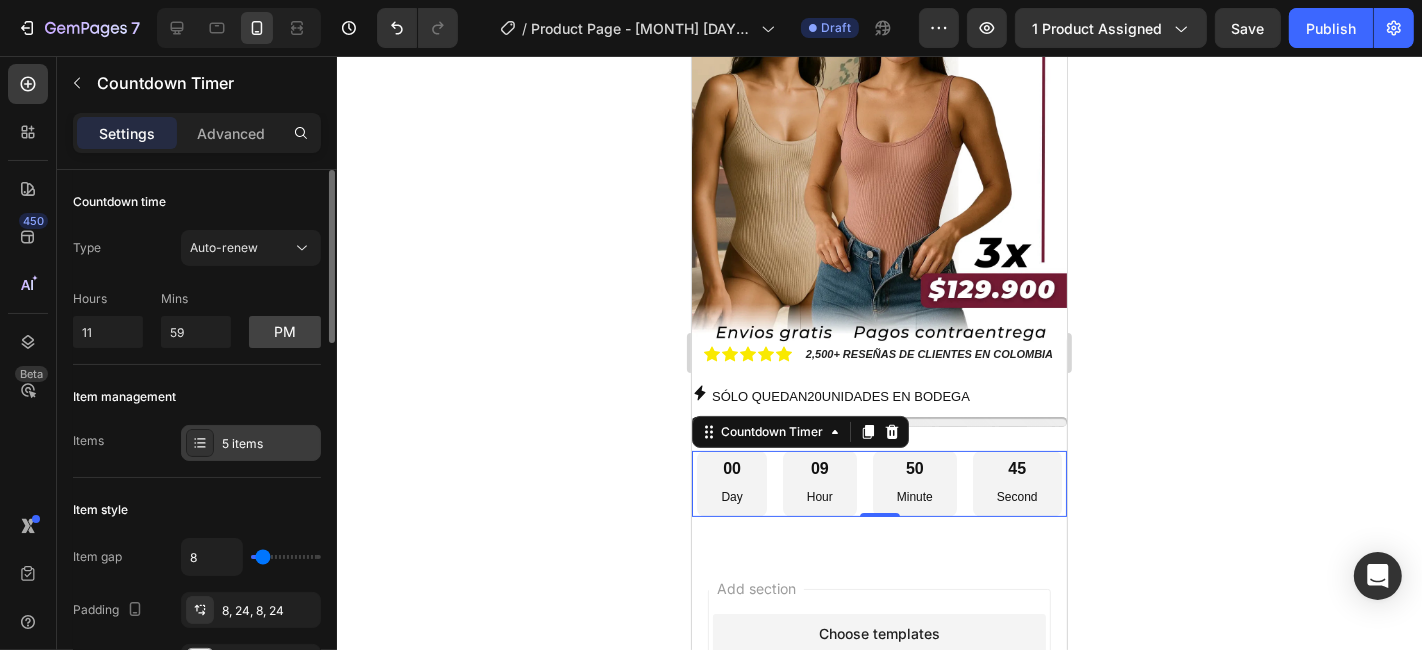 click on "5 items" at bounding box center [269, 444] 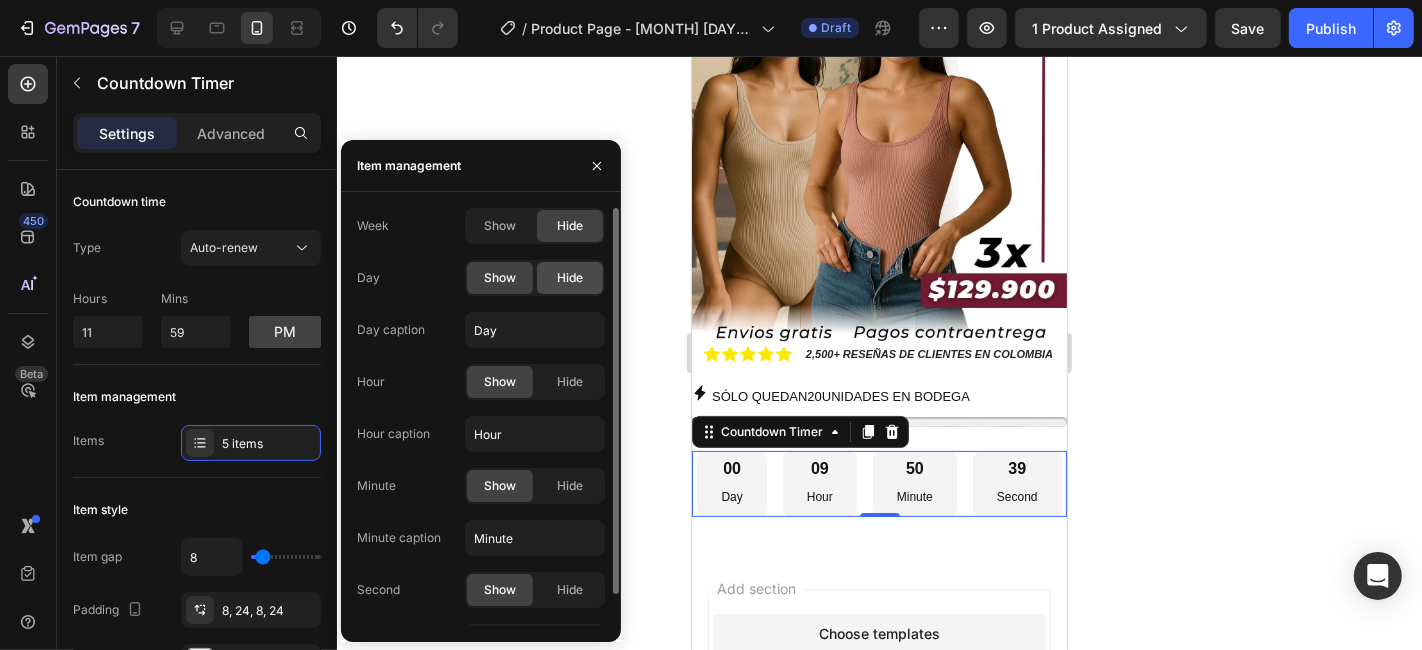 click on "Hide" 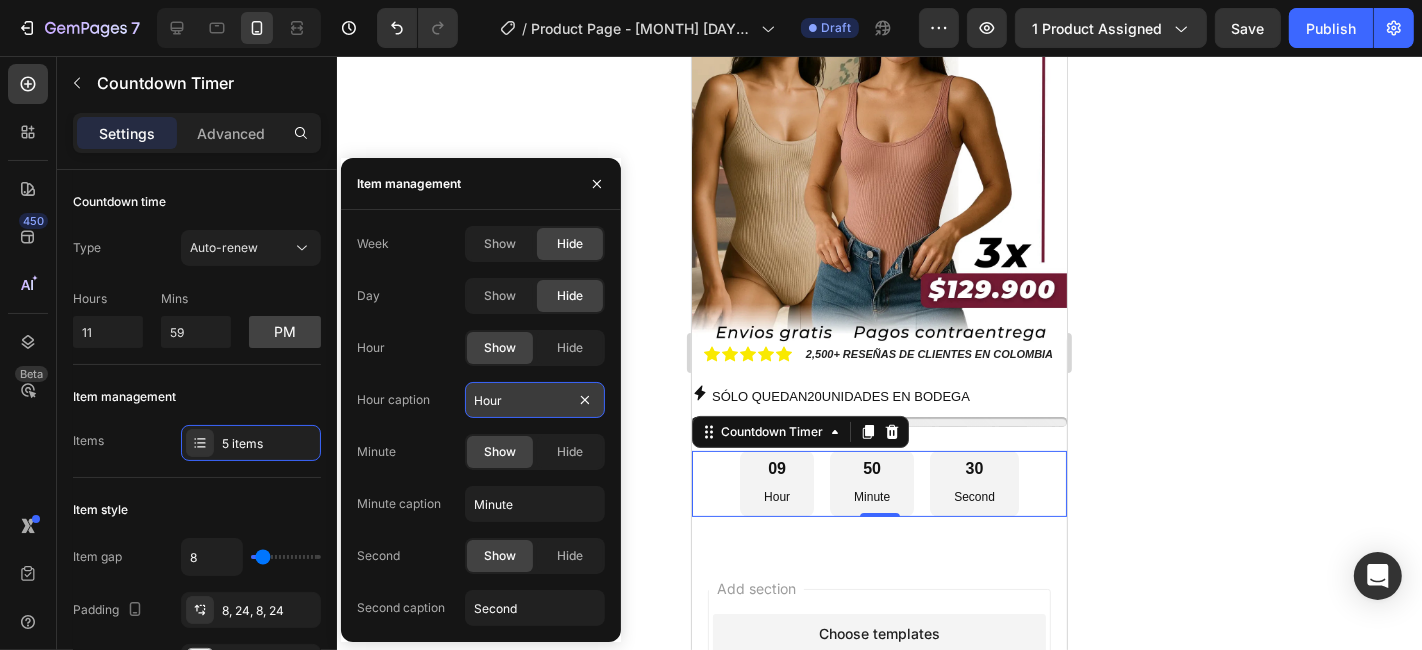 click on "Hour" at bounding box center [535, 400] 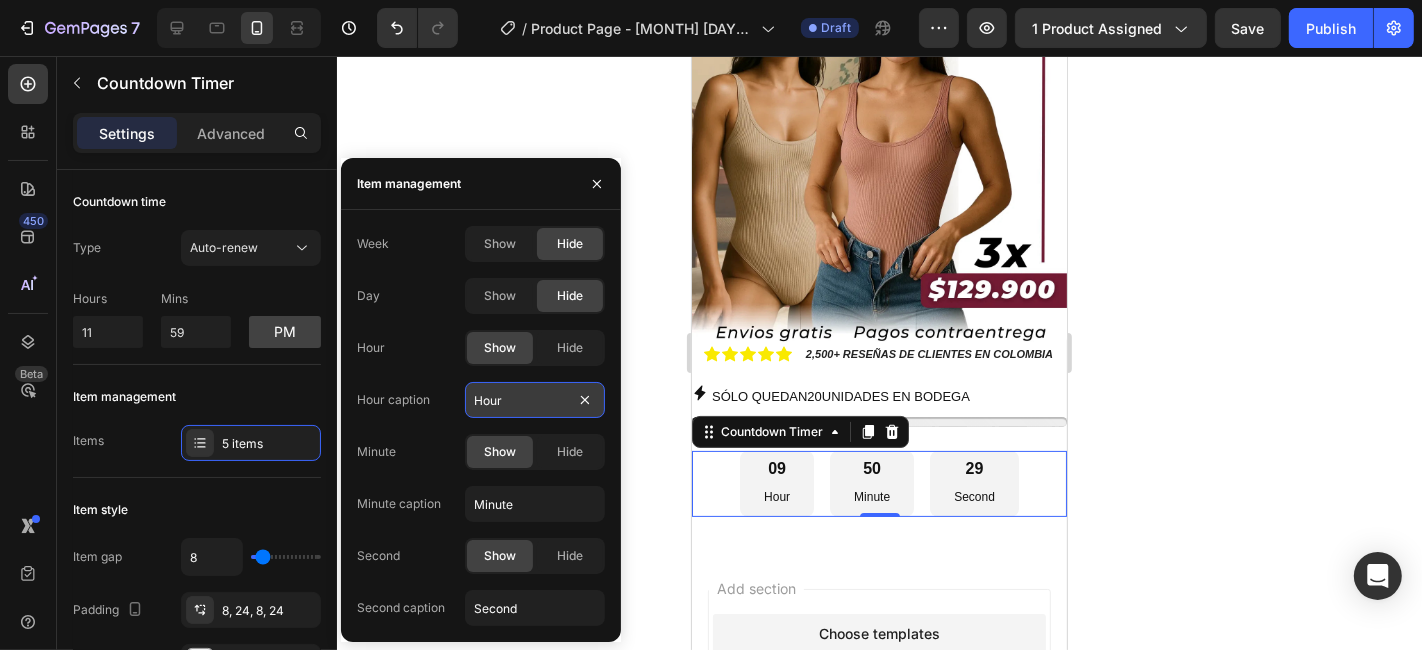 click on "Hour" at bounding box center [535, 400] 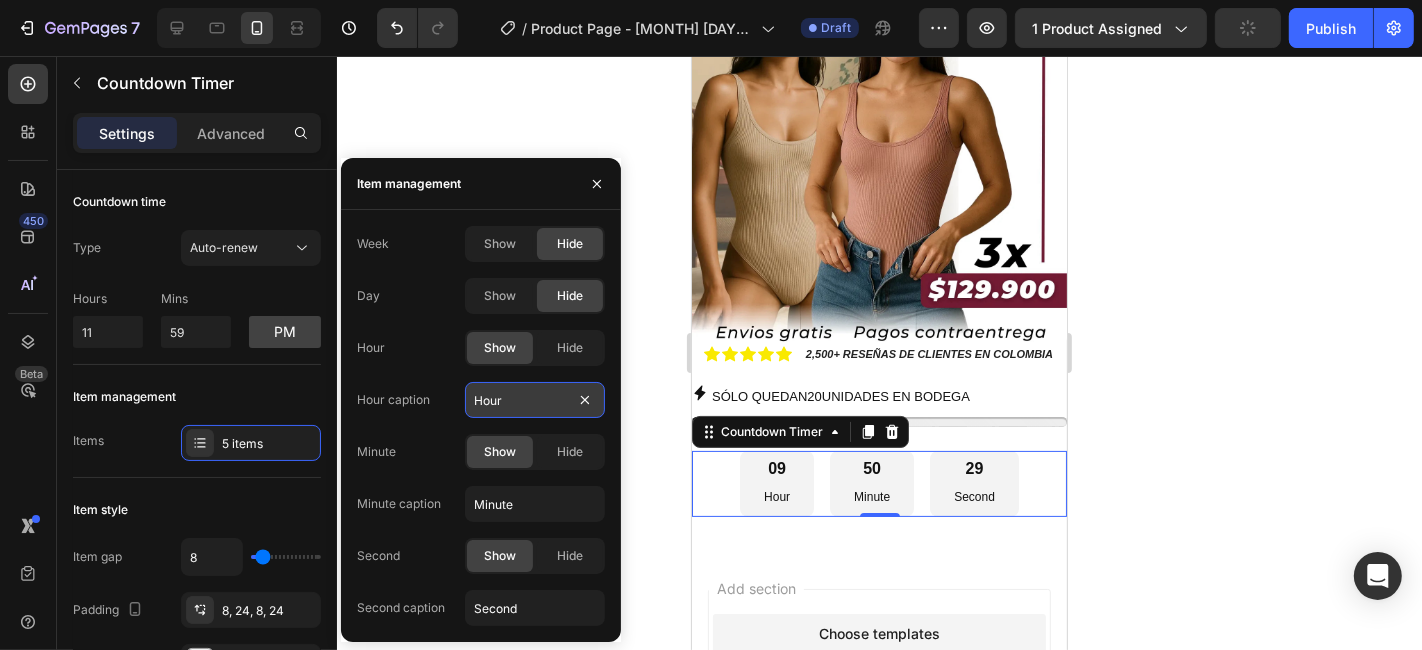 click on "Hour" at bounding box center (535, 400) 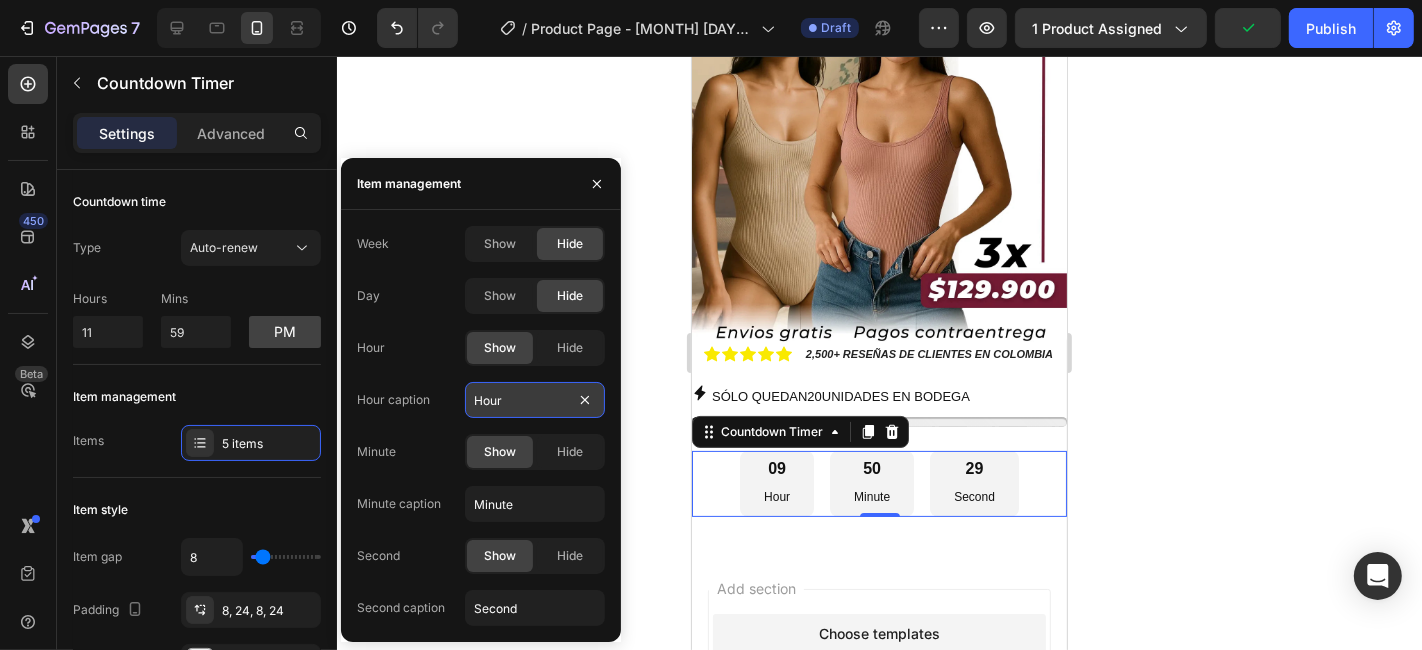 click on "Hour" at bounding box center [535, 400] 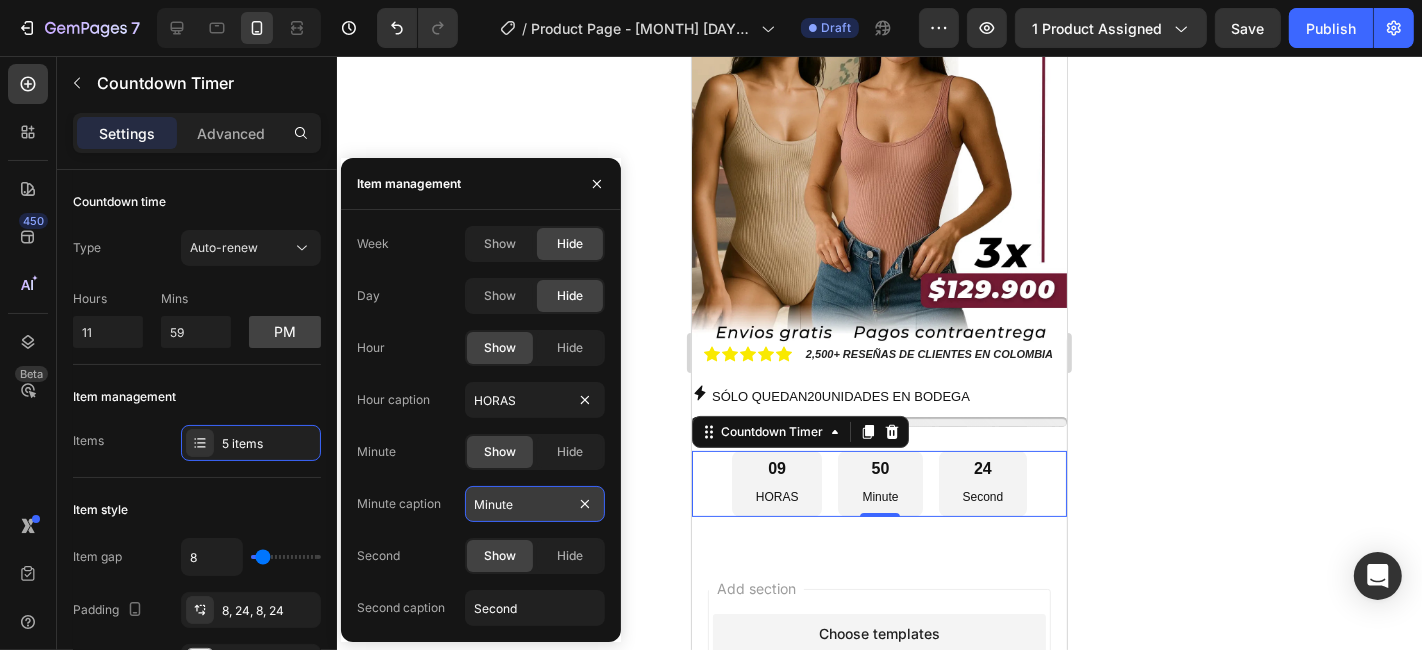 type on "HORAS" 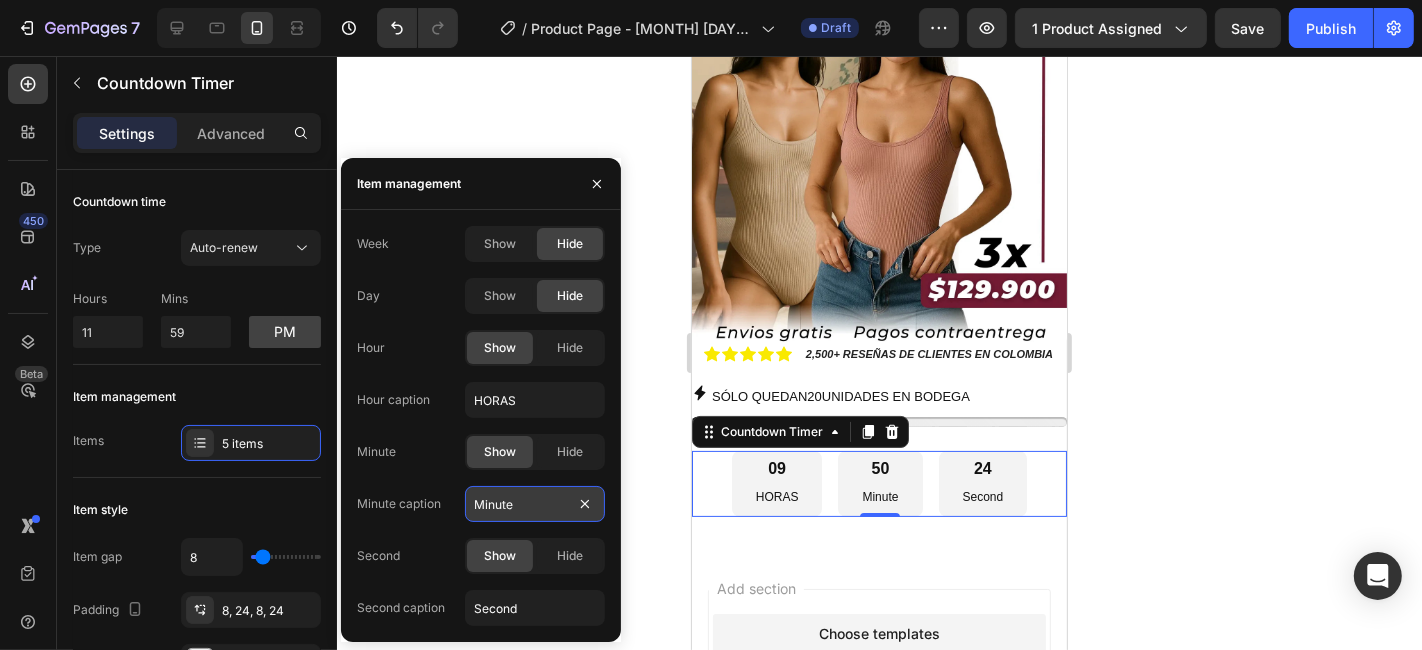 click on "Minute" at bounding box center (535, 504) 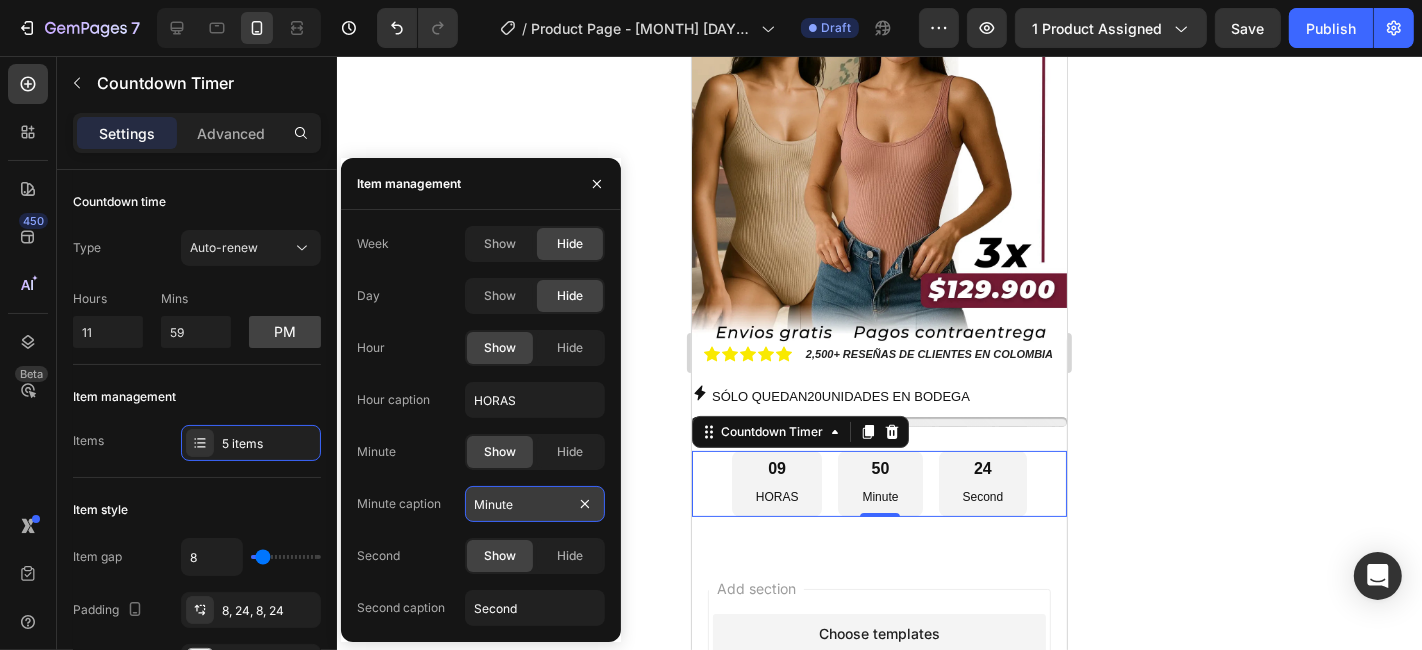 click on "Minute" at bounding box center (535, 504) 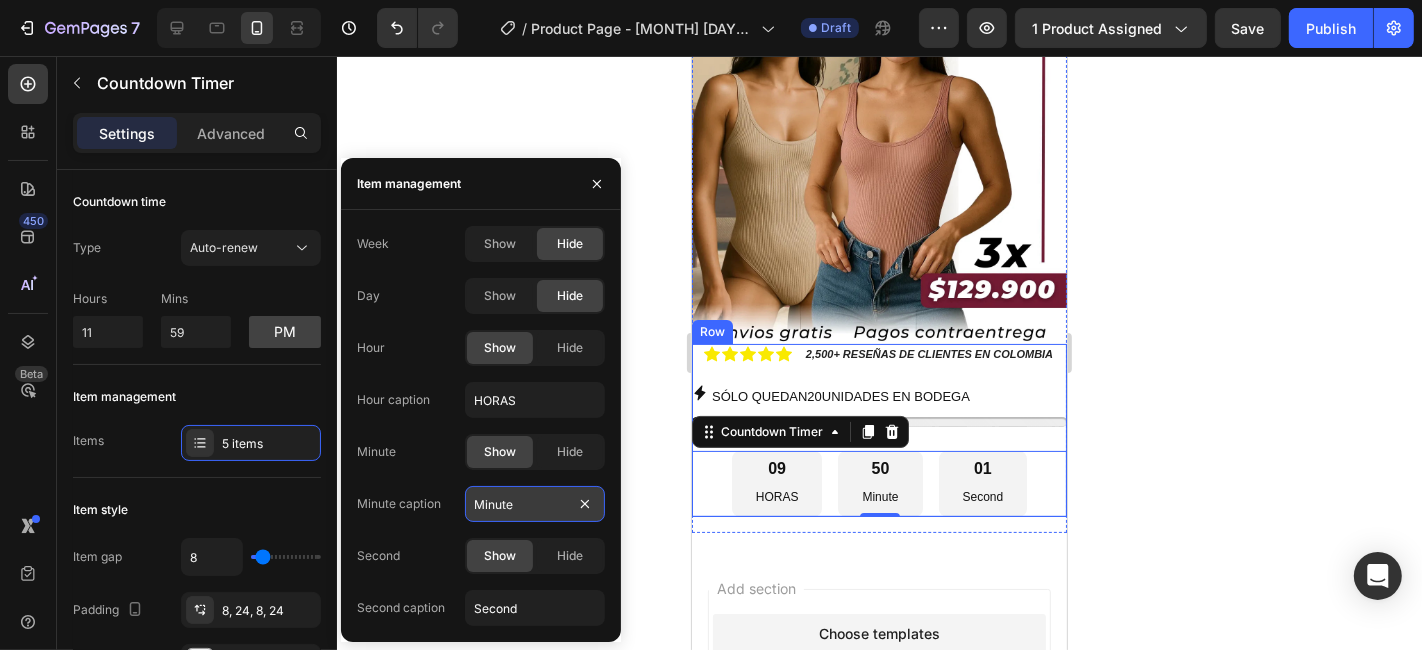 click on "Minute" at bounding box center (535, 504) 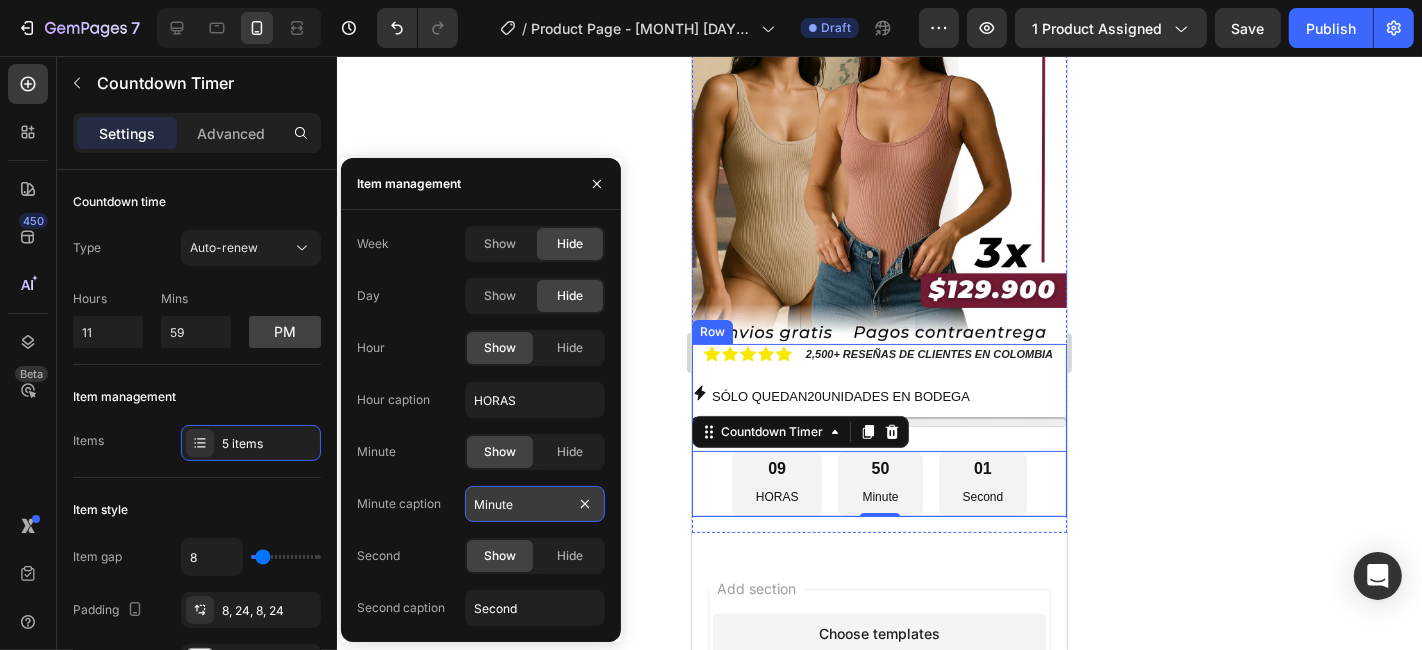 click on "Minute" at bounding box center [535, 504] 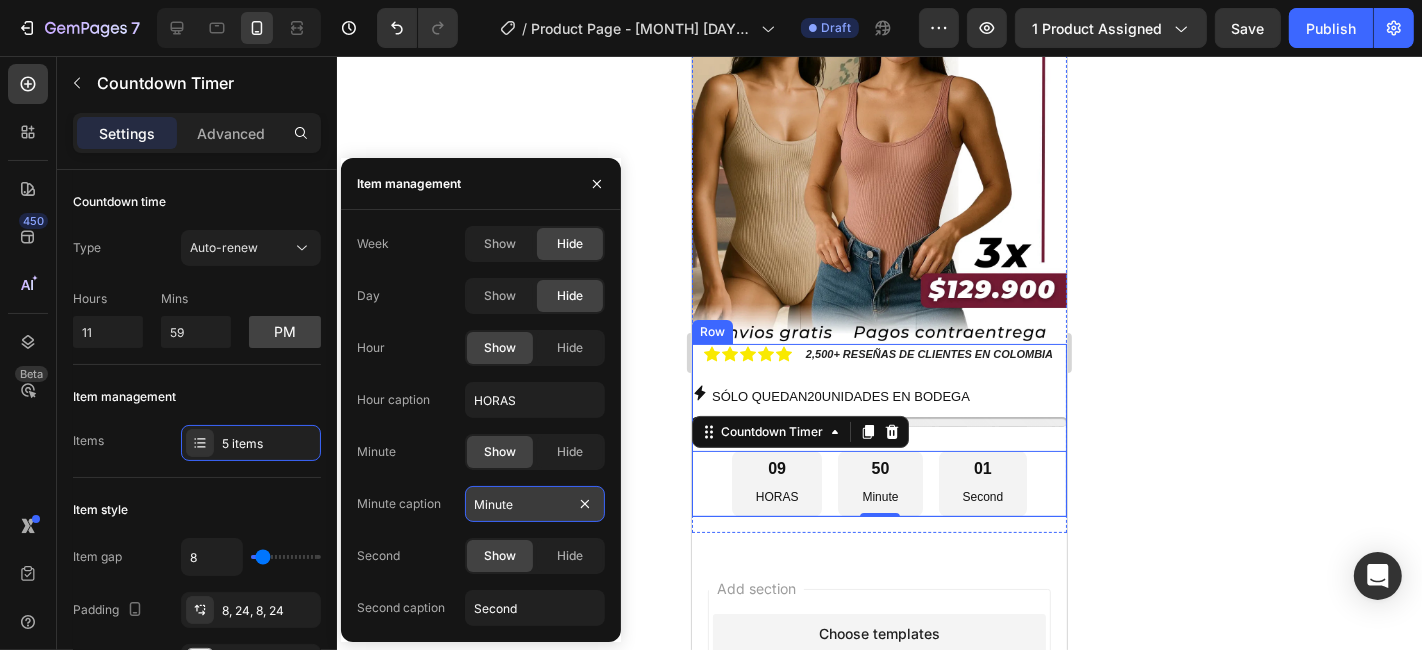 click on "Minute" at bounding box center (535, 504) 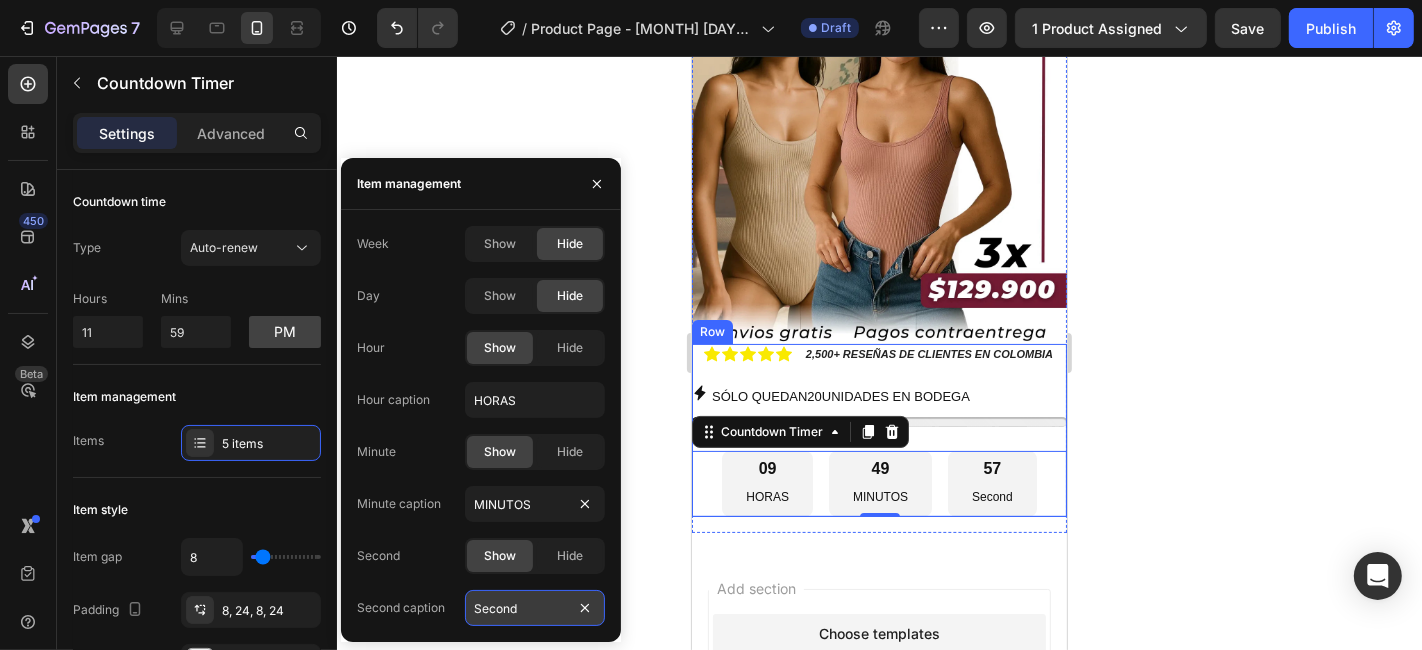 type on "MINUTOS" 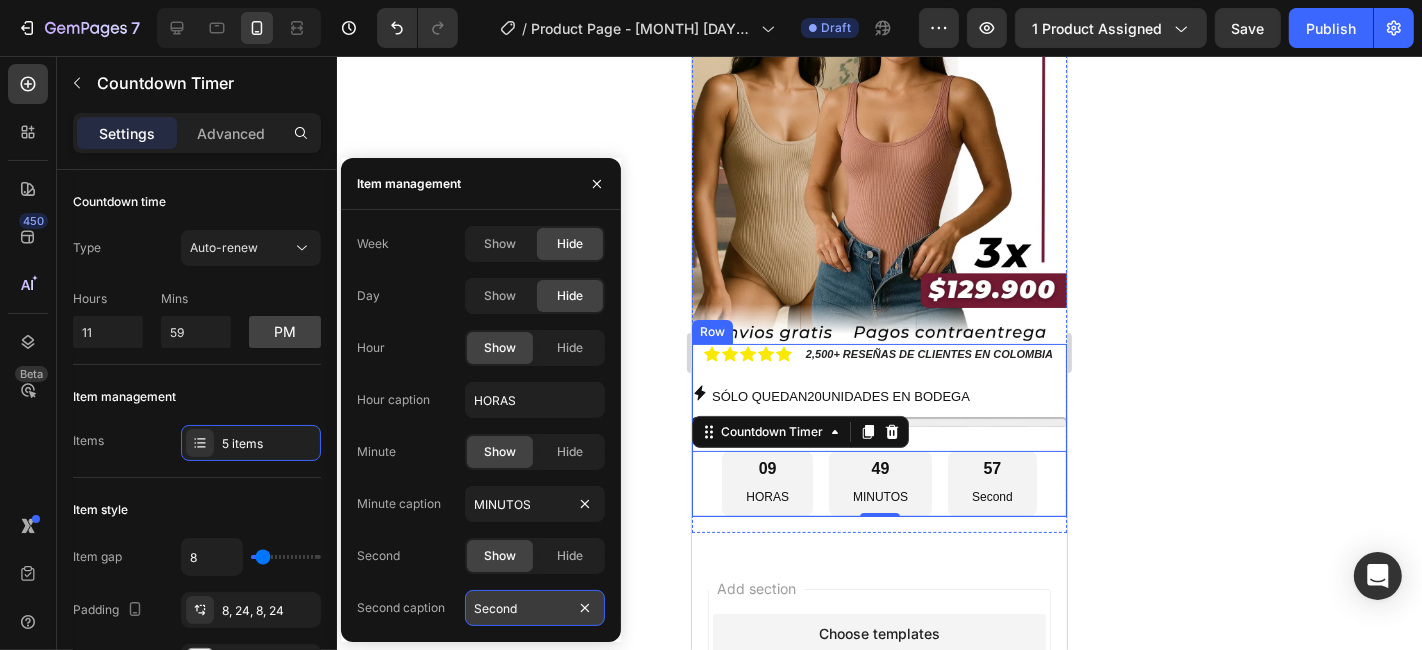 click on "Second" at bounding box center [535, 608] 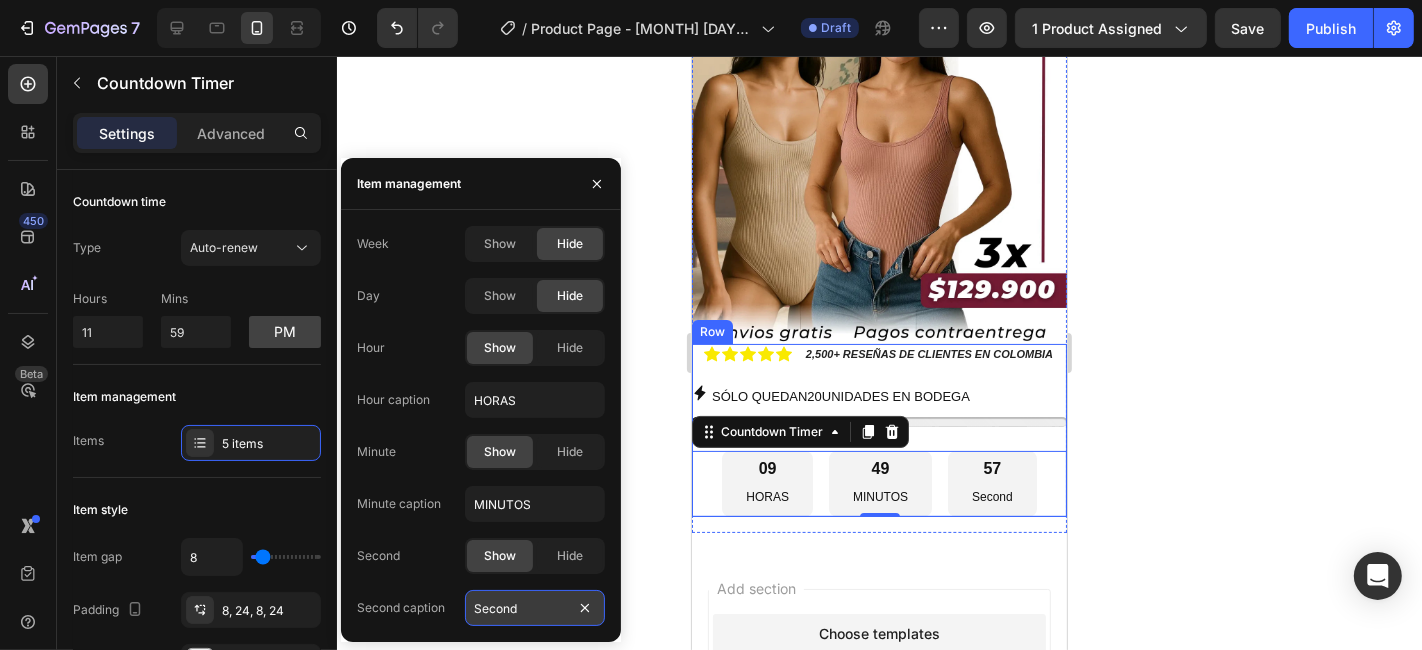 click on "Second" at bounding box center (535, 608) 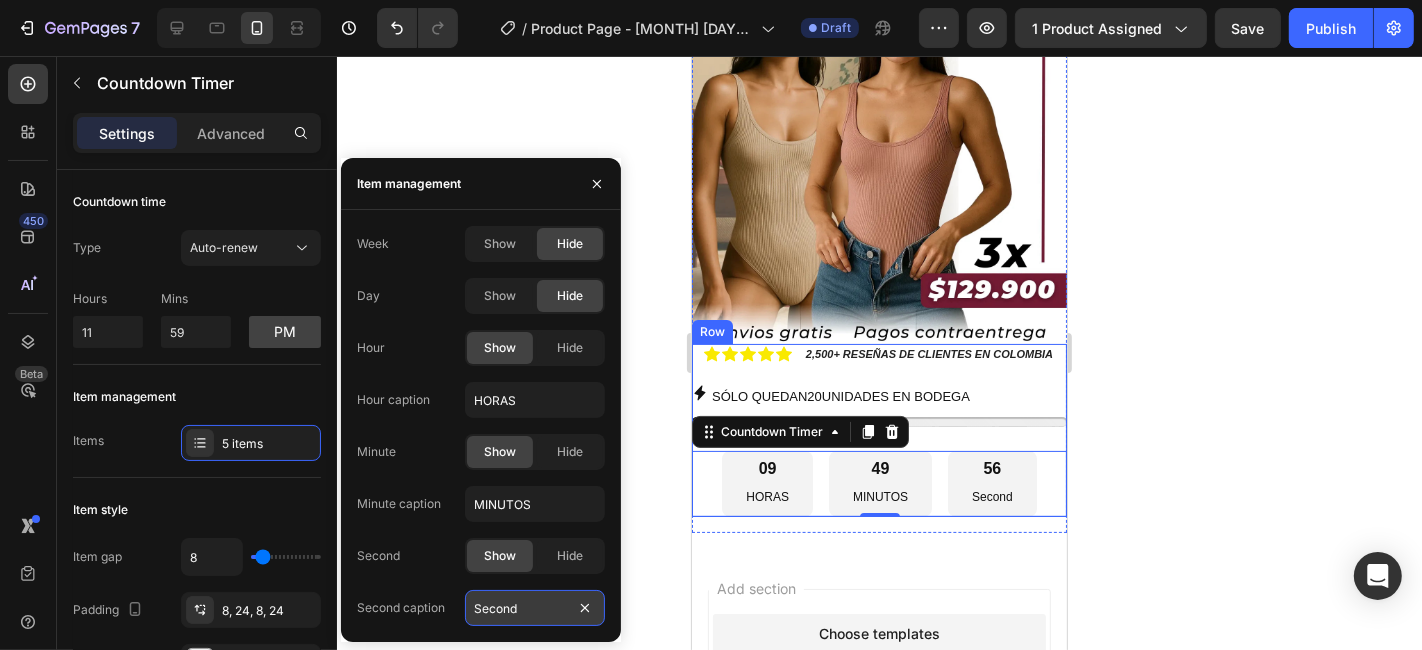 click on "Second" at bounding box center (535, 608) 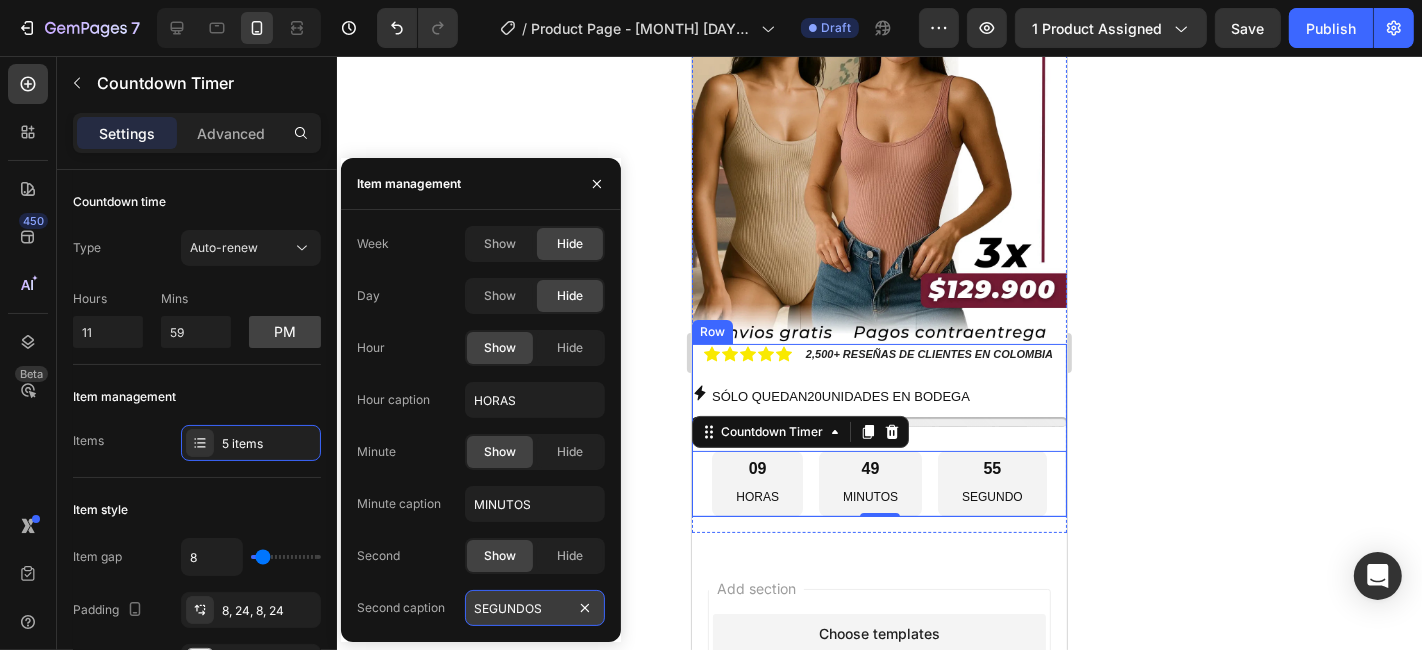 type on "SEGUNDOS" 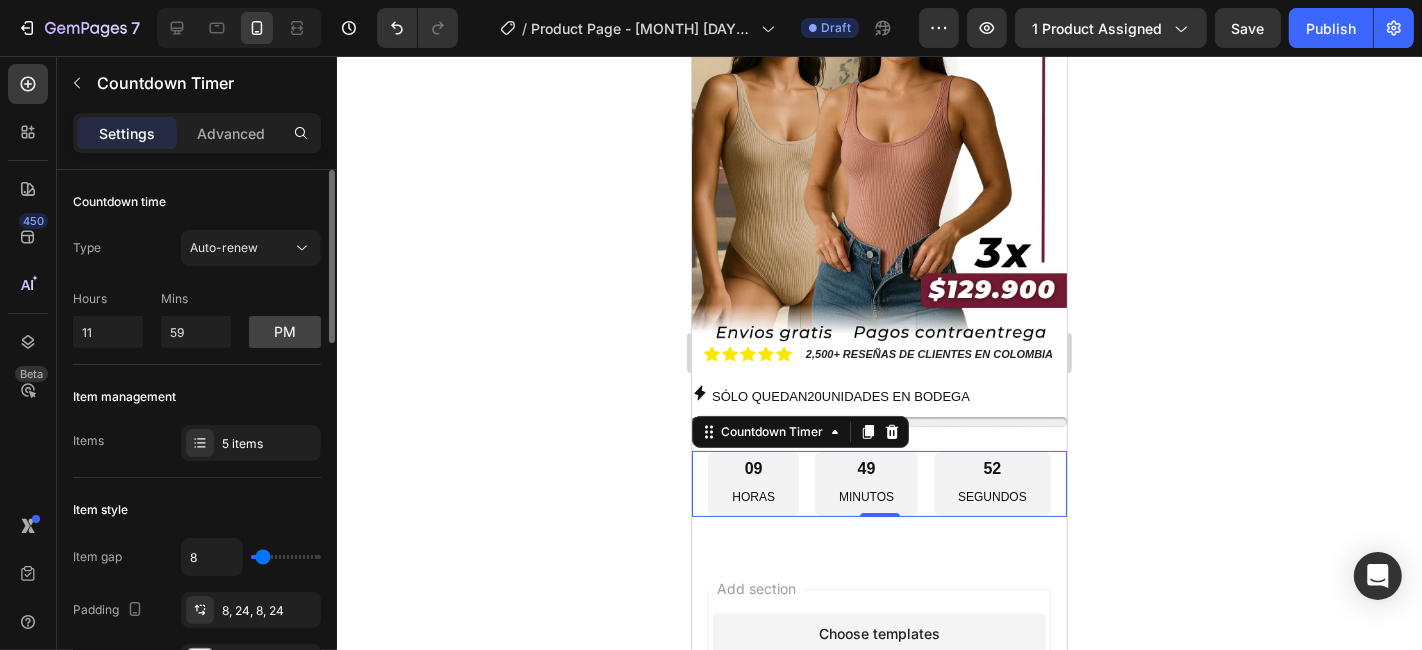 click on "Item management" at bounding box center (197, 397) 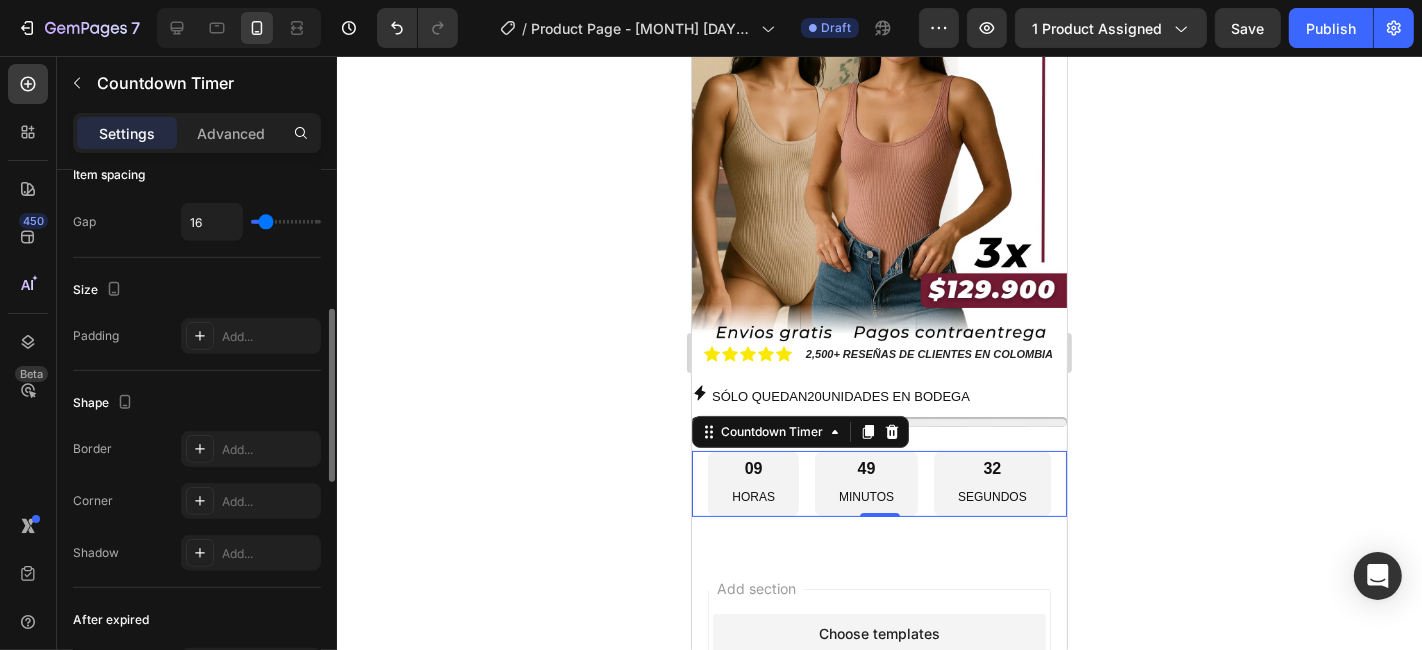 scroll, scrollTop: 777, scrollLeft: 0, axis: vertical 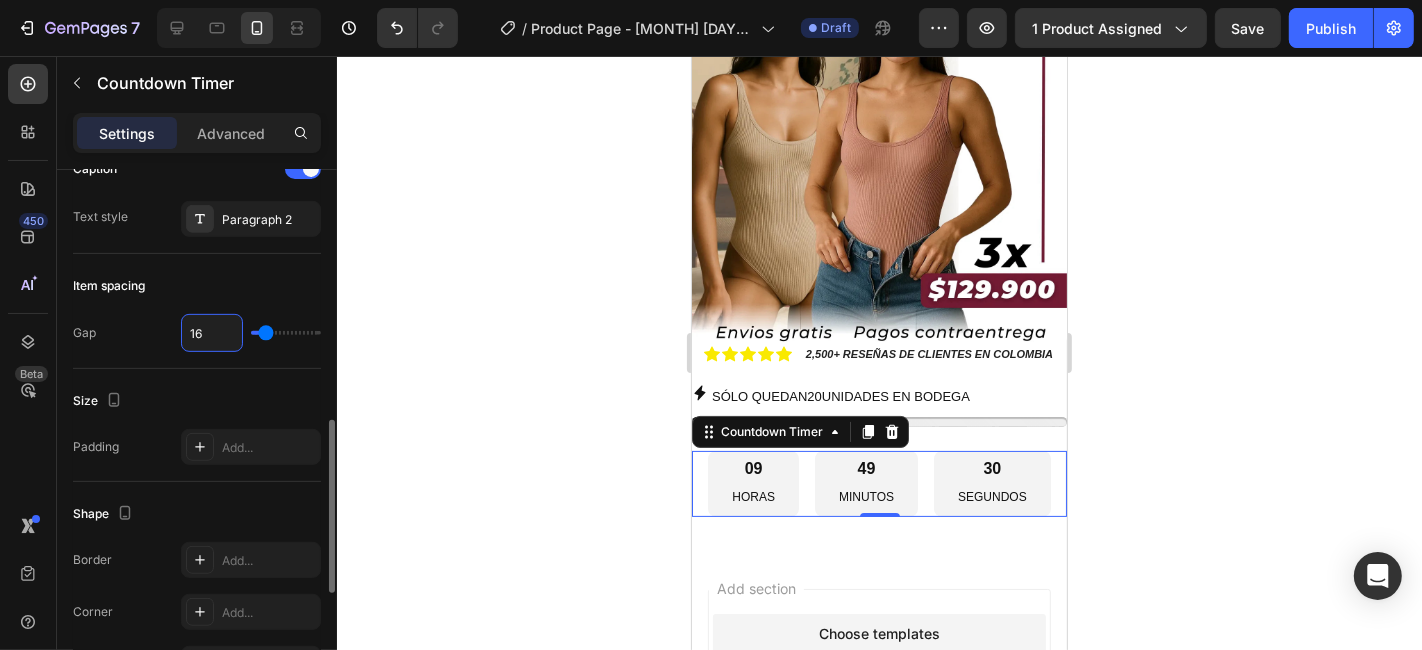 click on "16" at bounding box center (212, 333) 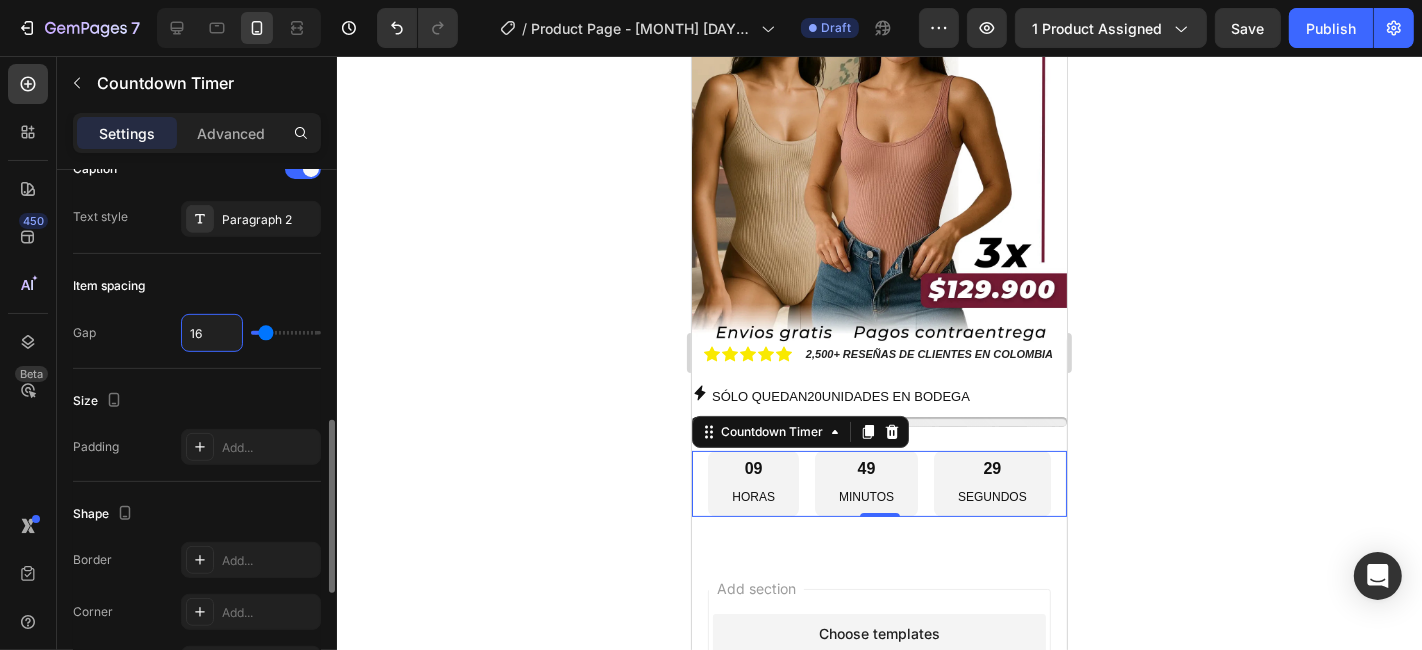 type on "1" 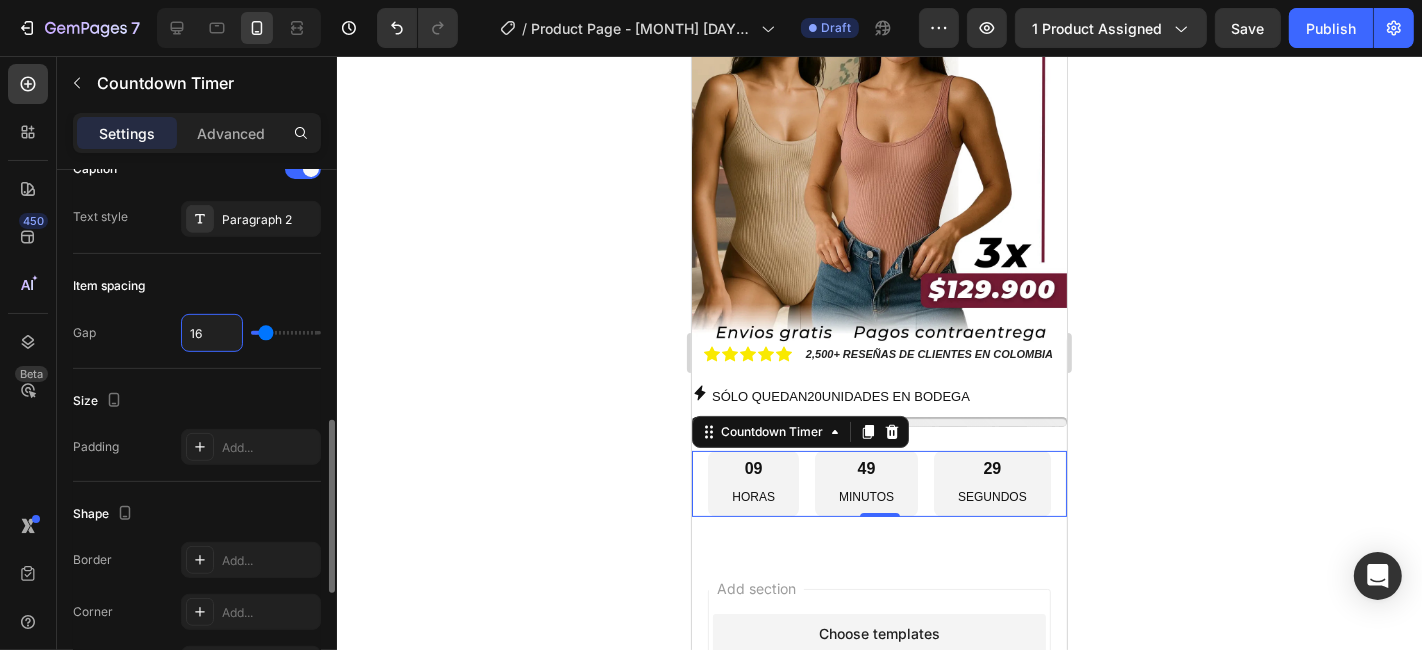 type on "1" 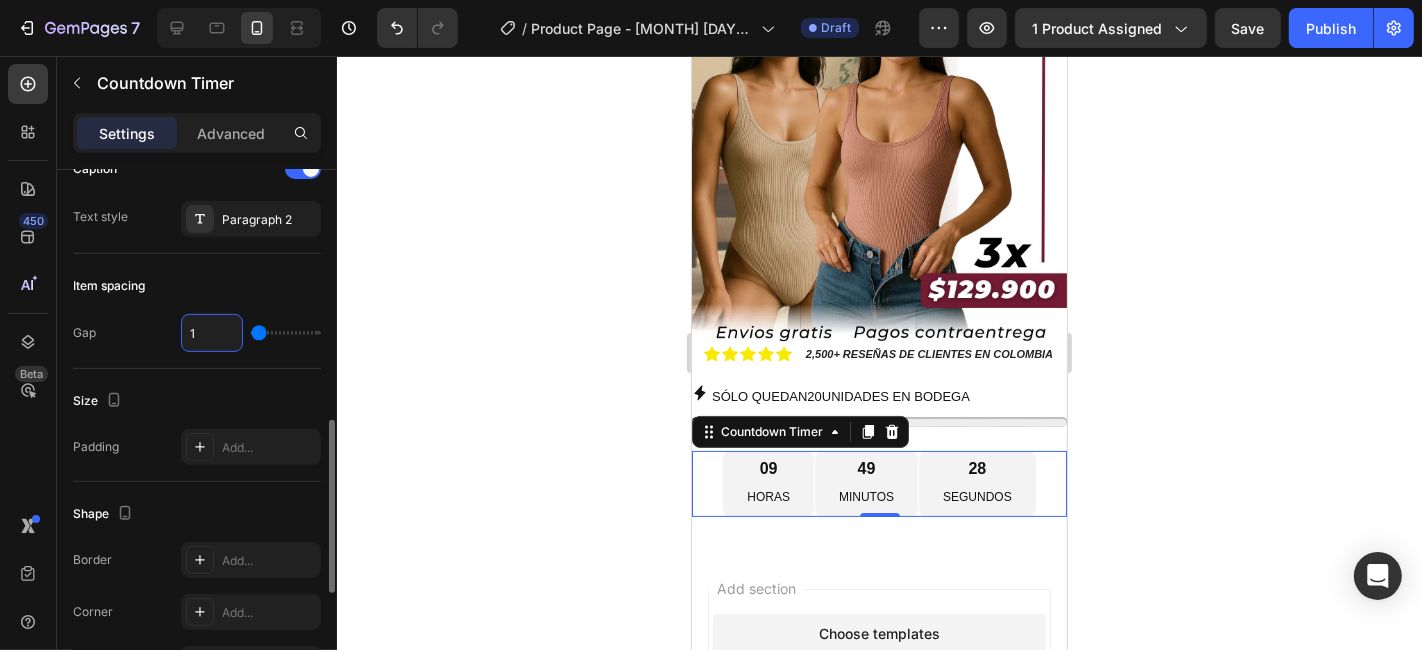 type on "14" 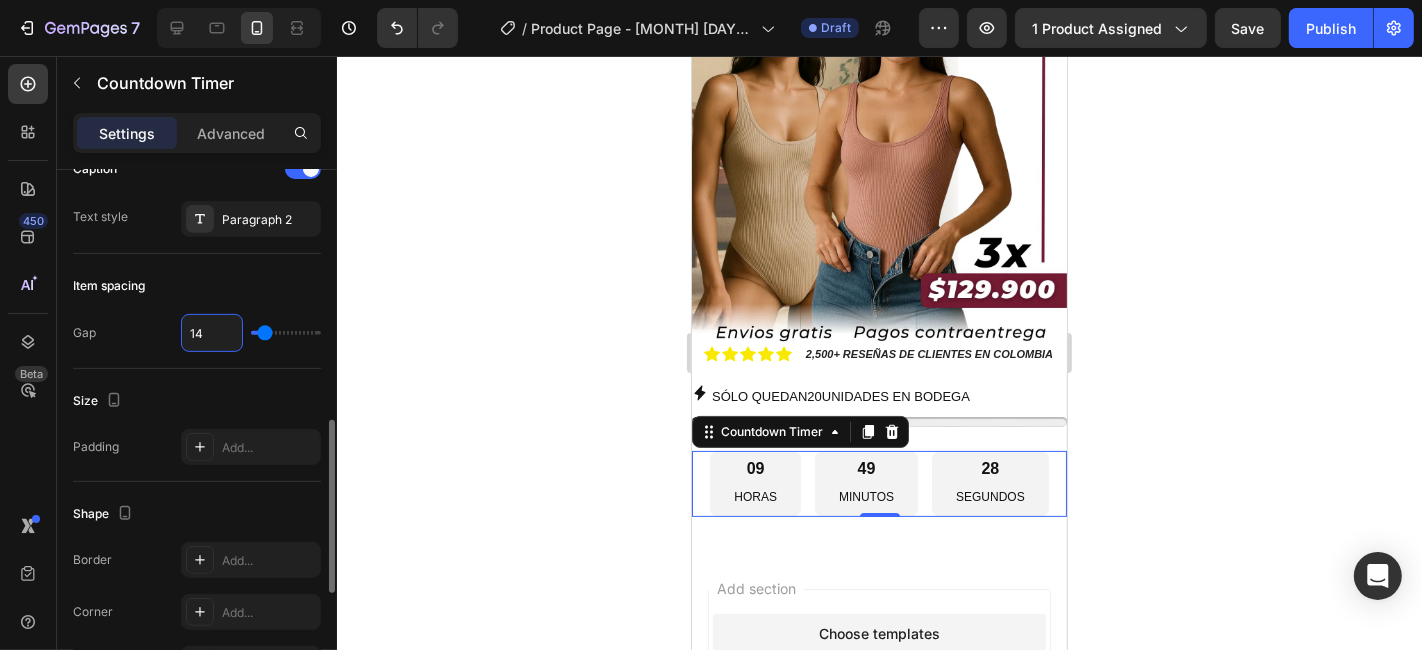 type on "14" 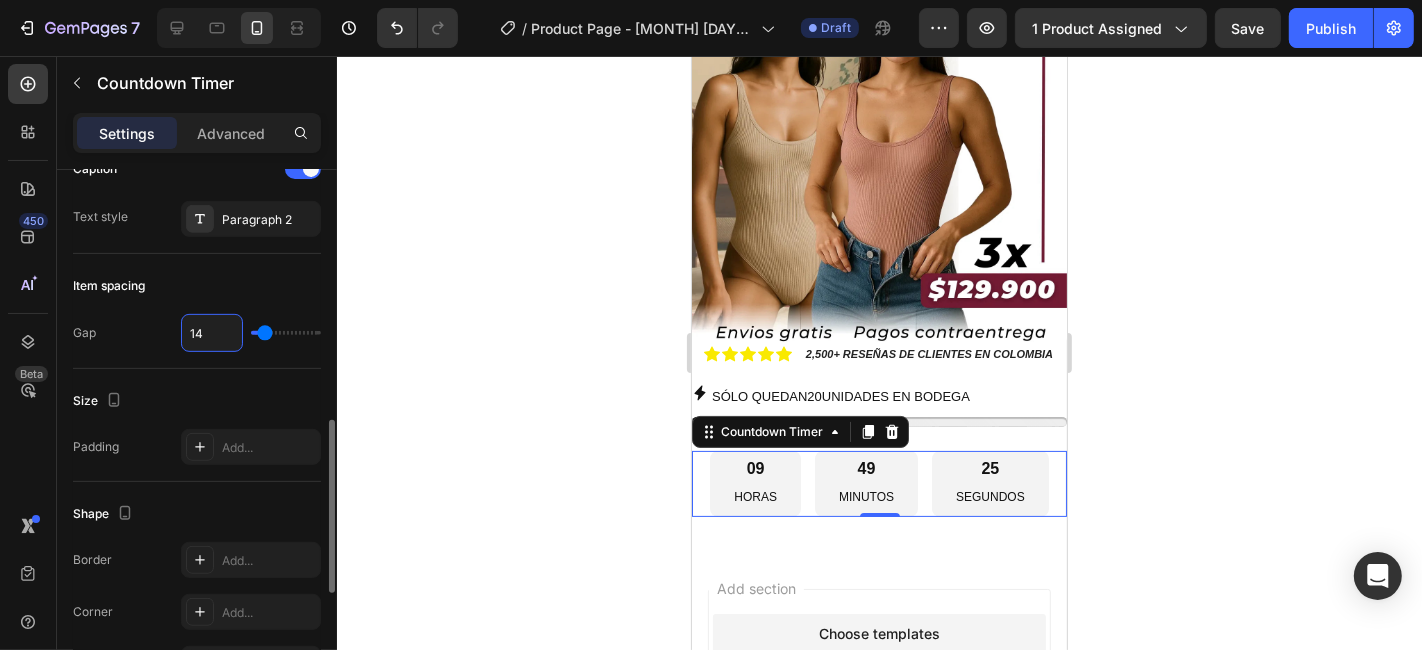 click on "Size" at bounding box center (197, 401) 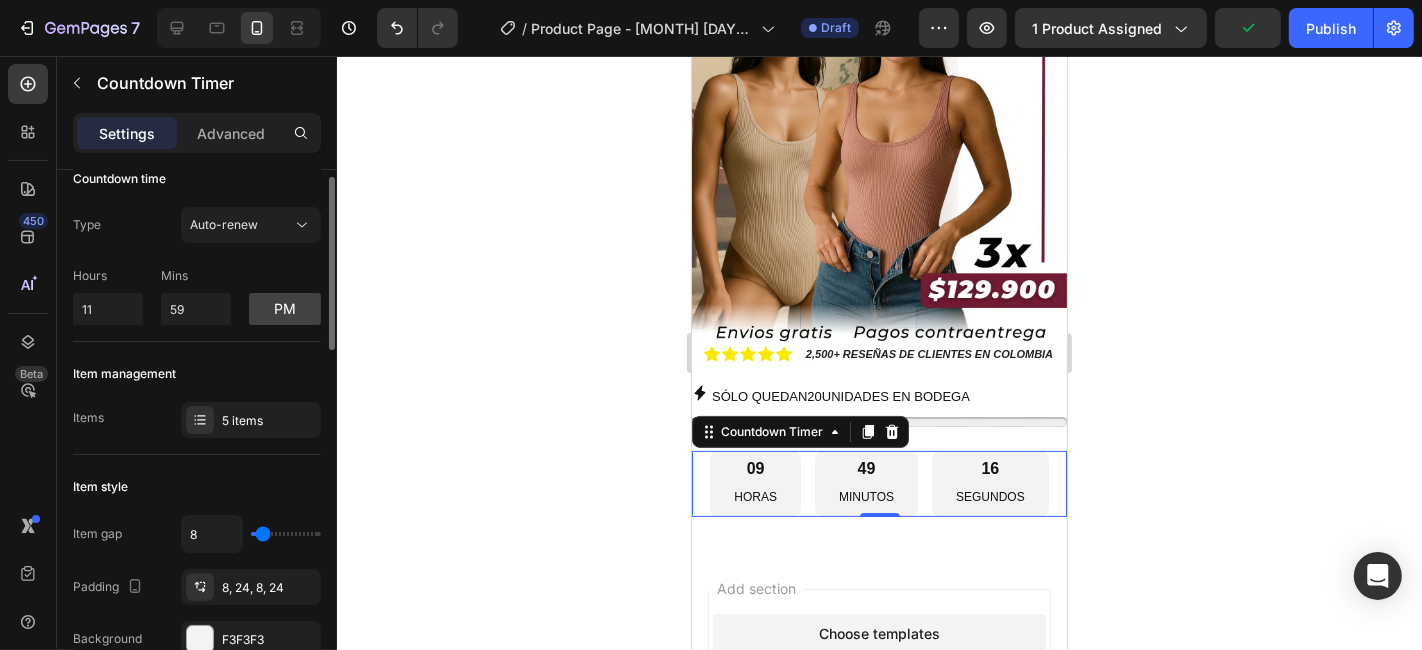 scroll, scrollTop: 0, scrollLeft: 0, axis: both 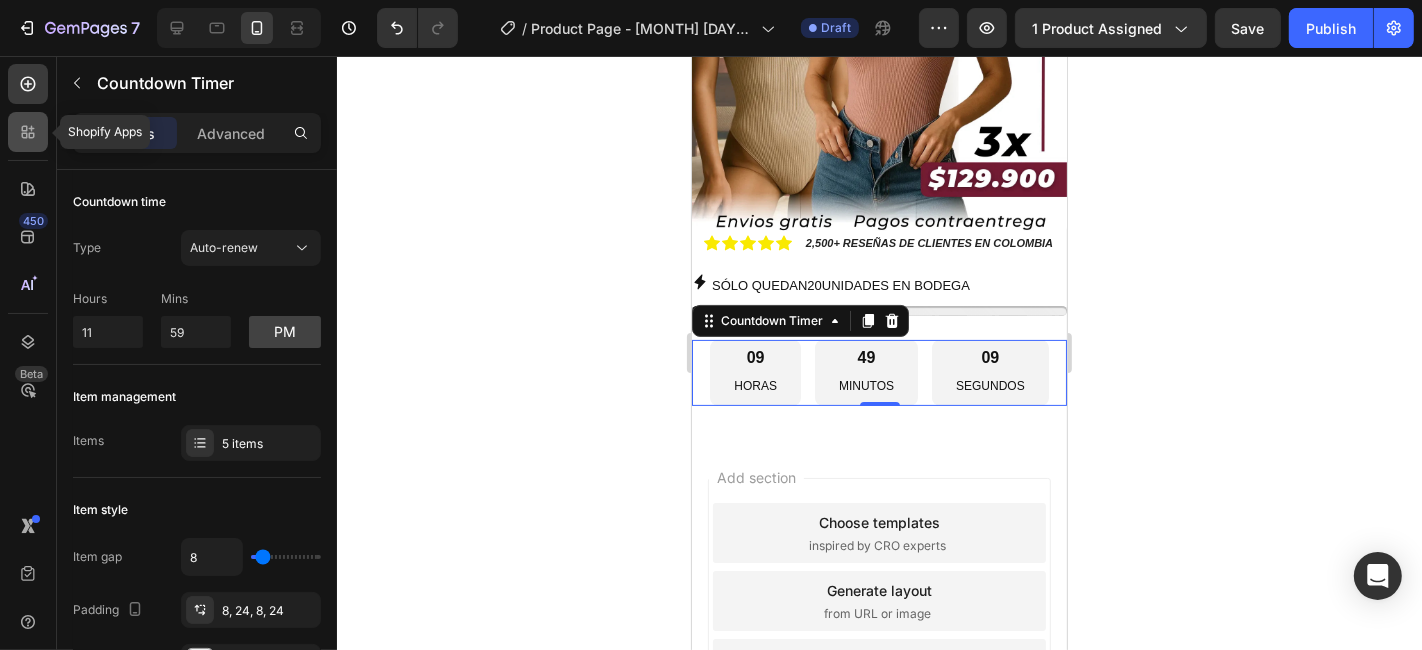 click 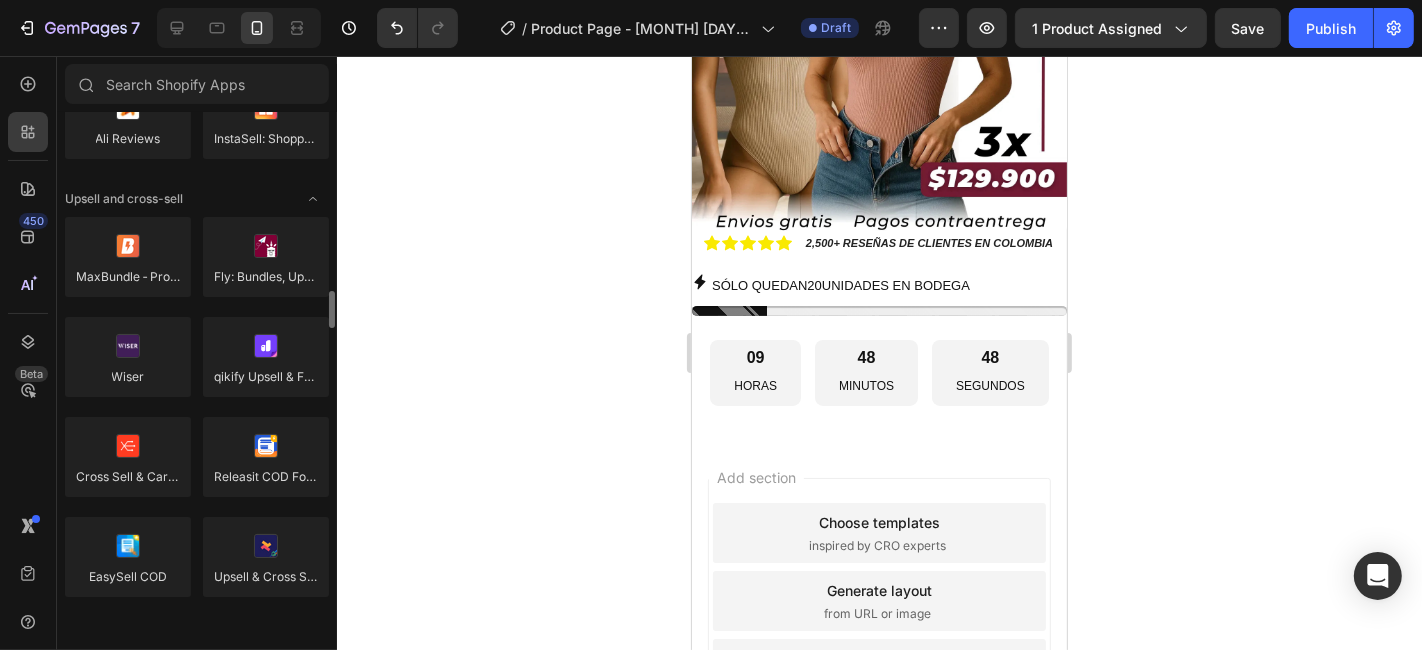 scroll, scrollTop: 888, scrollLeft: 0, axis: vertical 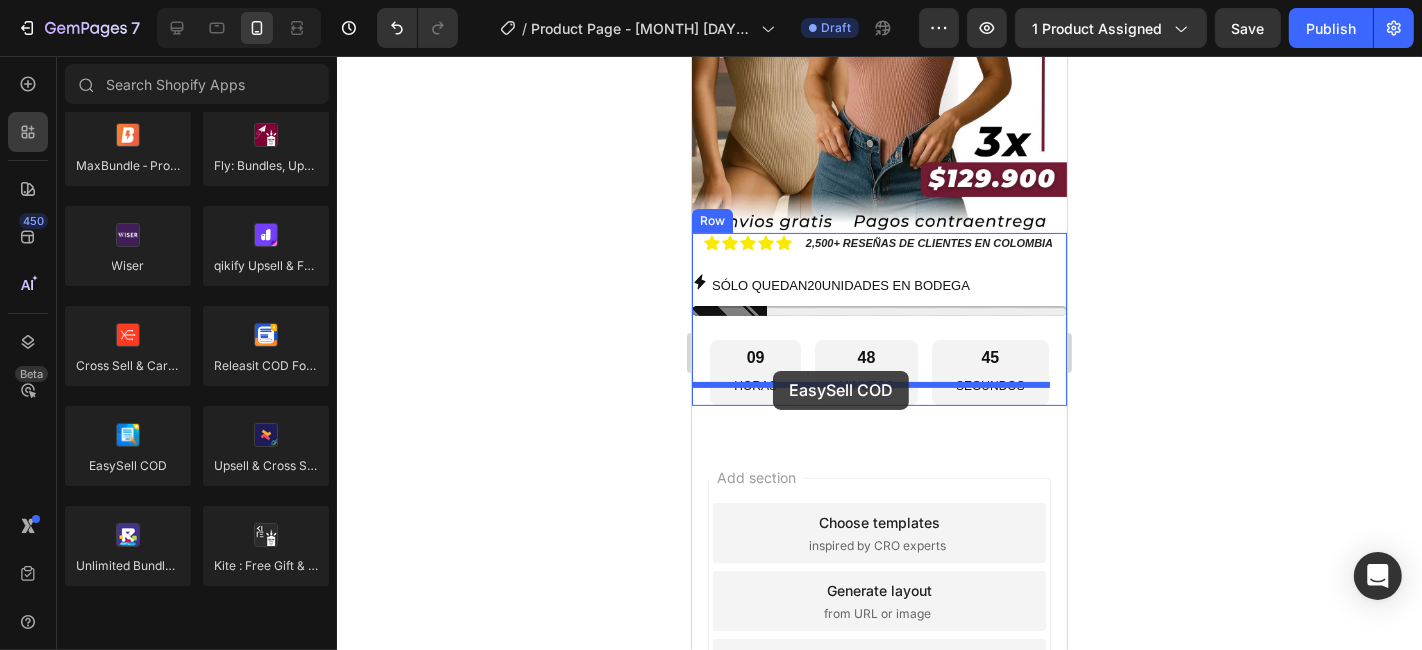 drag, startPoint x: 808, startPoint y: 504, endPoint x: 772, endPoint y: 370, distance: 138.75157 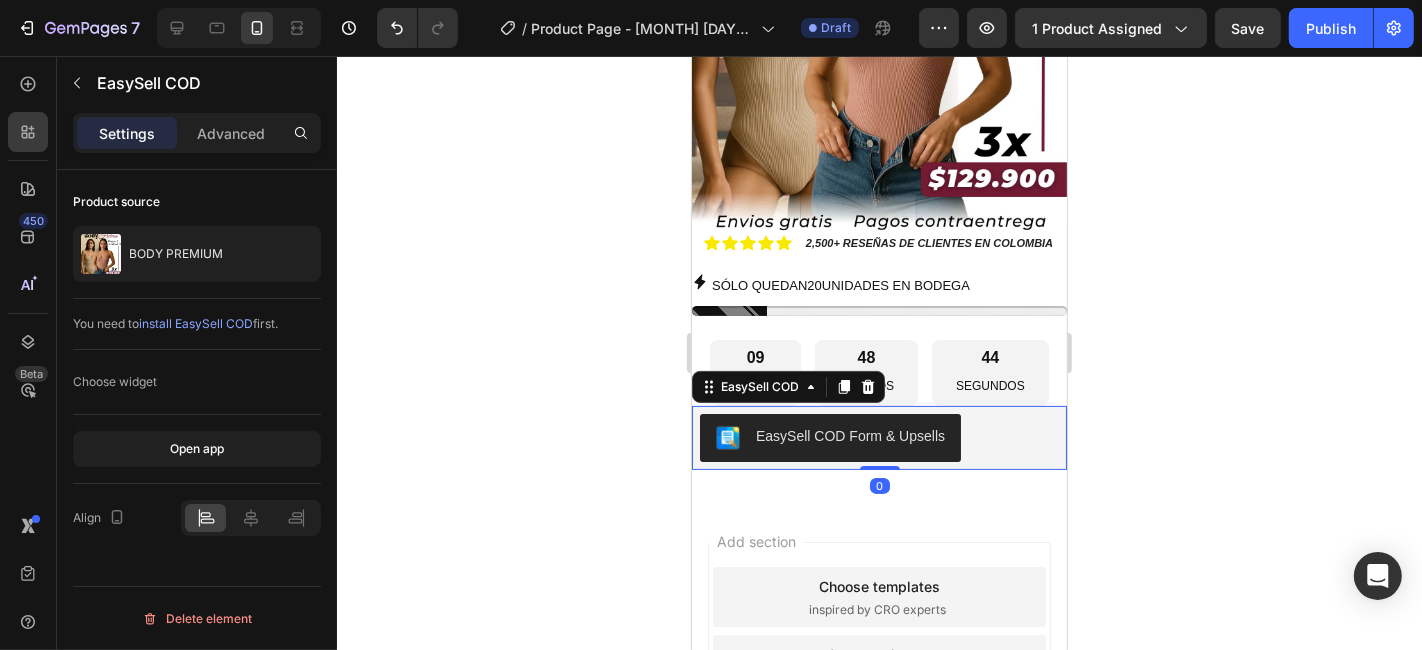click on "EasySell COD Form & Upsells" at bounding box center [878, 437] 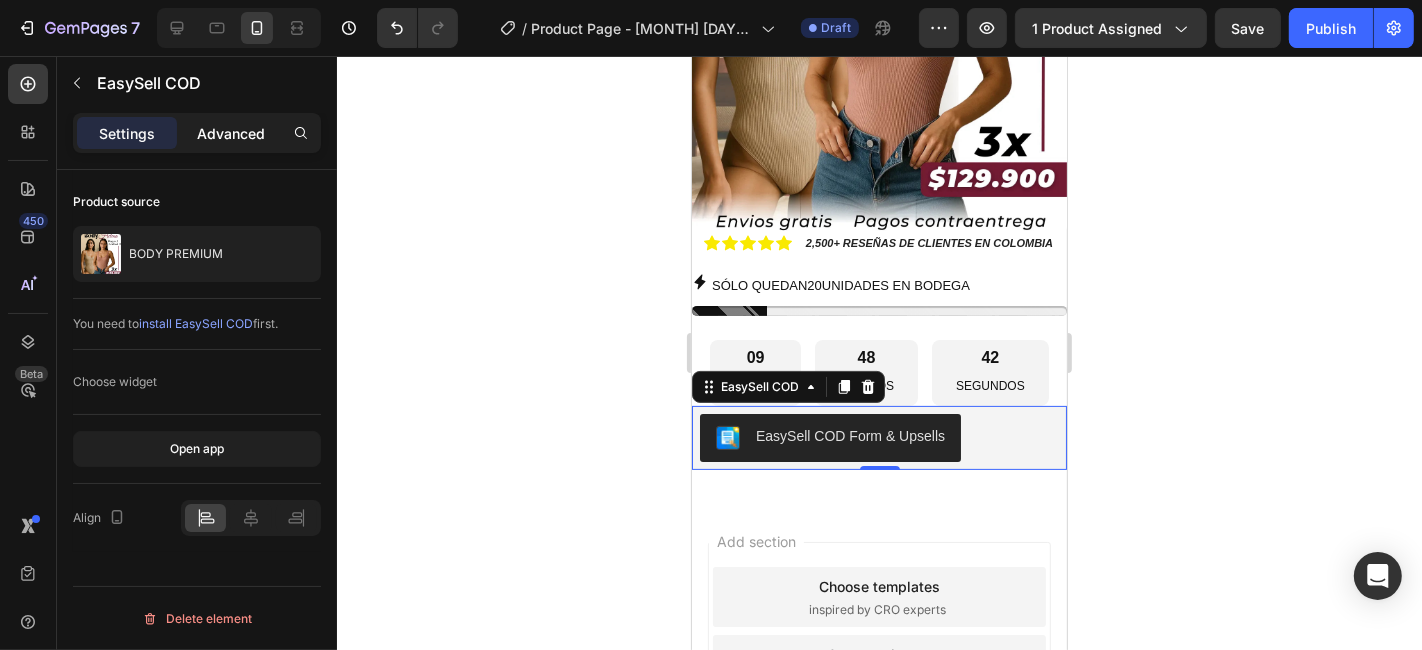 click on "Advanced" 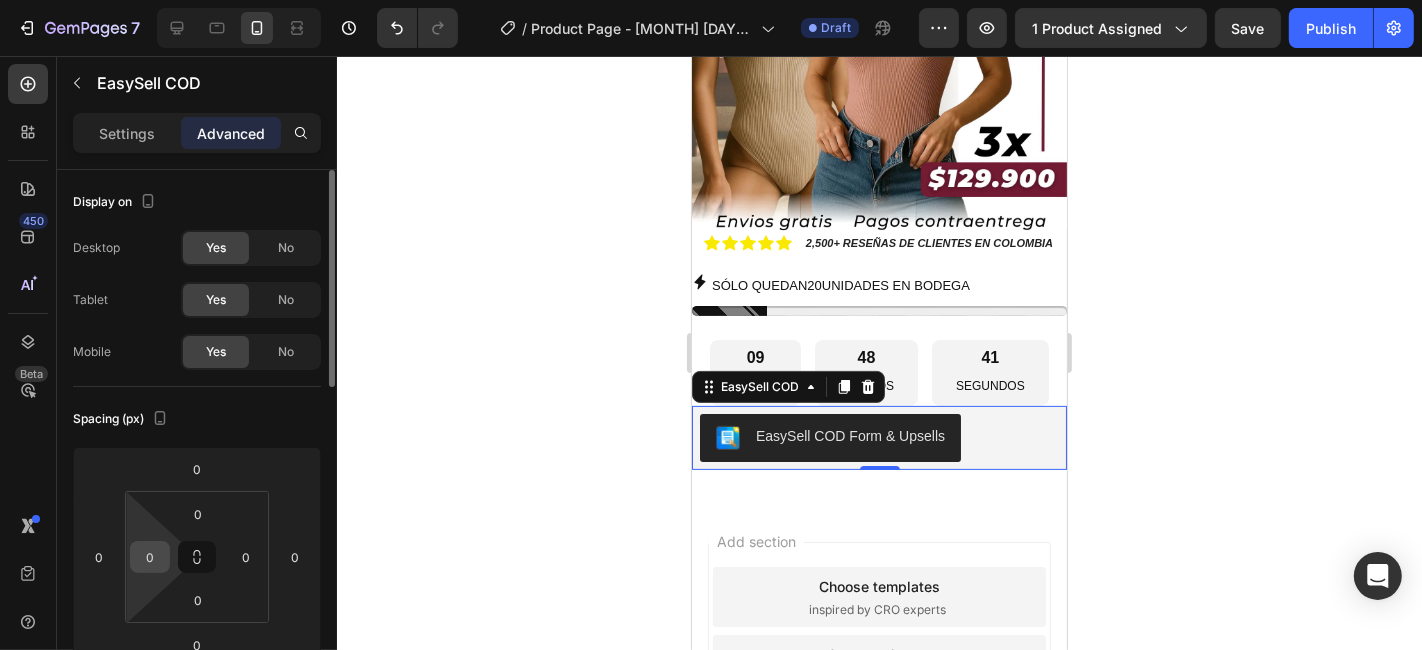 click on "0" at bounding box center (150, 557) 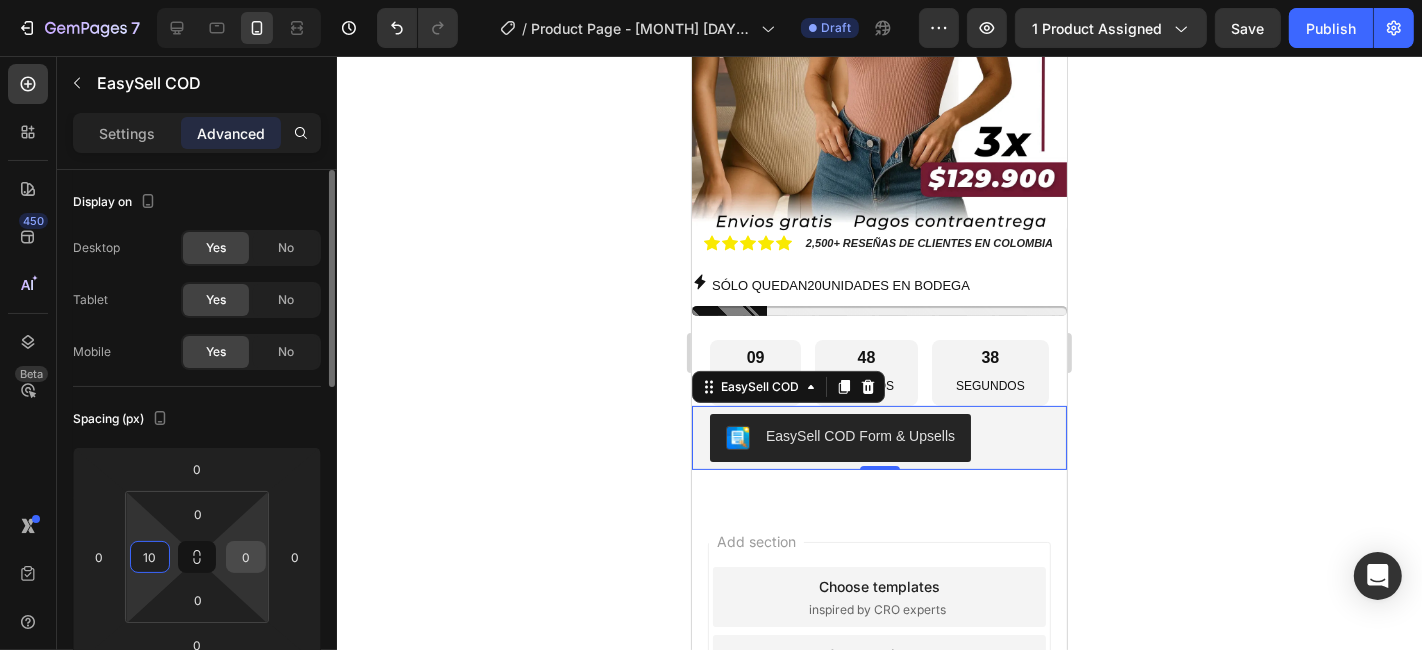 type on "10" 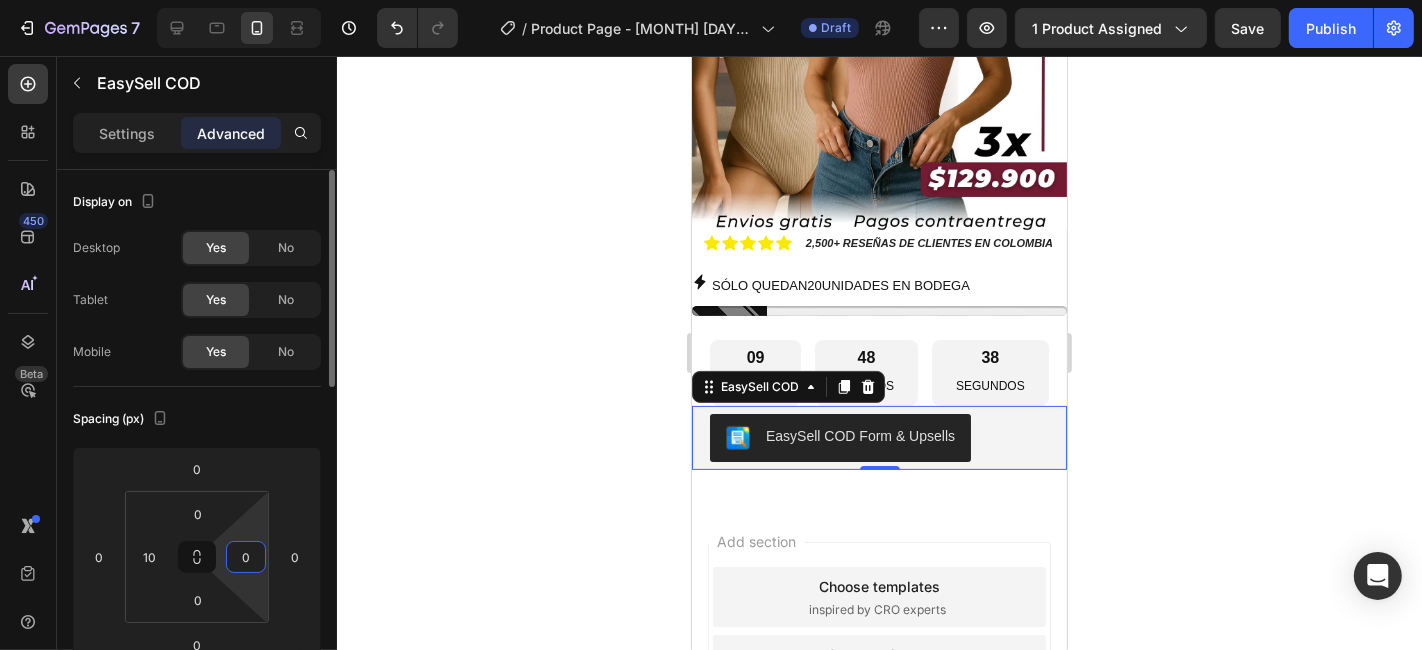 click on "0" at bounding box center [246, 557] 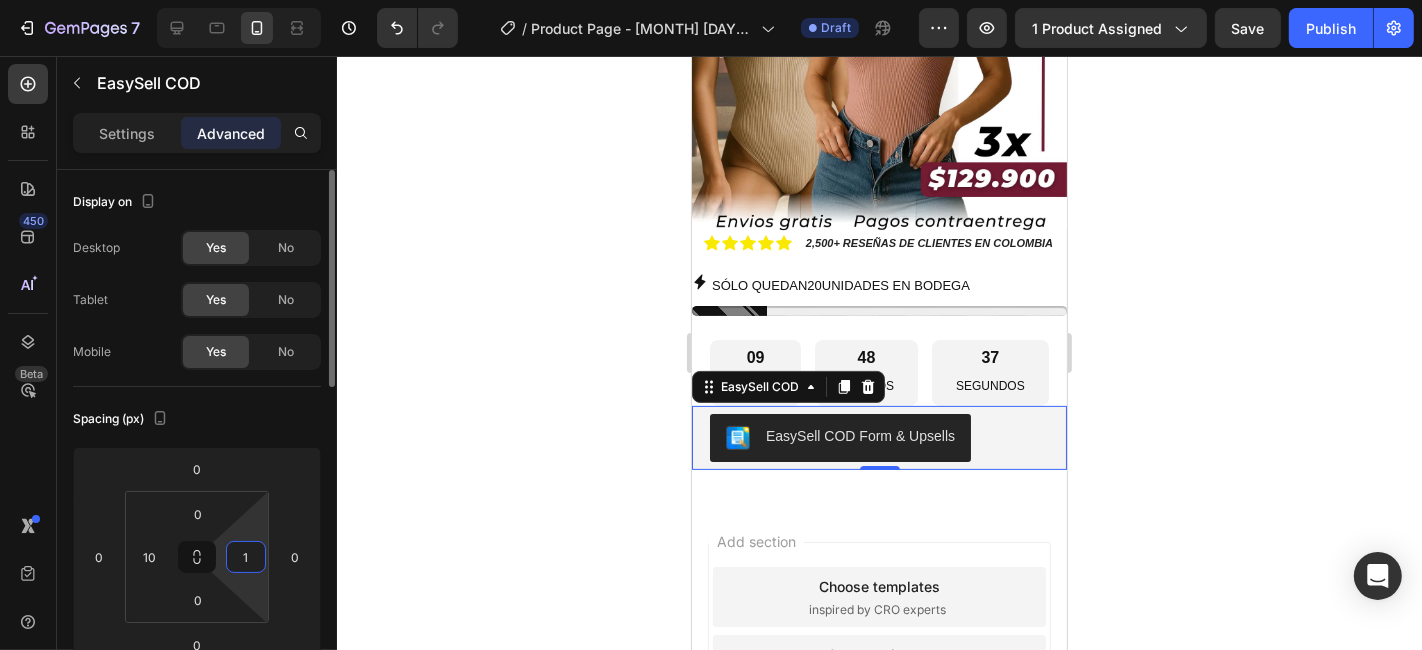 type on "10" 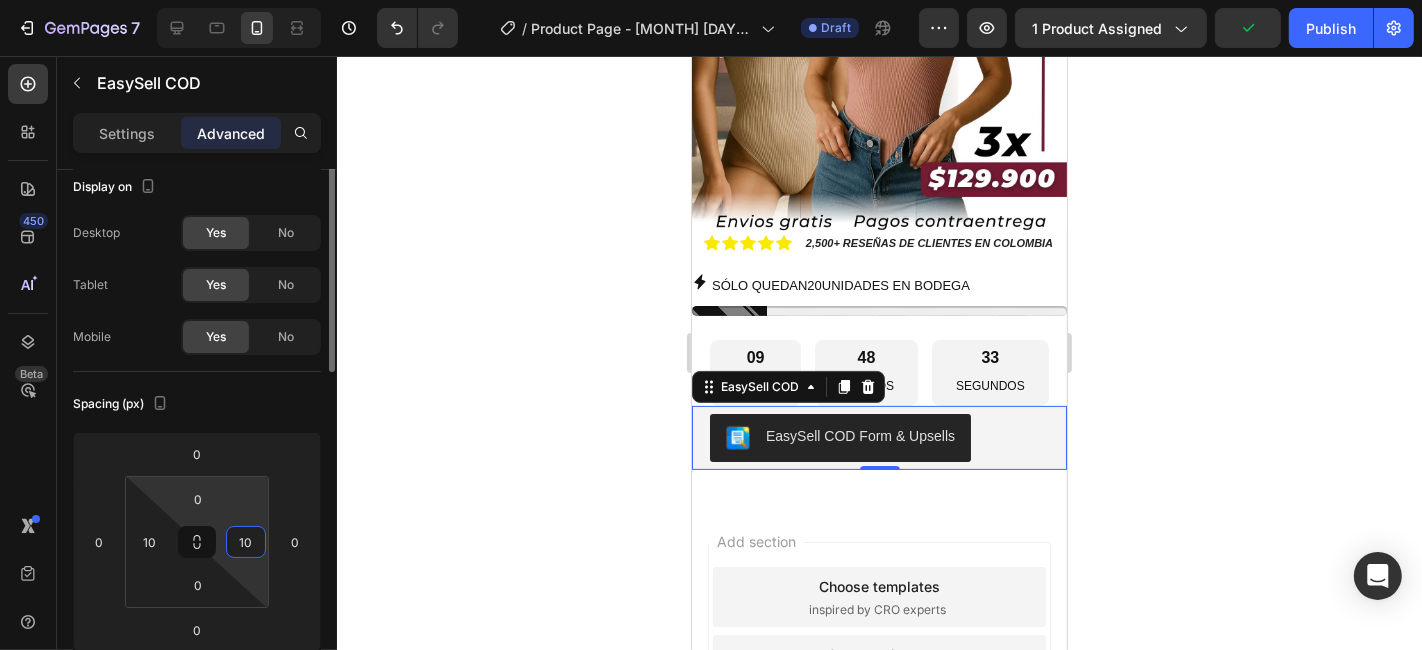 scroll, scrollTop: 0, scrollLeft: 0, axis: both 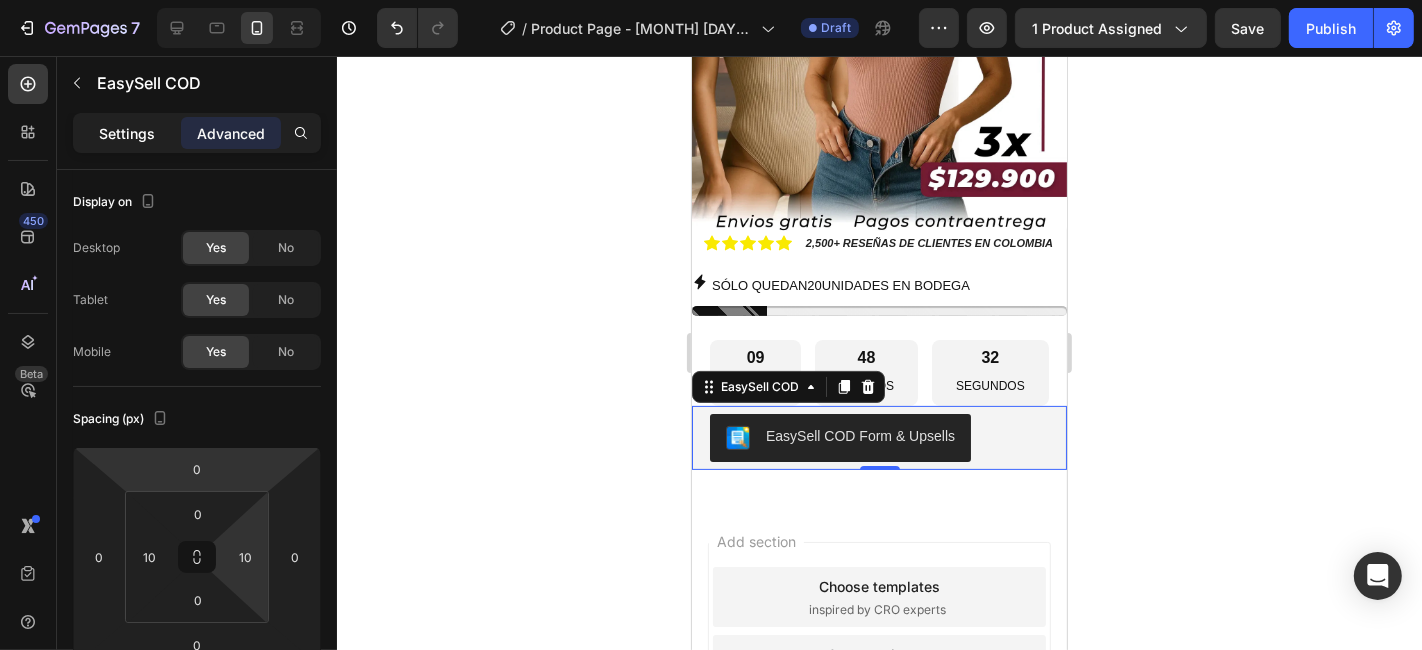 click on "Settings" at bounding box center (127, 133) 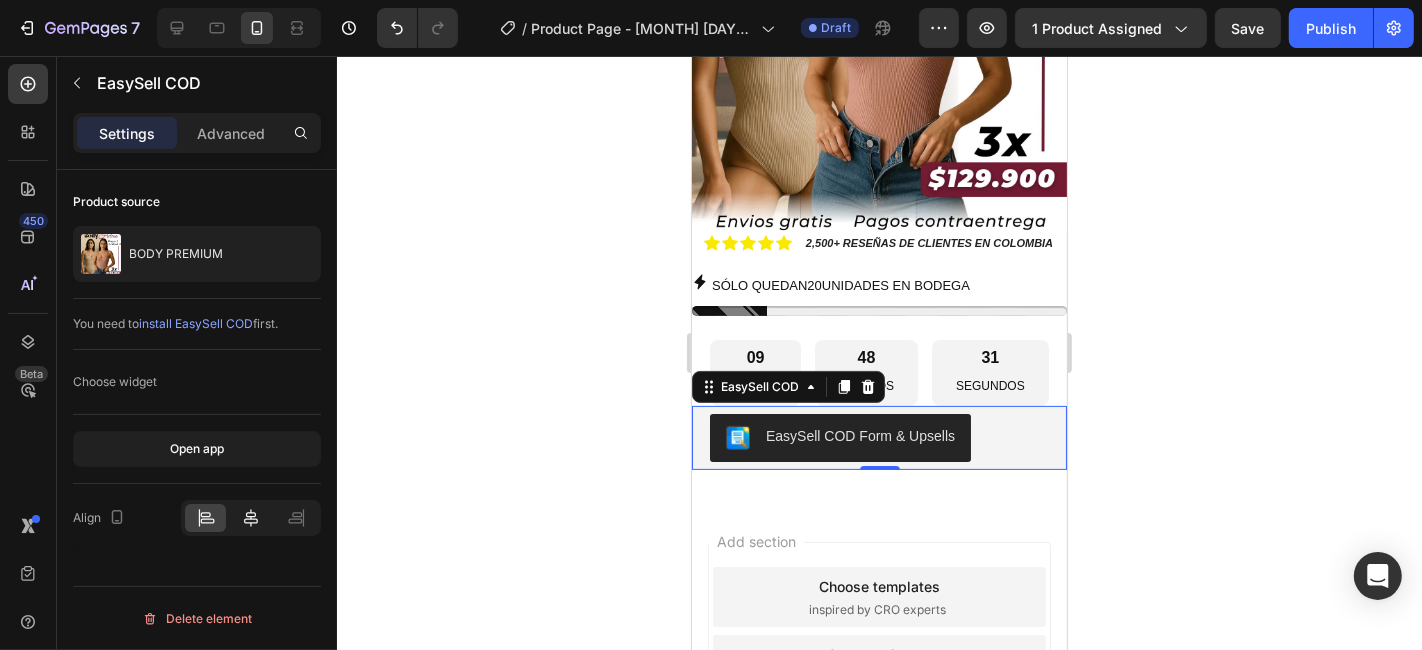 click 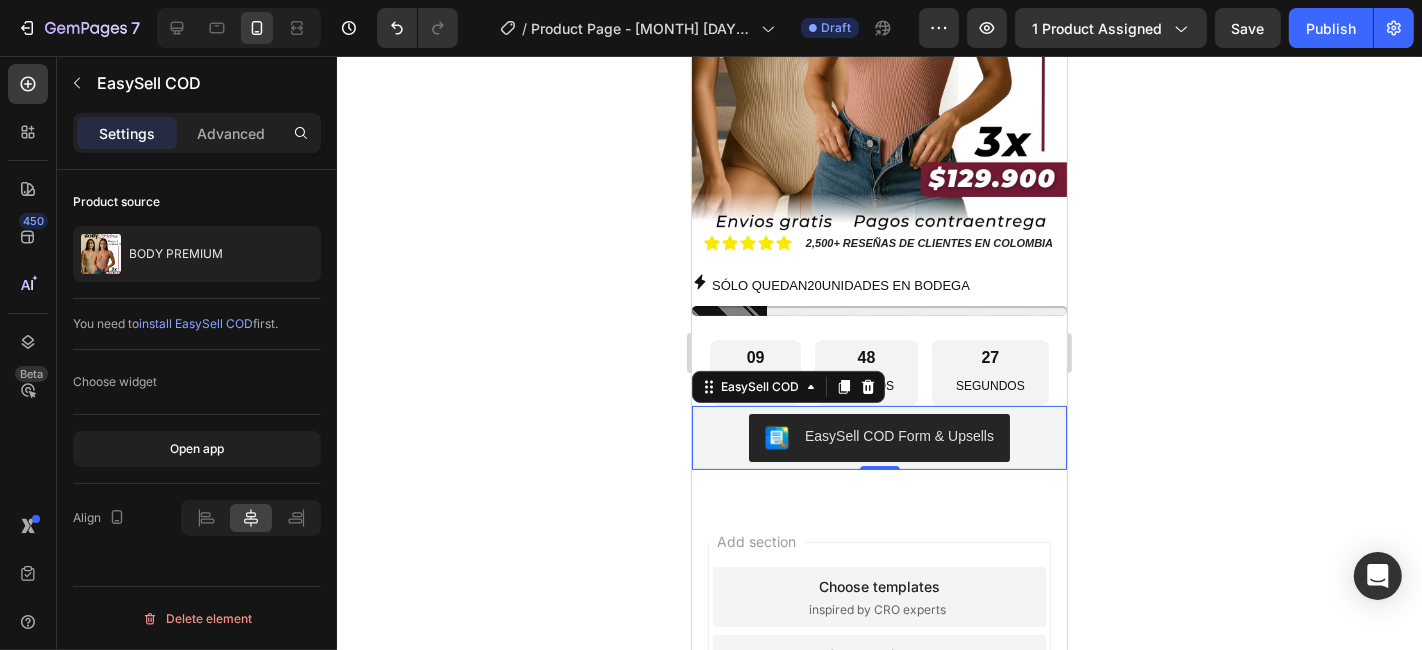 click 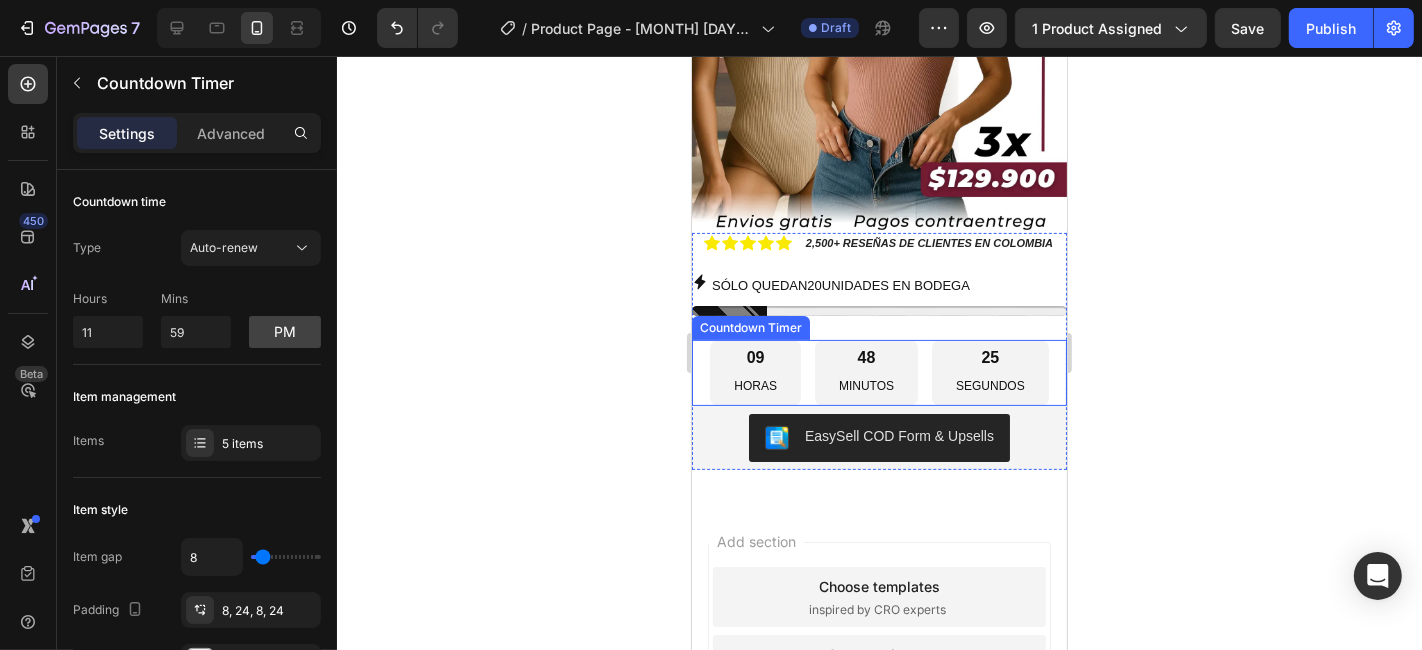 click on "[NUMBER] SEGUNDOS" at bounding box center [989, 372] 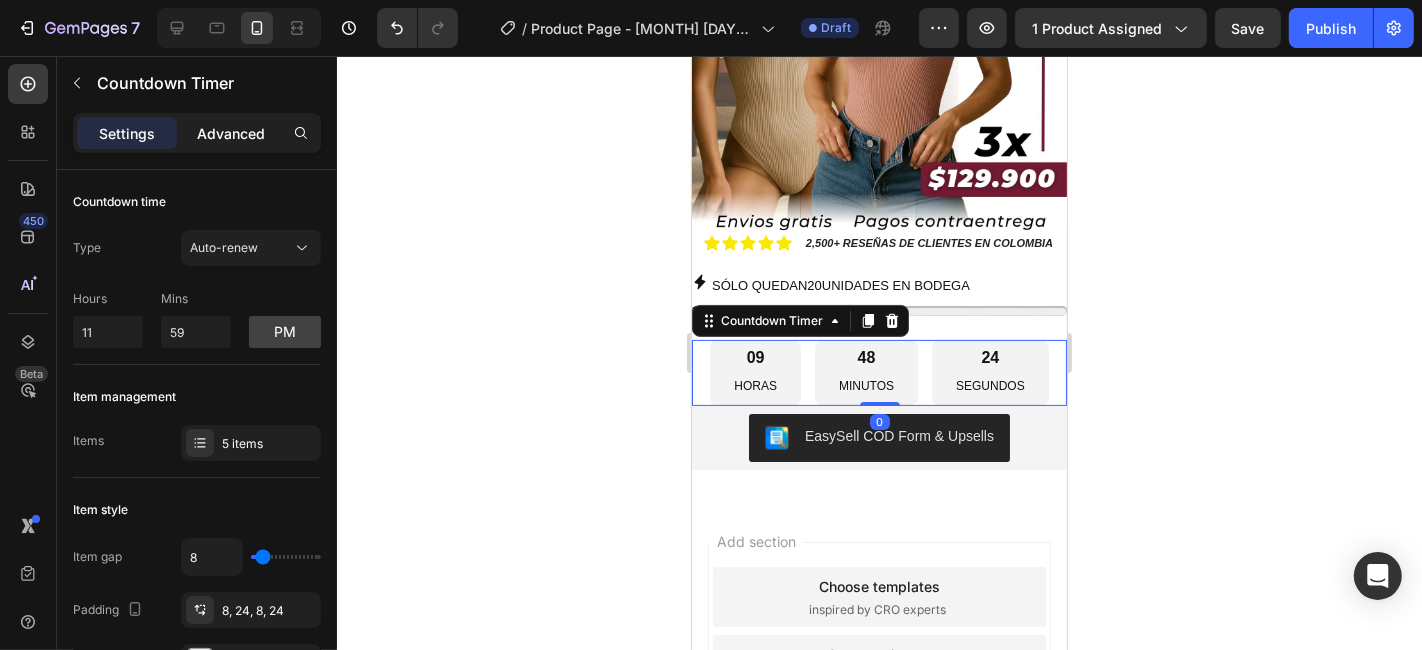 click on "Advanced" at bounding box center [231, 133] 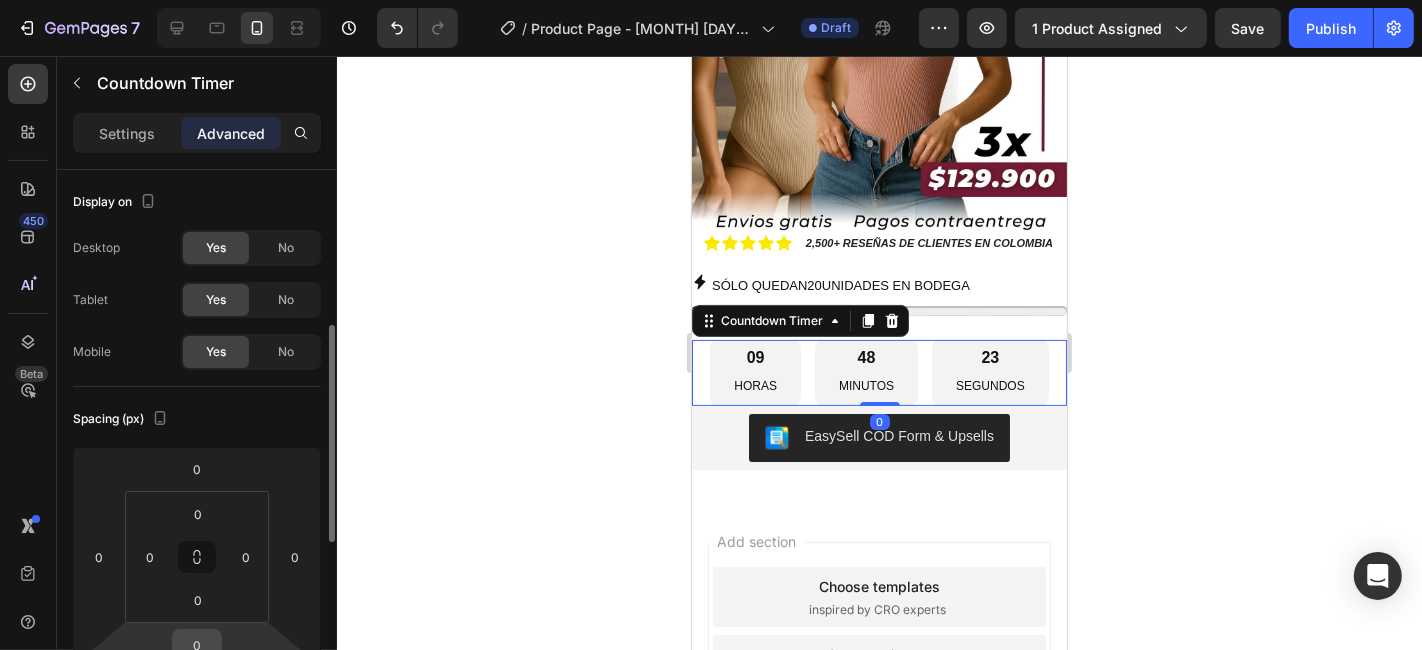 scroll, scrollTop: 222, scrollLeft: 0, axis: vertical 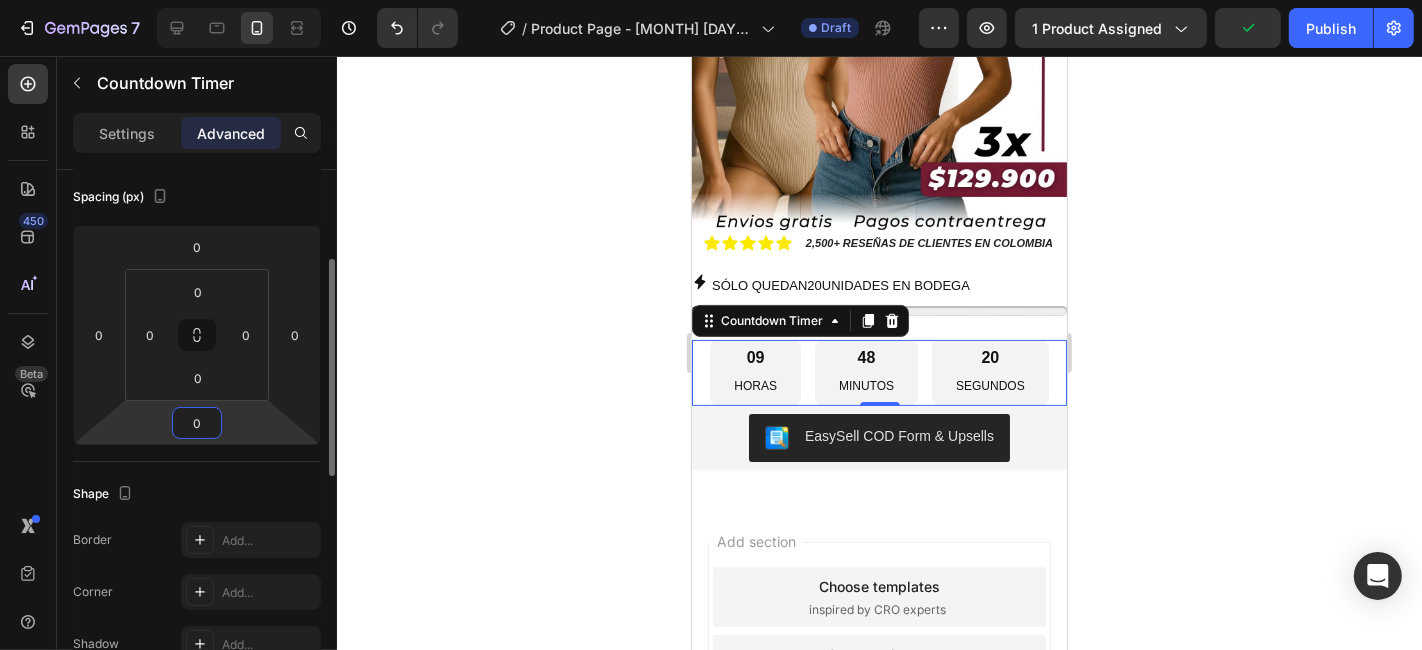 click on "0" at bounding box center (197, 423) 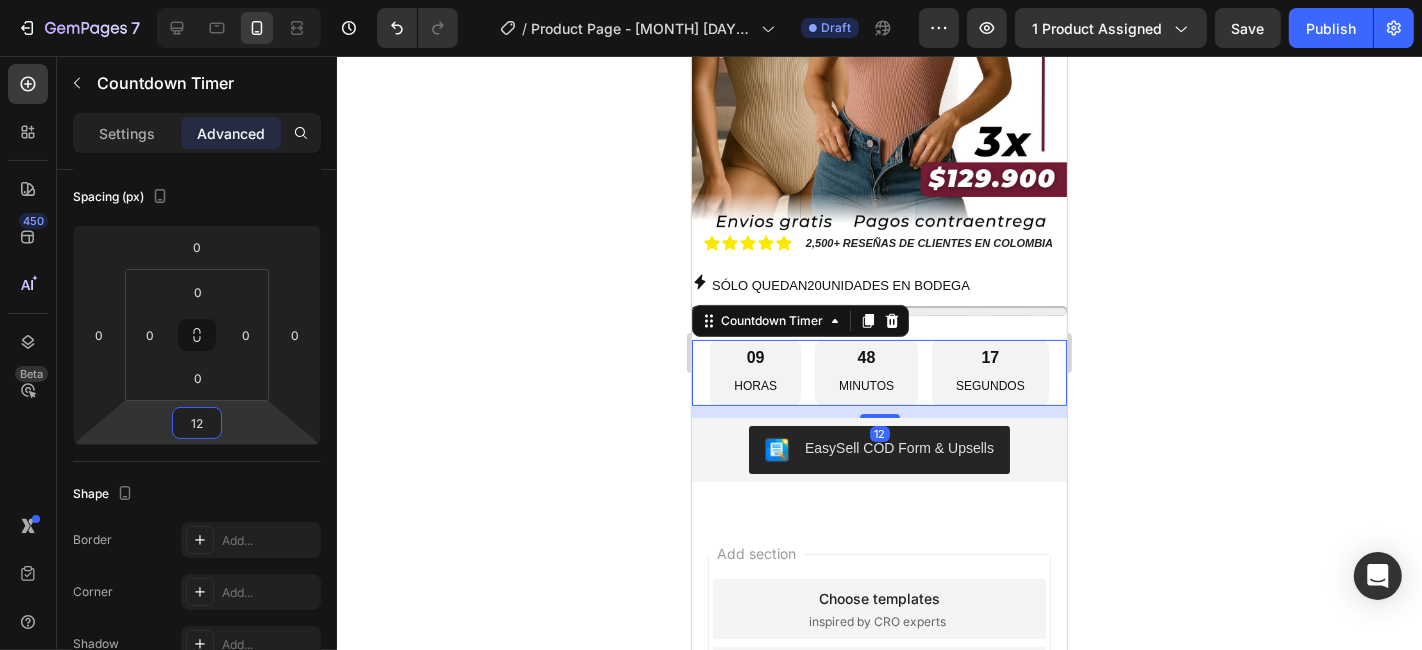 type on "12" 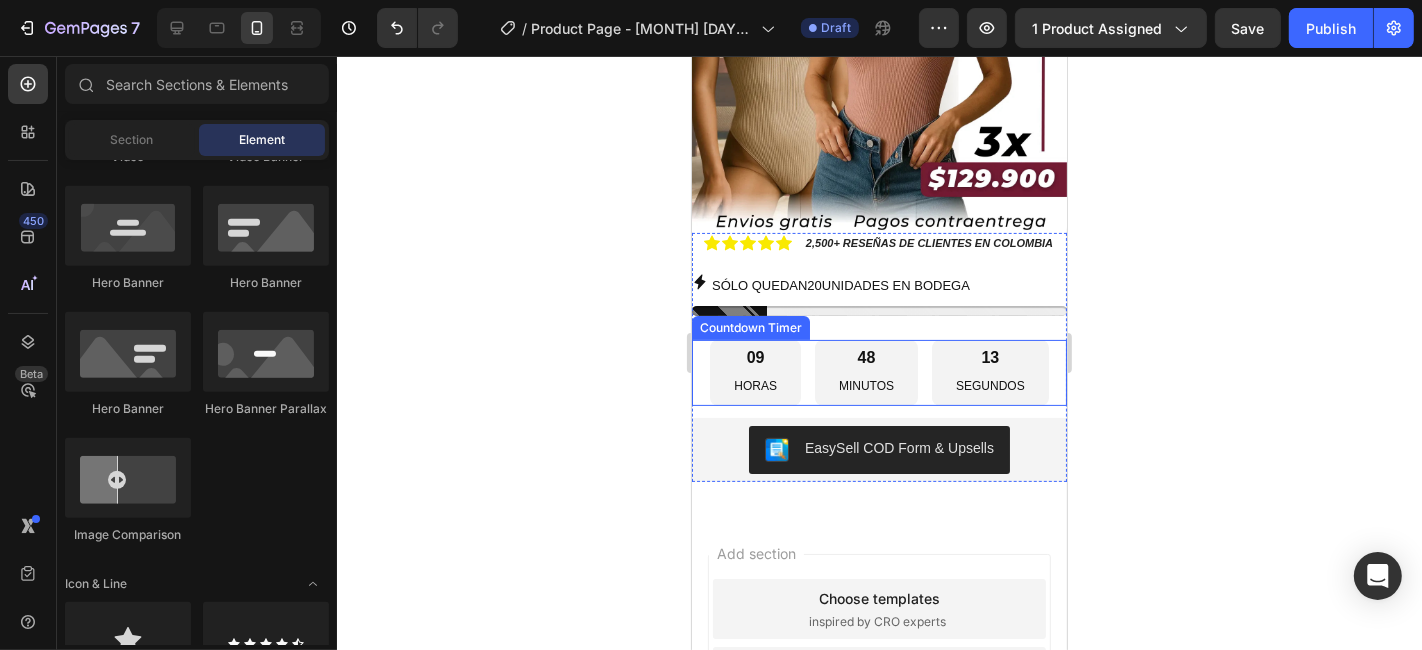 click on "13" at bounding box center [989, 357] 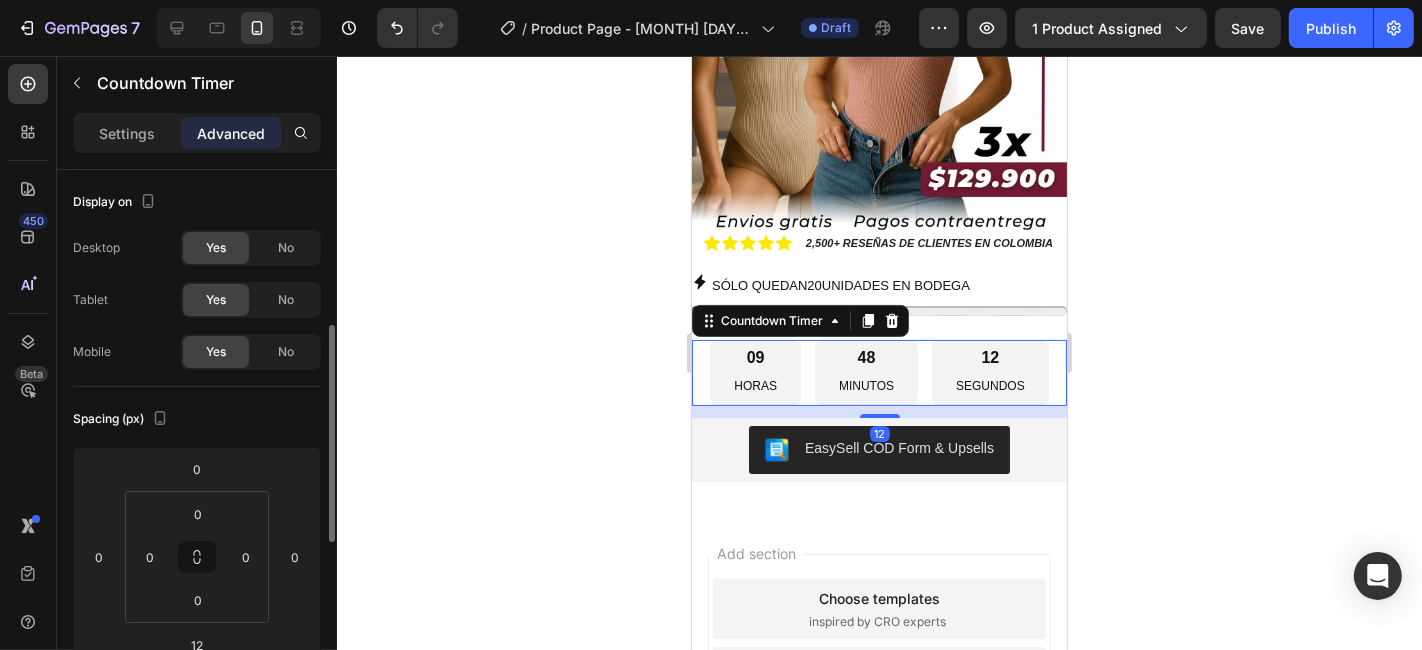 scroll, scrollTop: 111, scrollLeft: 0, axis: vertical 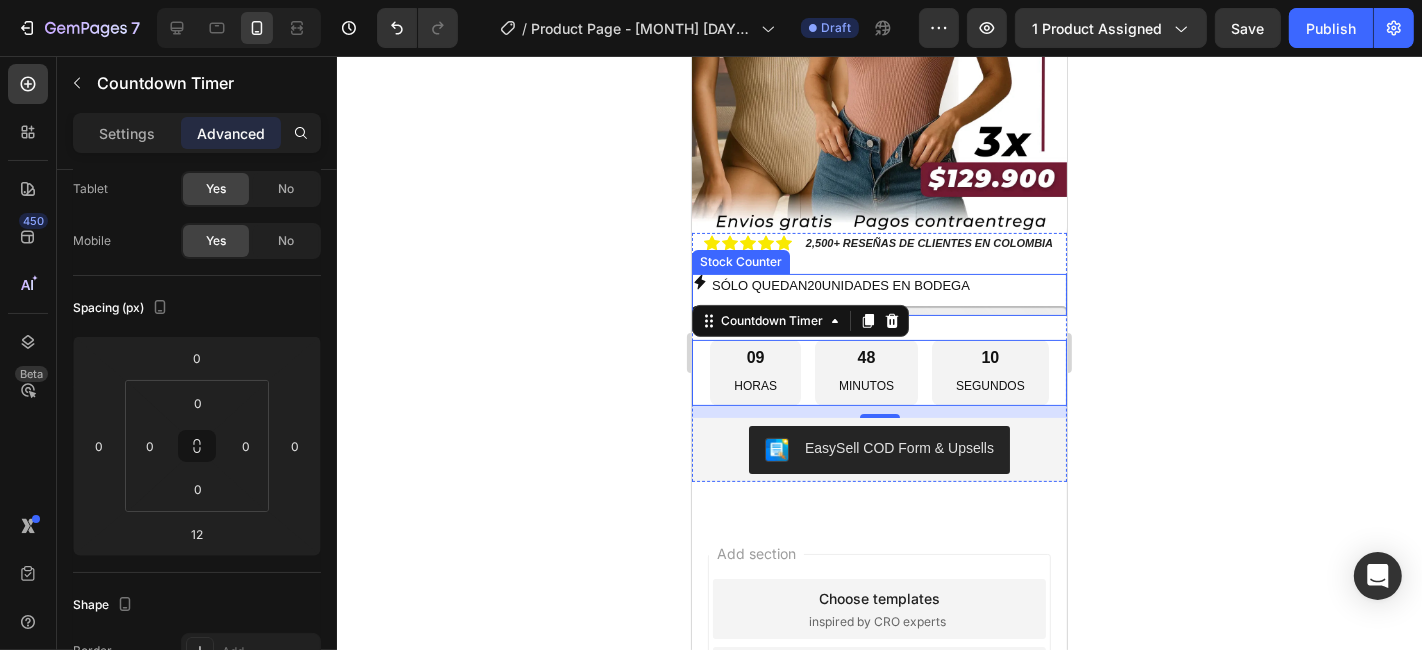 click at bounding box center (878, 310) 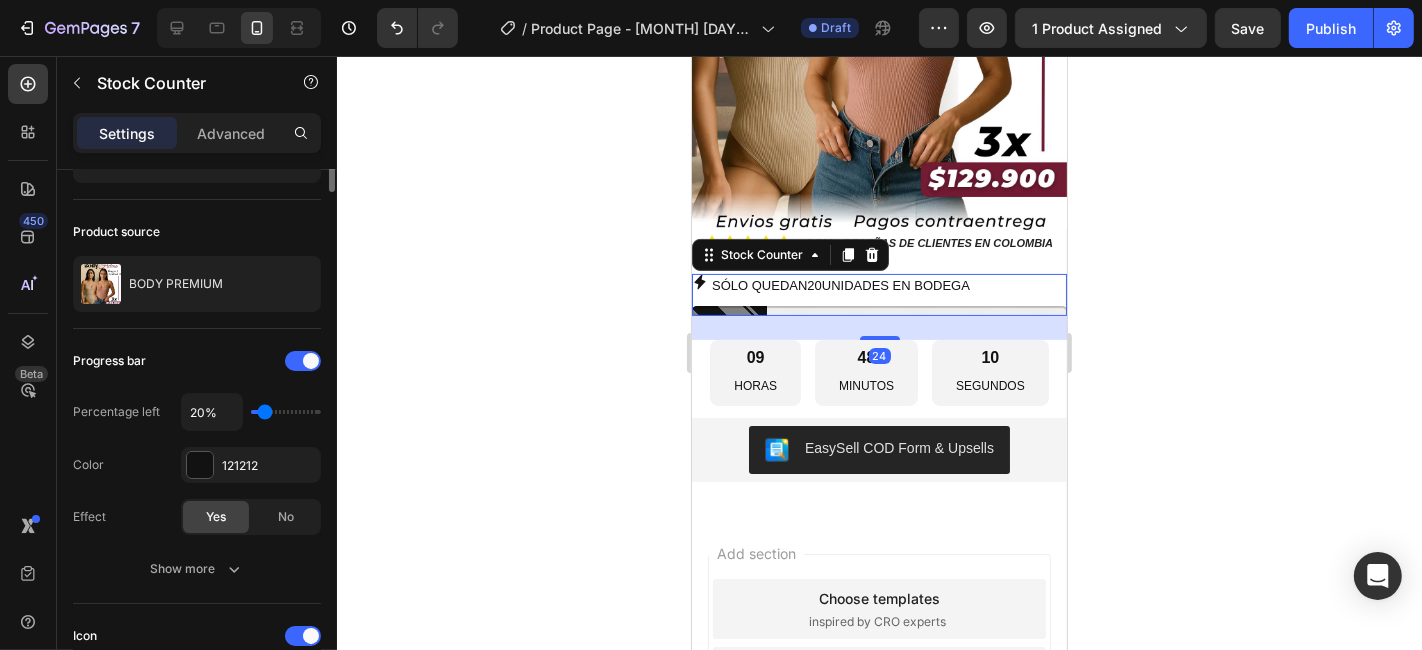 scroll, scrollTop: 0, scrollLeft: 0, axis: both 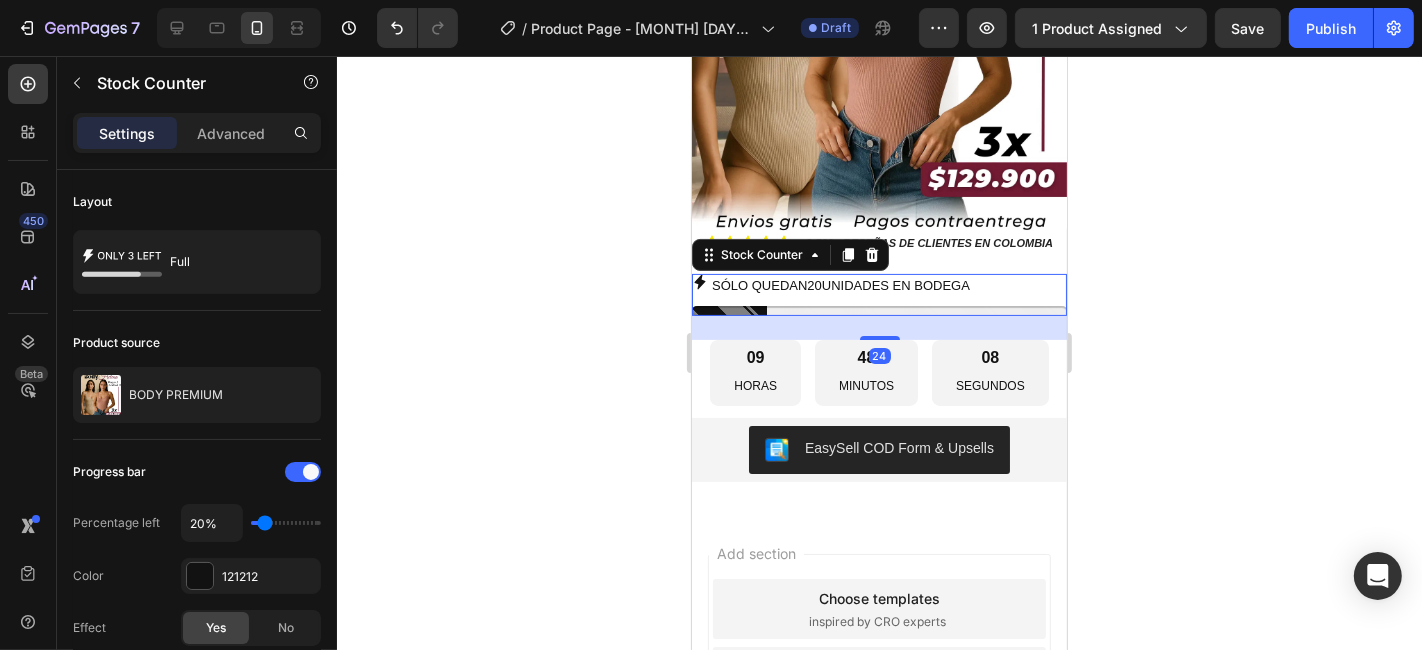 click on "Settings Advanced" at bounding box center [197, 133] 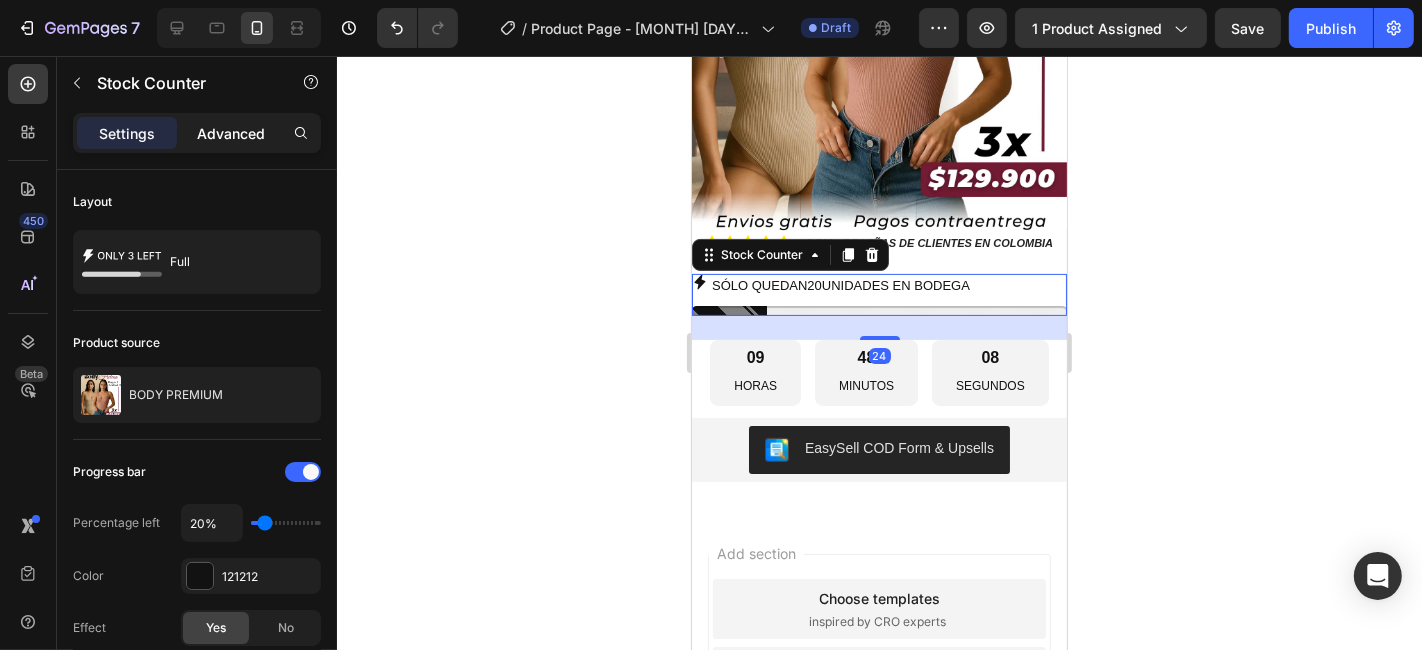 click on "Advanced" 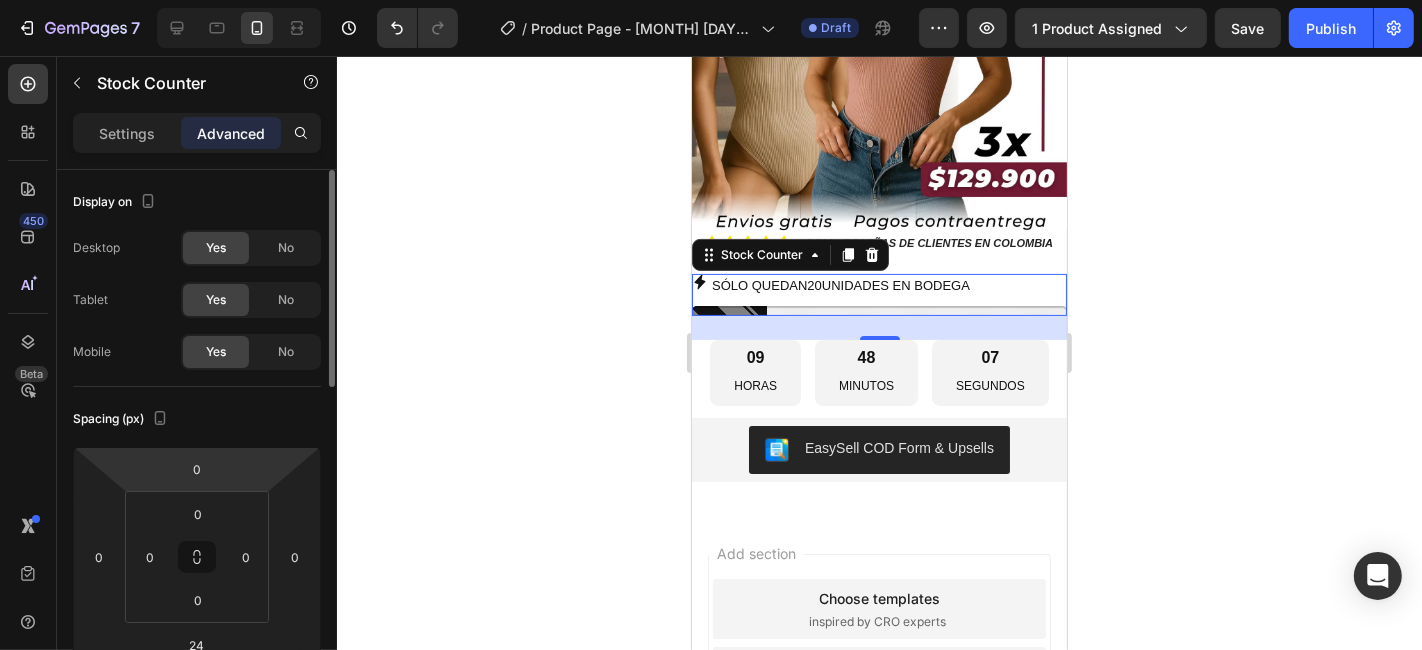 scroll, scrollTop: 222, scrollLeft: 0, axis: vertical 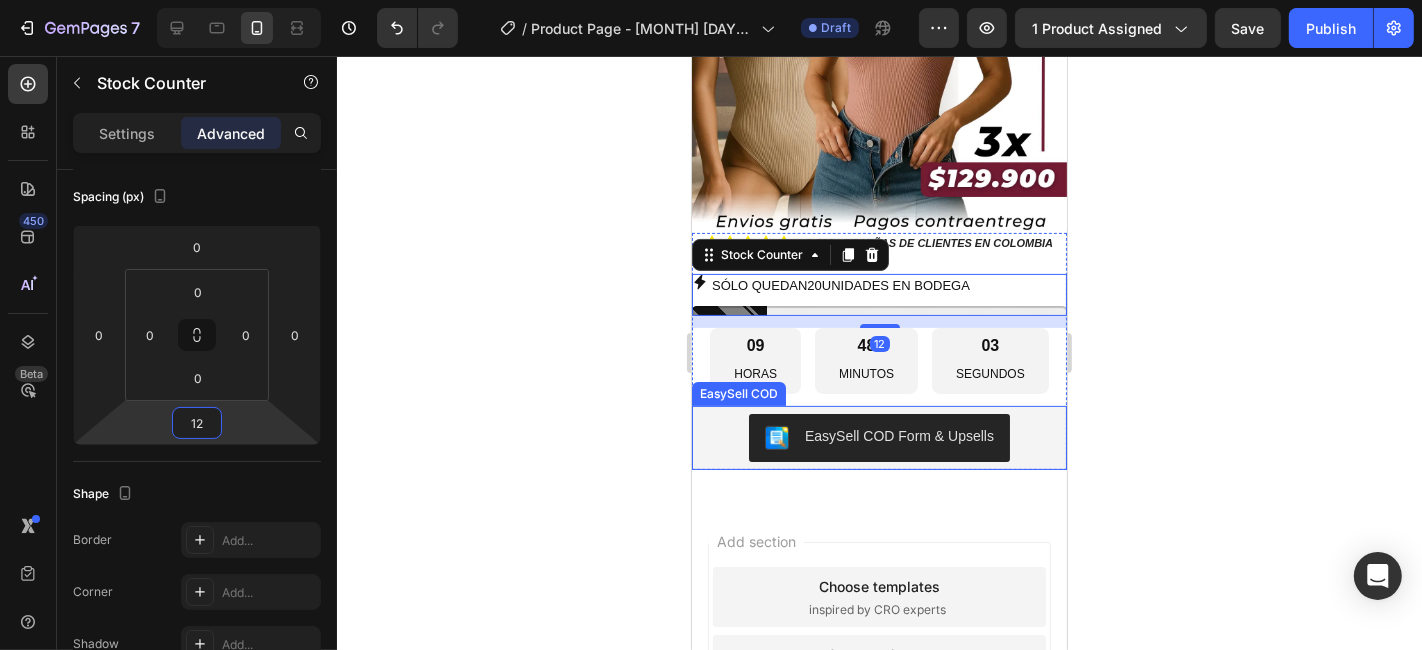 type on "12" 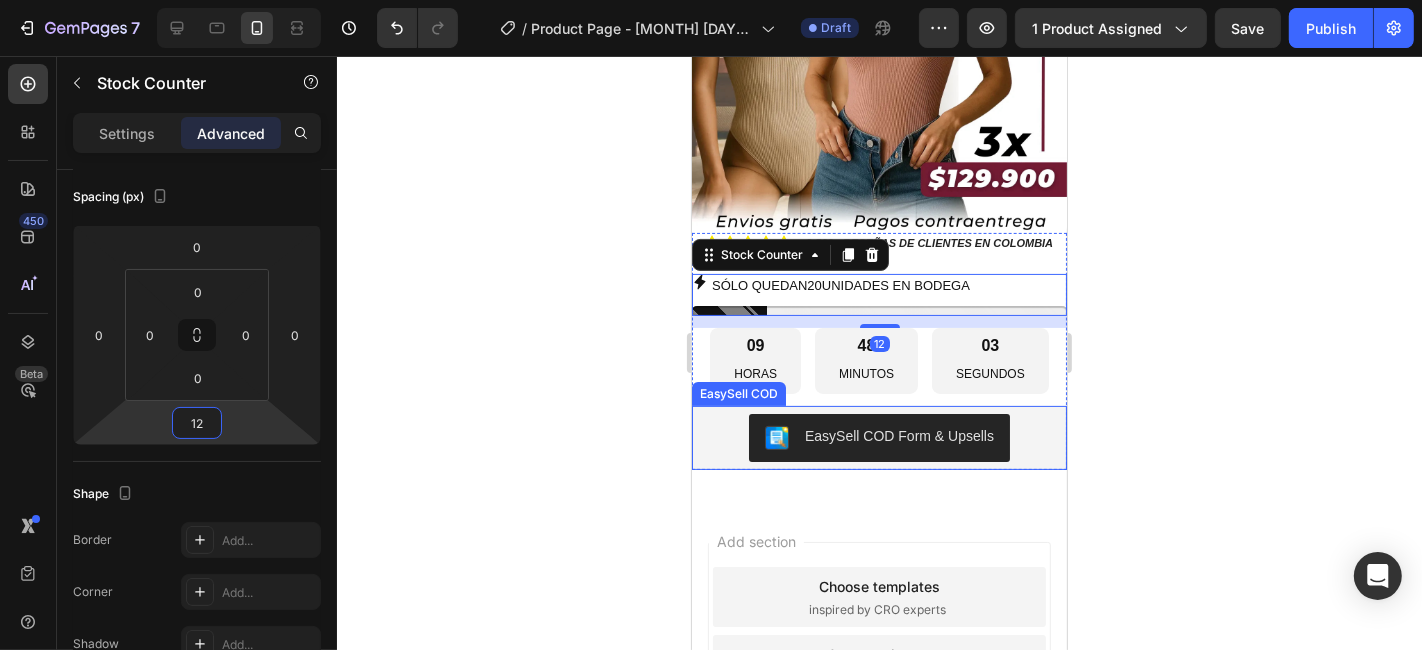 click 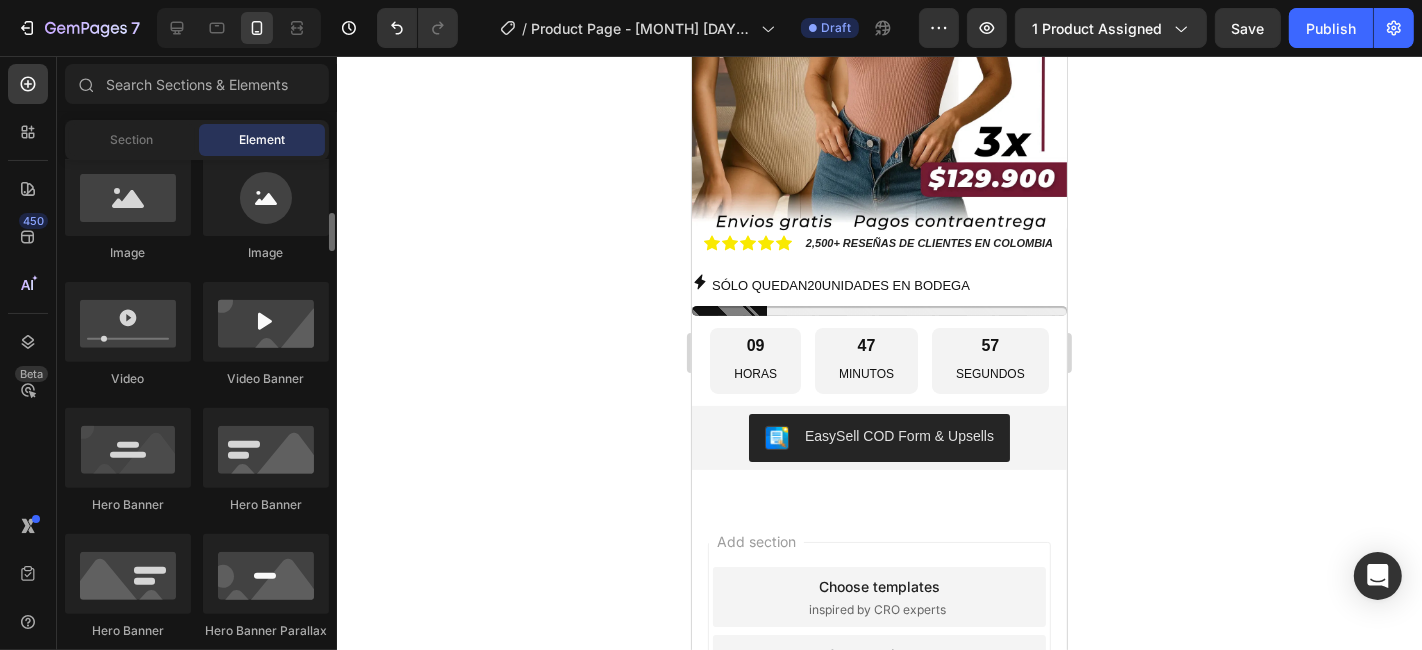scroll, scrollTop: 444, scrollLeft: 0, axis: vertical 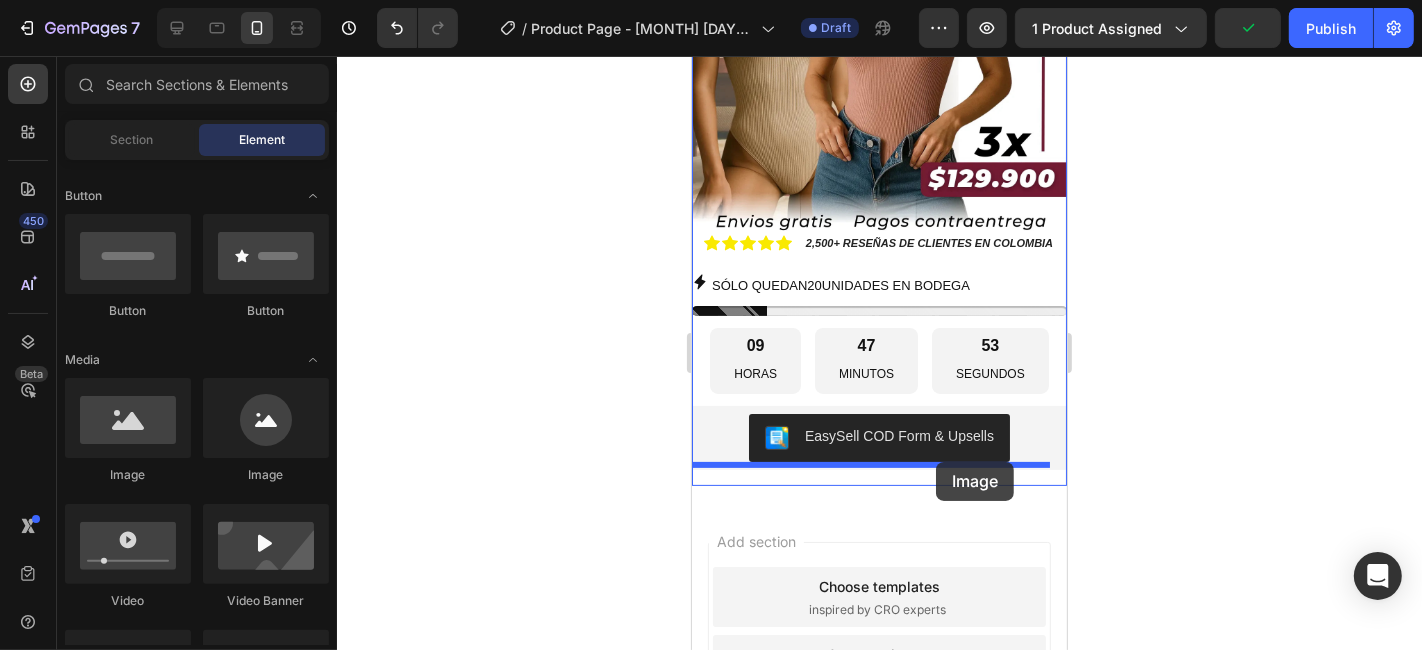 drag, startPoint x: 845, startPoint y: 492, endPoint x: 935, endPoint y: 461, distance: 95.189285 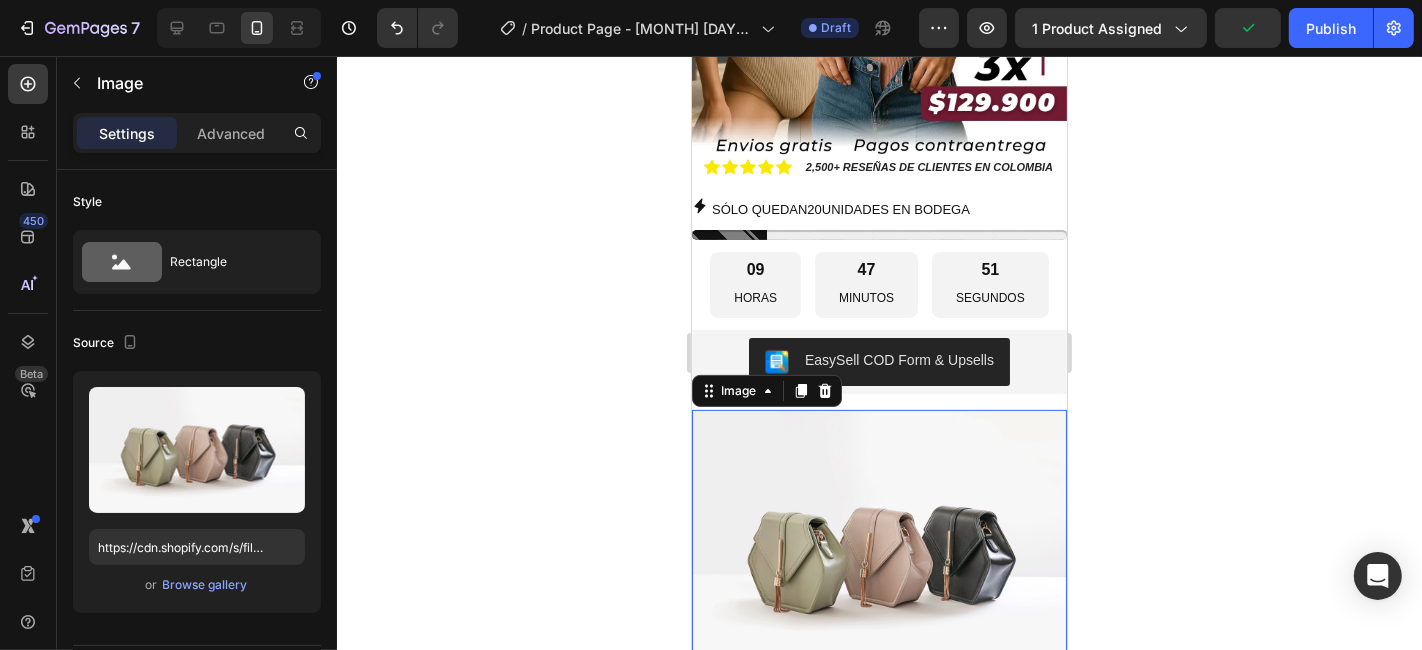 scroll, scrollTop: 444, scrollLeft: 0, axis: vertical 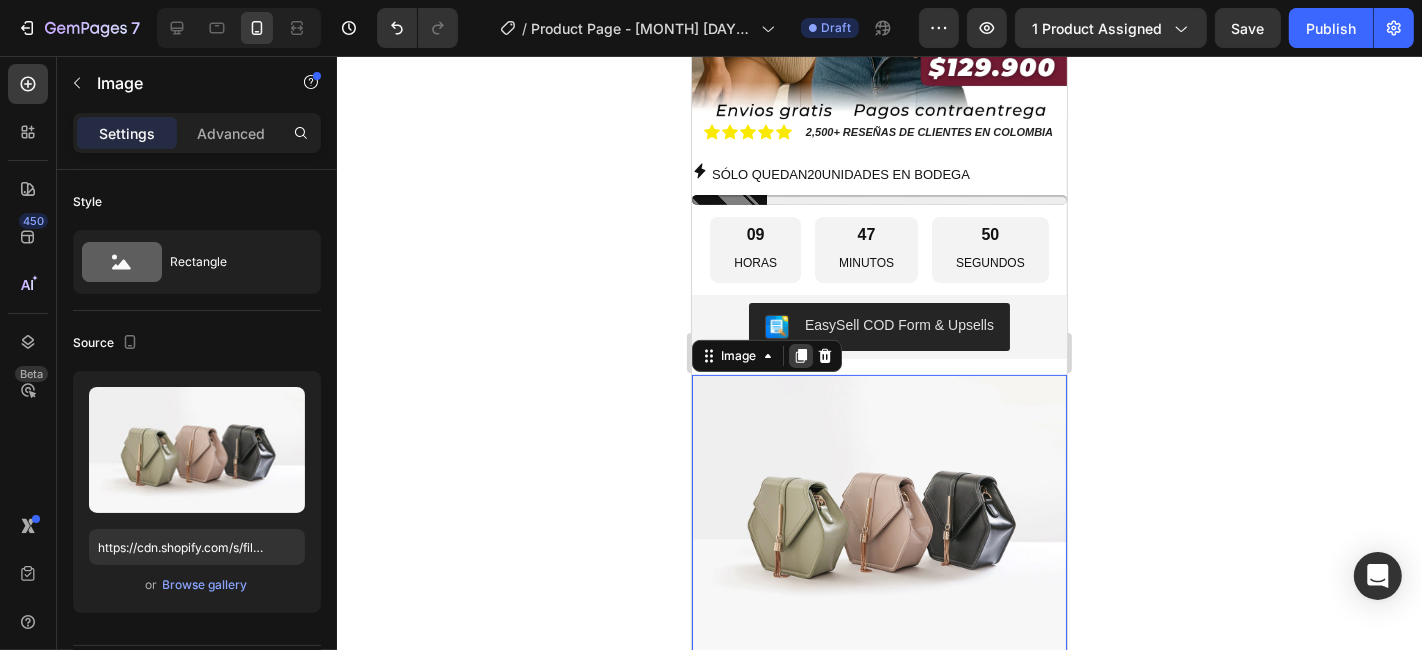 click 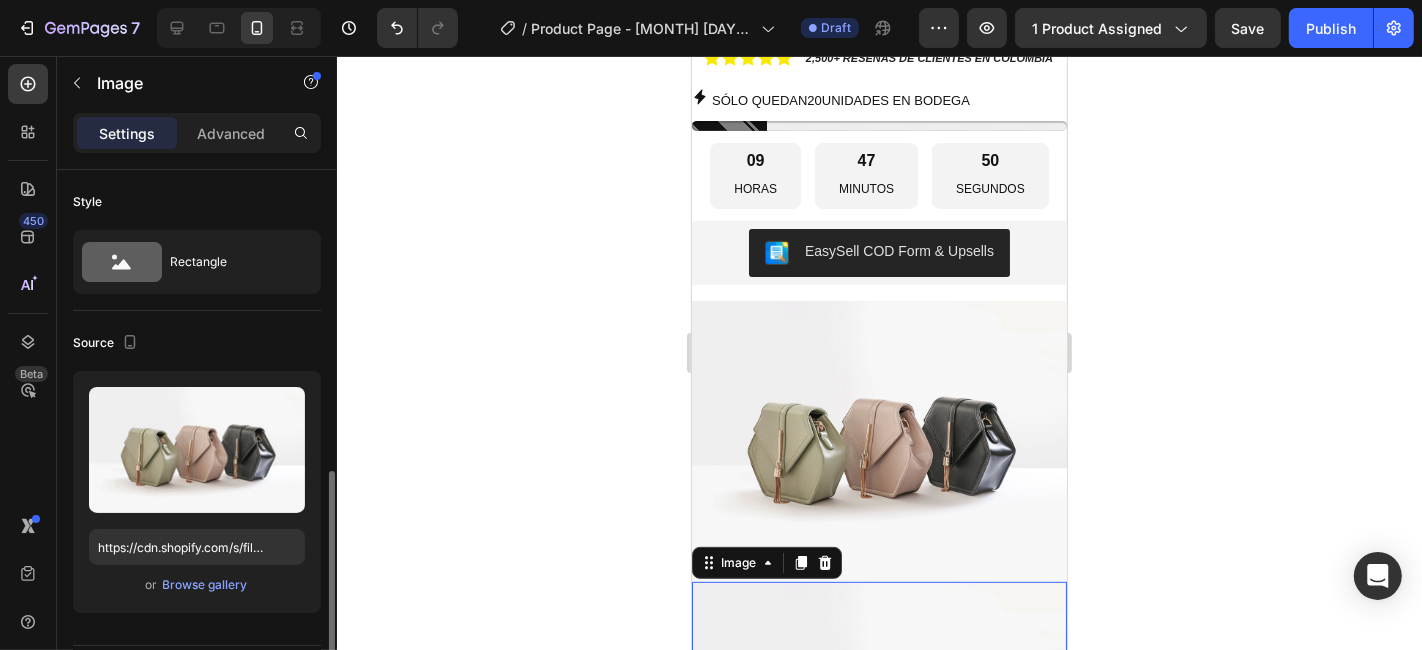 scroll, scrollTop: 222, scrollLeft: 0, axis: vertical 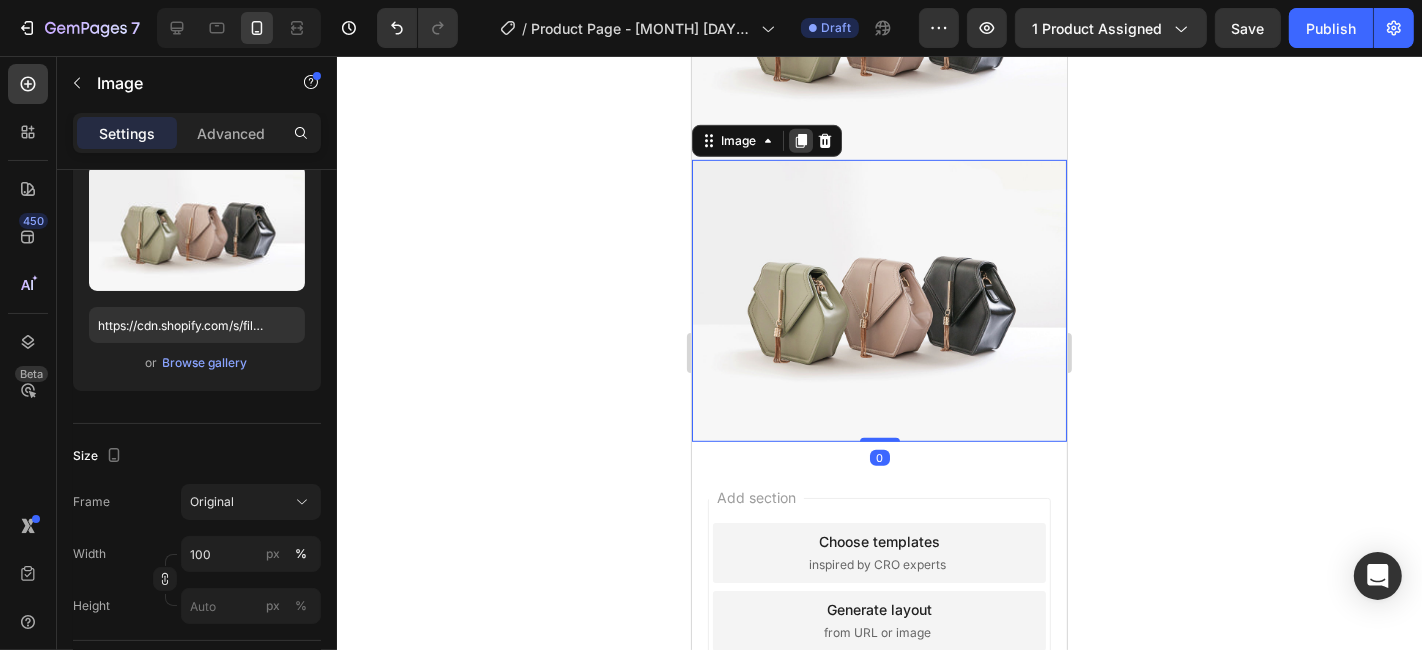 click 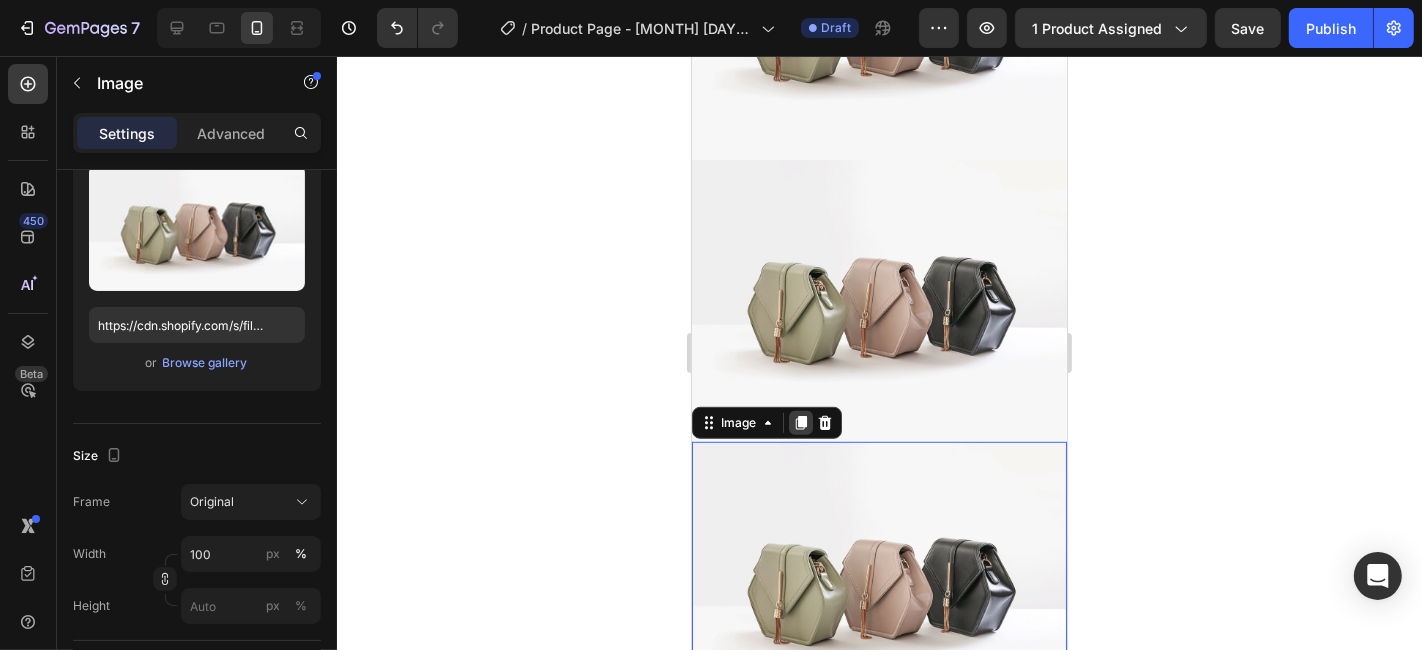 click 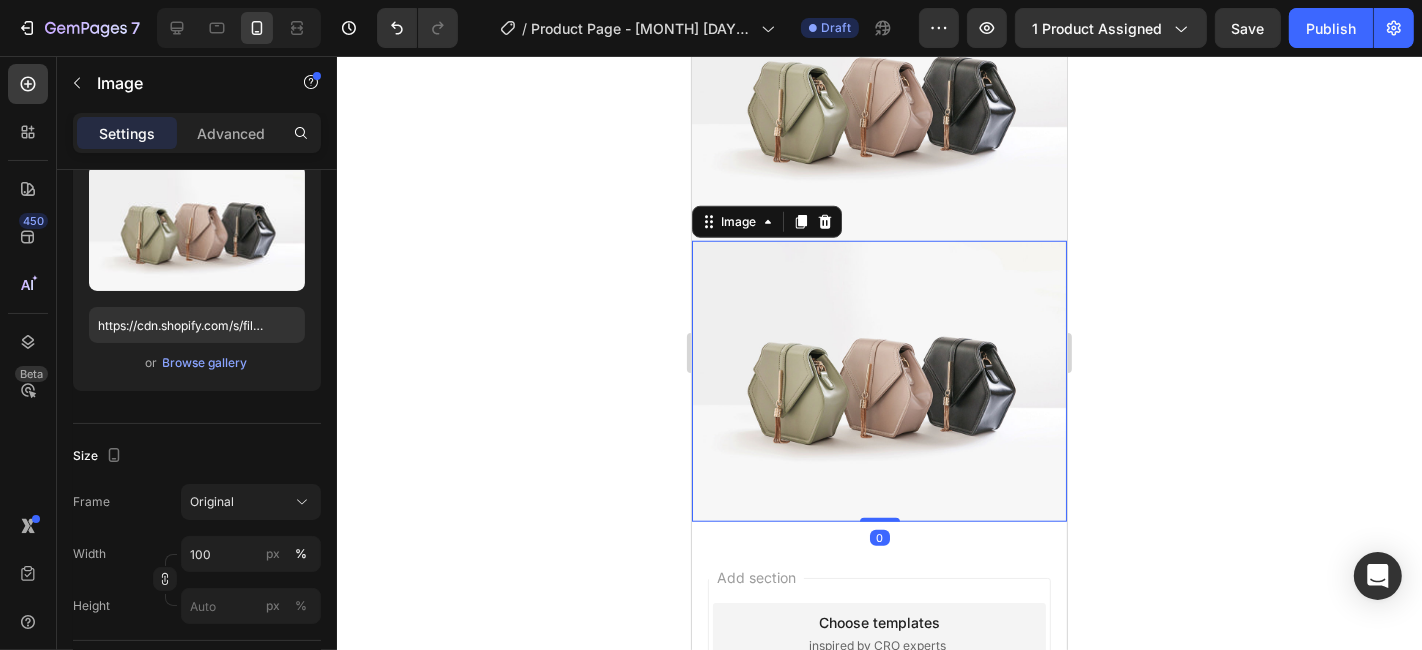 scroll, scrollTop: 1476, scrollLeft: 0, axis: vertical 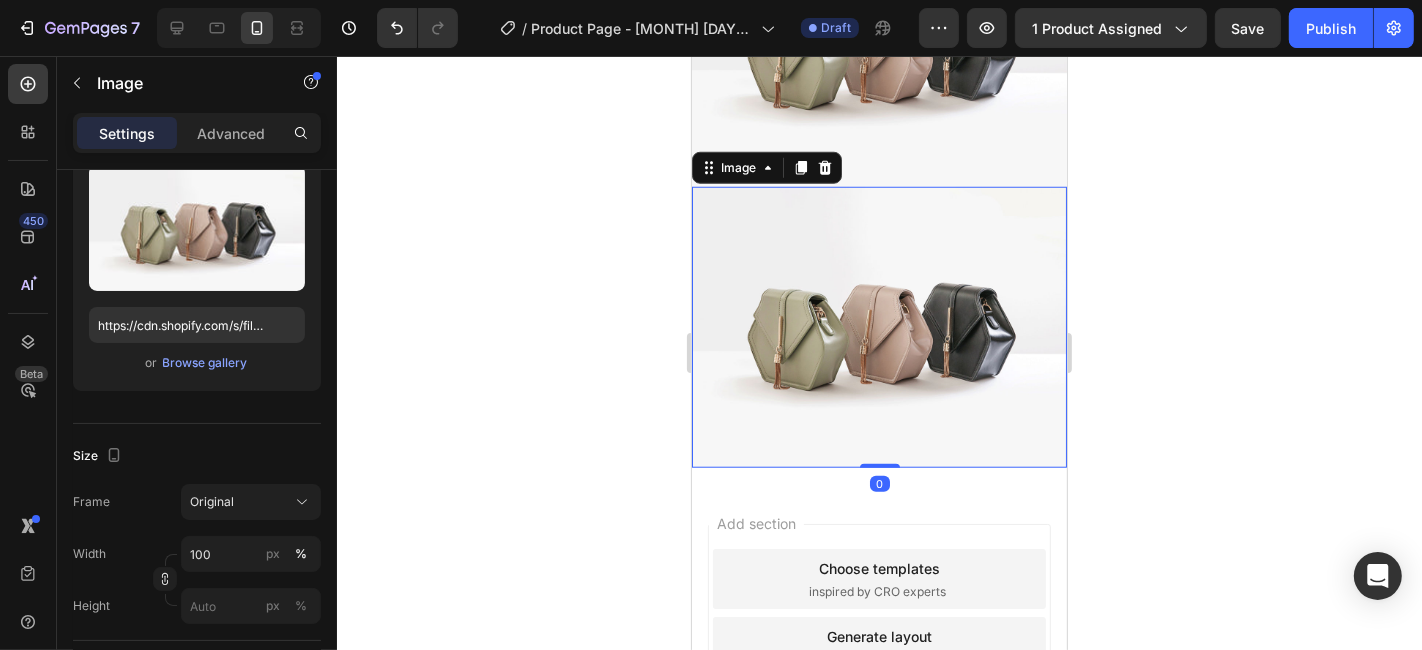 drag, startPoint x: 800, startPoint y: 111, endPoint x: 812, endPoint y: 146, distance: 37 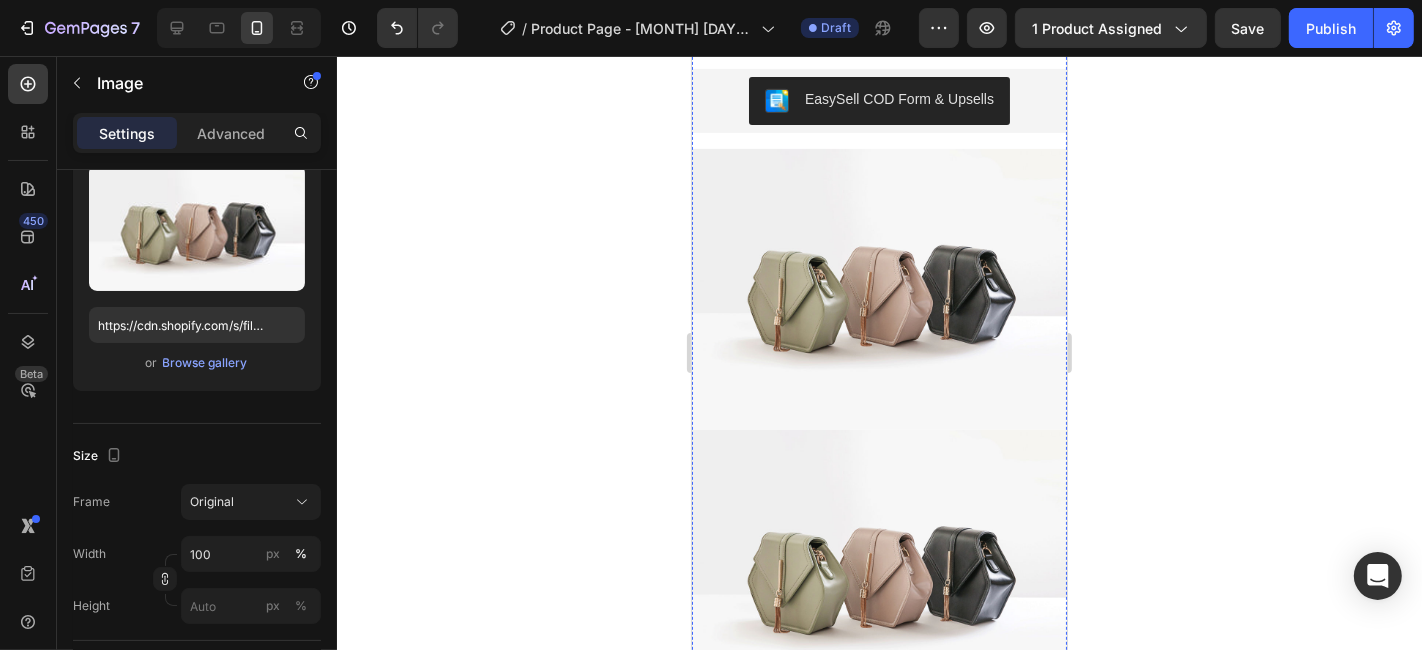 scroll, scrollTop: 777, scrollLeft: 0, axis: vertical 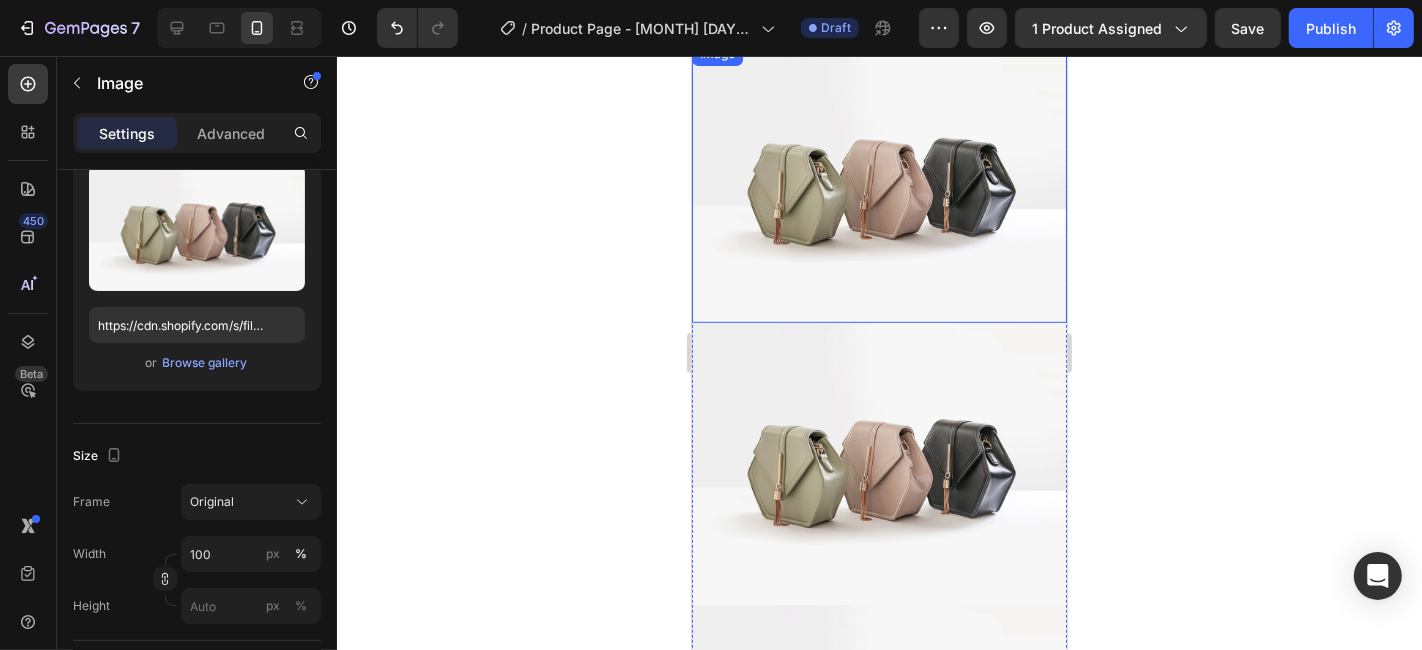 click at bounding box center (878, 181) 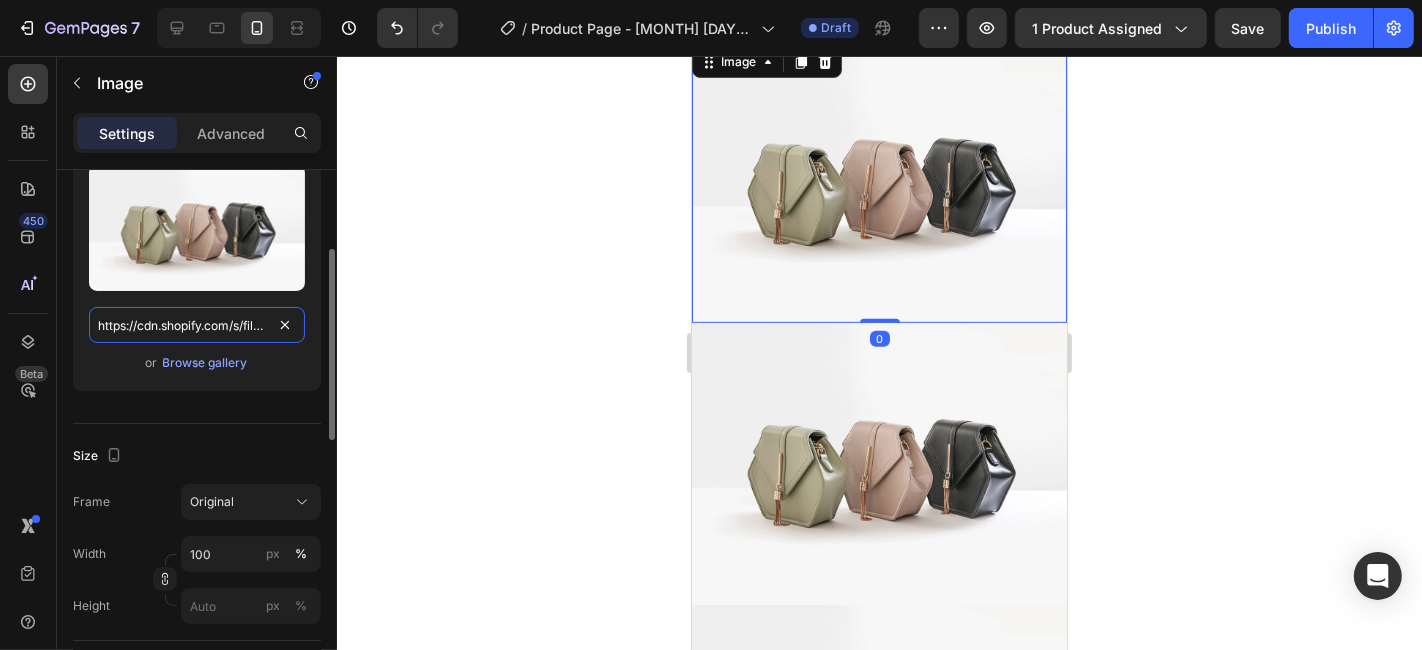click on "https://cdn.shopify.com/s/files/1/2005/9307/files/image_demo.jpg" at bounding box center [197, 325] 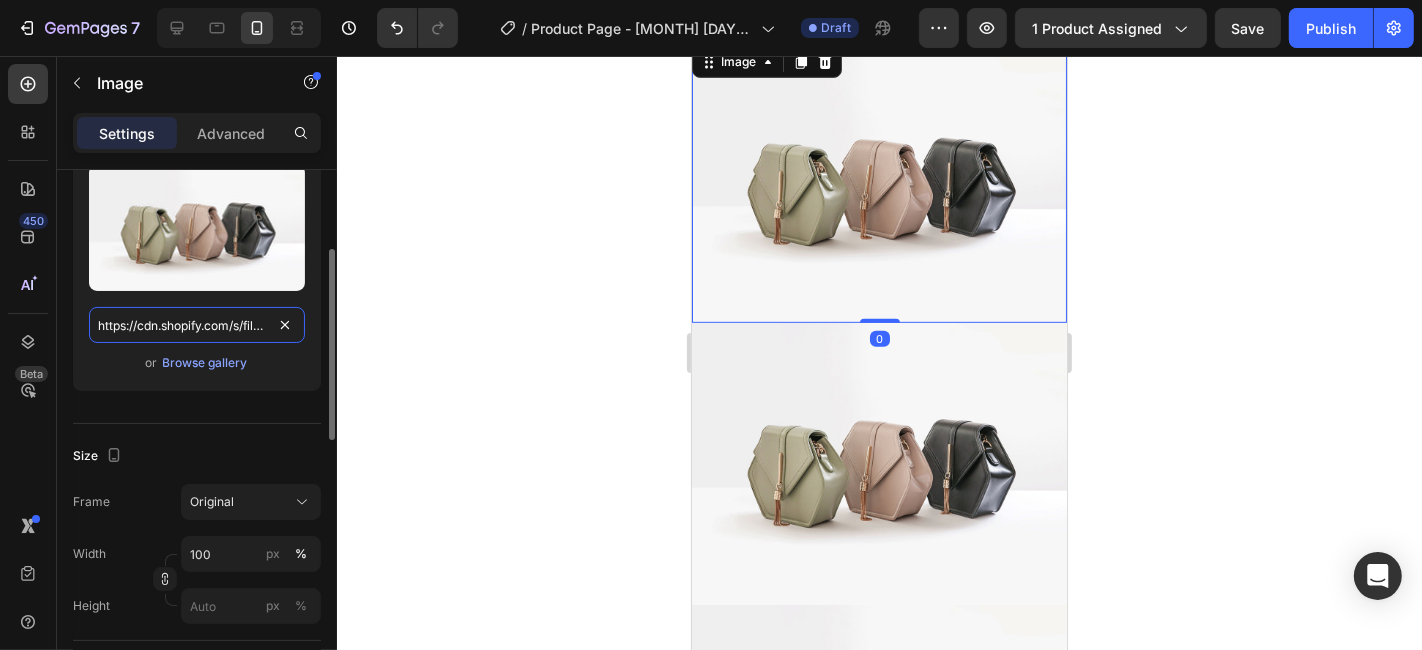 click on "https://cdn.shopify.com/s/files/1/2005/9307/files/image_demo.jpg" at bounding box center (197, 325) 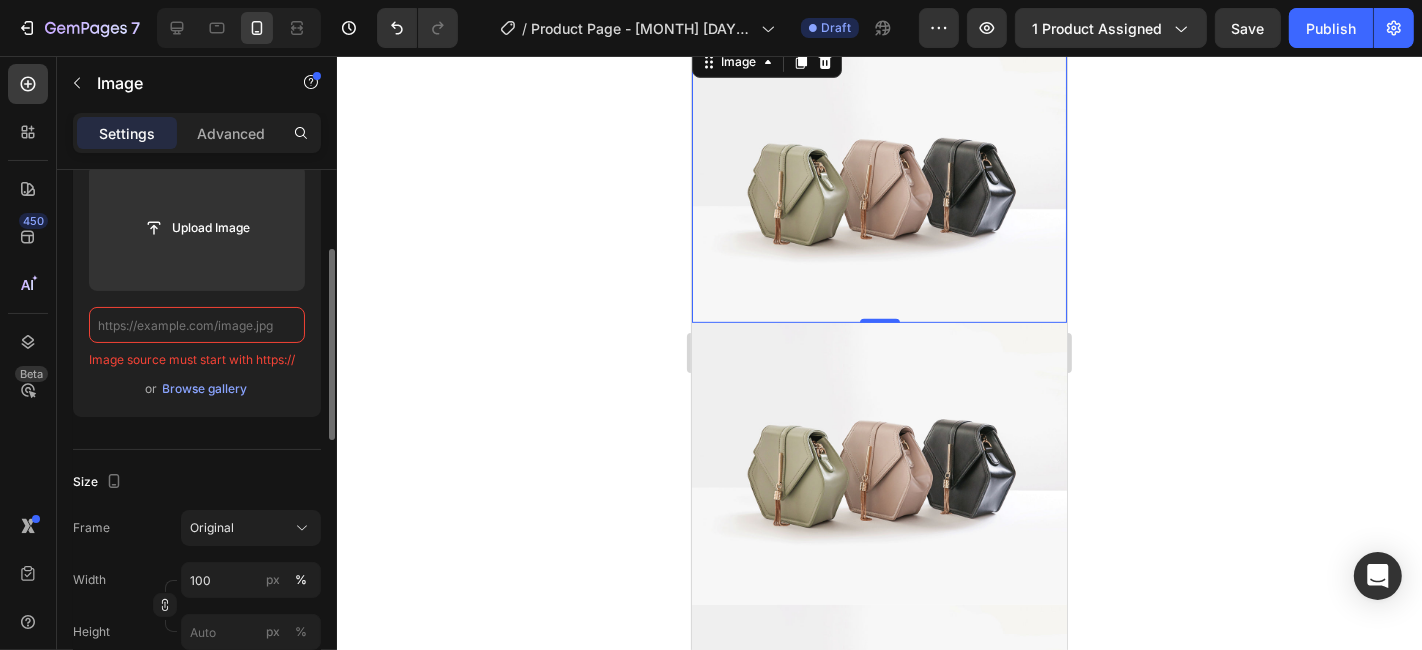 paste on "[URL]" 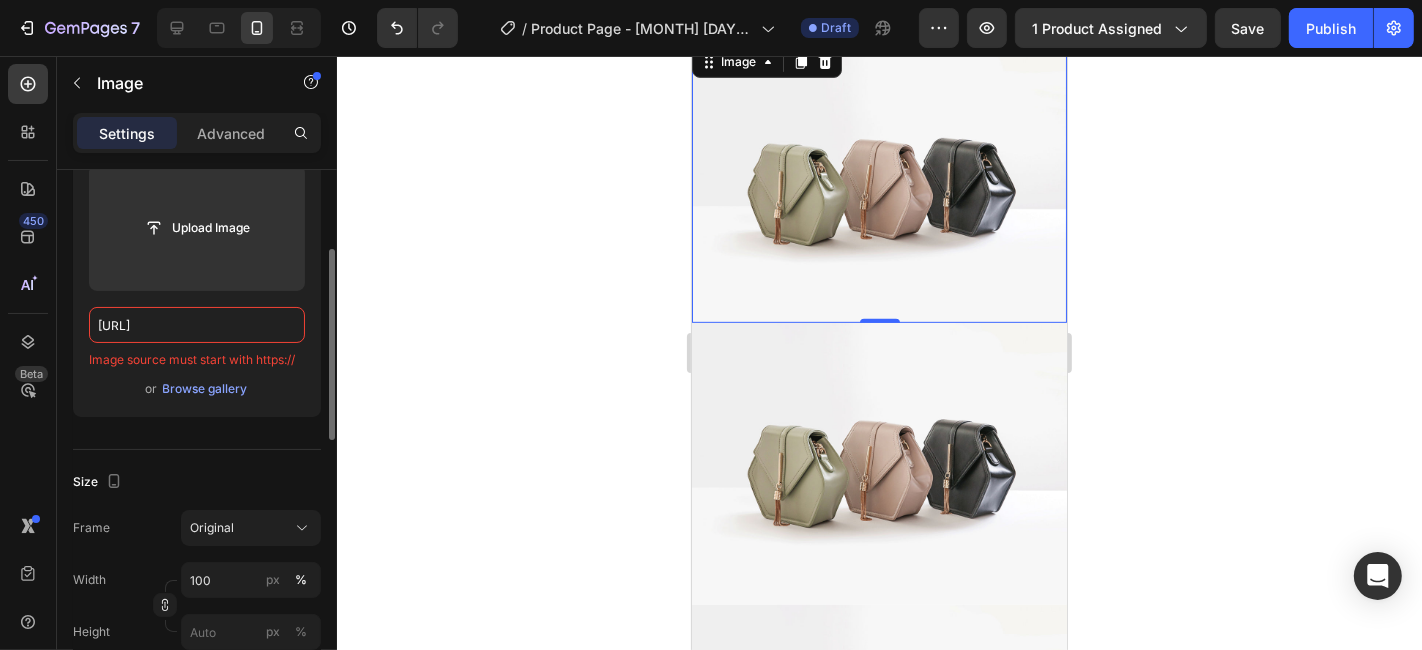 scroll, scrollTop: 0, scrollLeft: 492, axis: horizontal 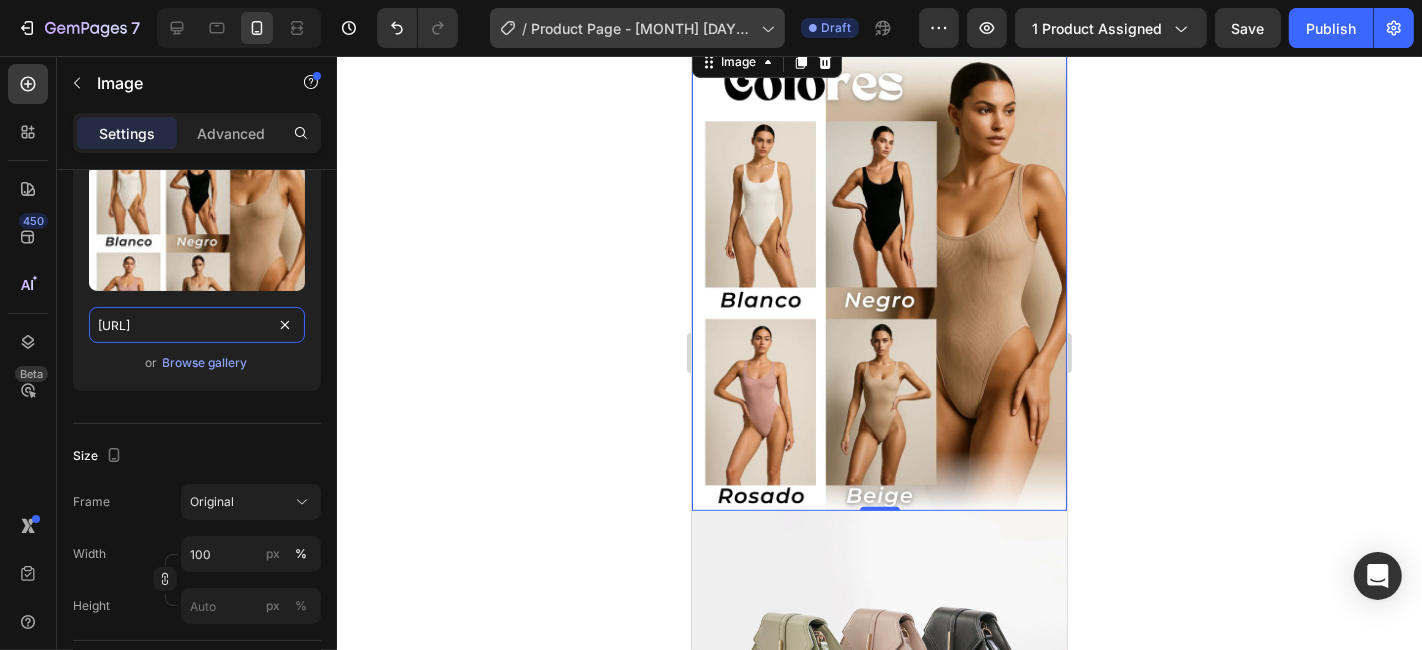 type on "[URL]" 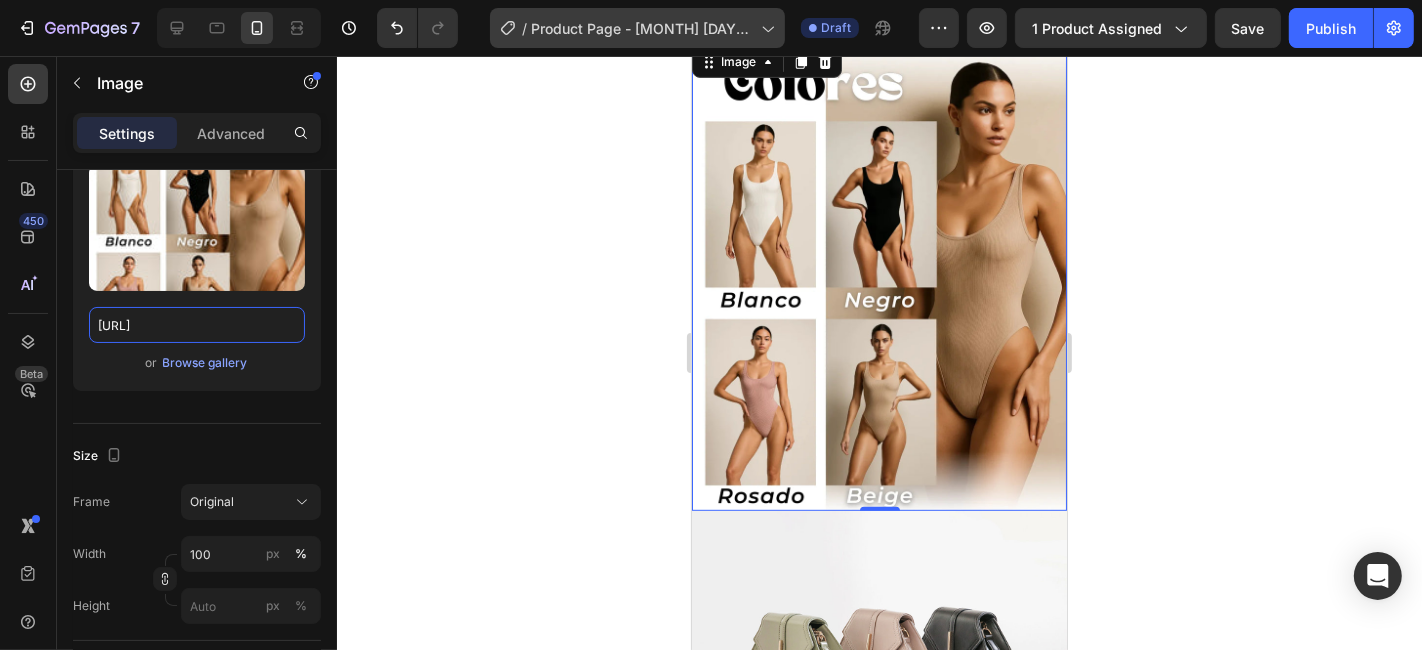 scroll, scrollTop: 0, scrollLeft: 0, axis: both 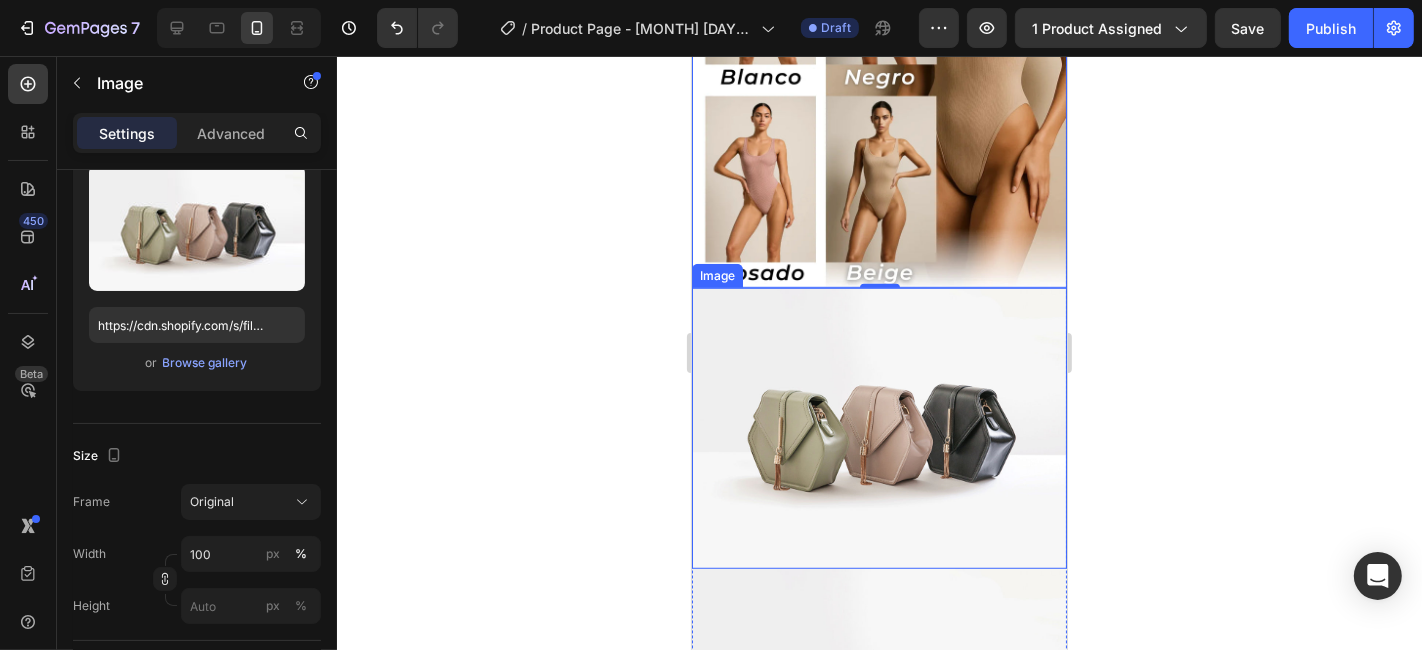 click at bounding box center [878, 427] 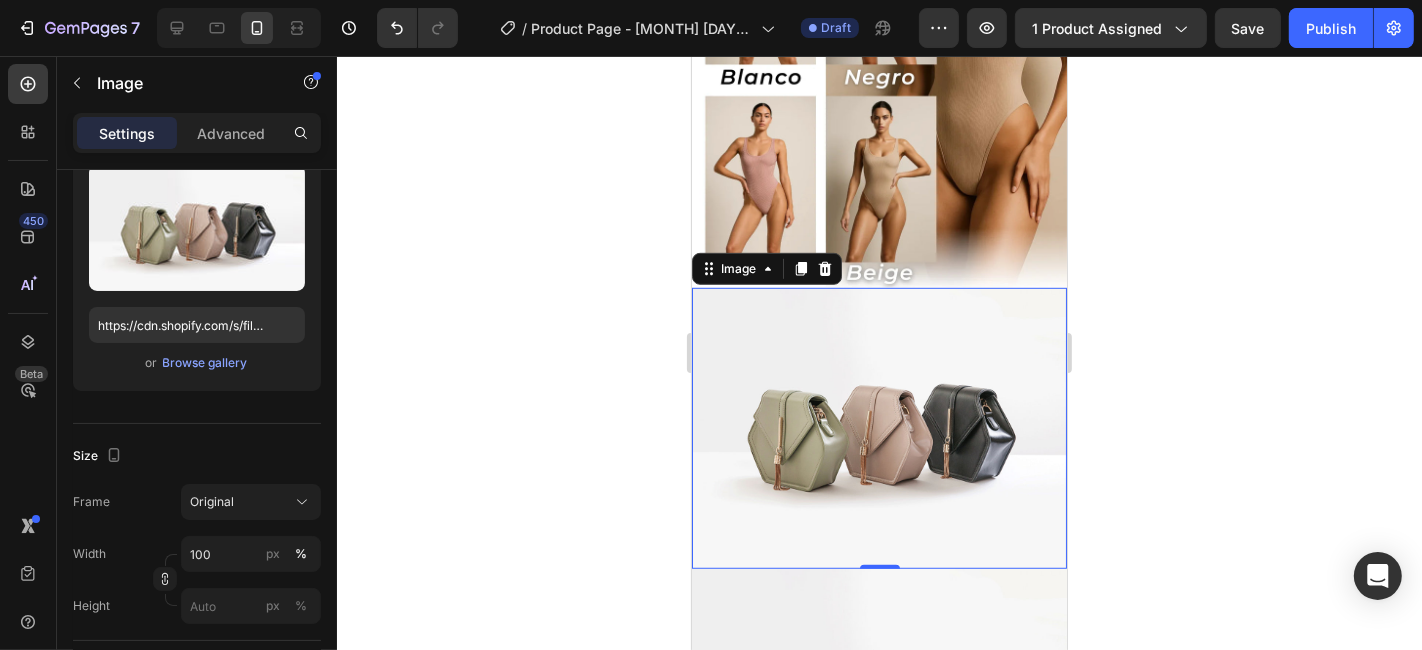 drag, startPoint x: 813, startPoint y: 306, endPoint x: 801, endPoint y: 308, distance: 12.165525 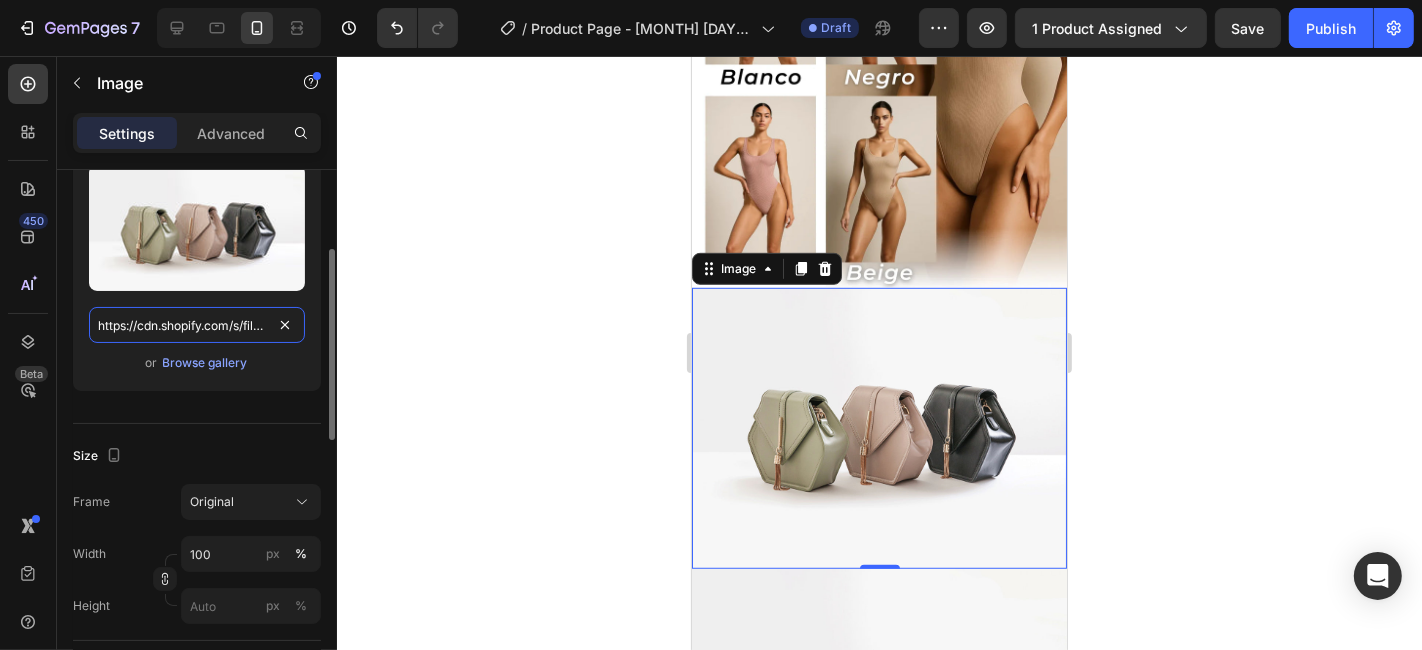 click on "https://cdn.shopify.com/s/files/1/2005/9307/files/image_demo.jpg" at bounding box center [197, 325] 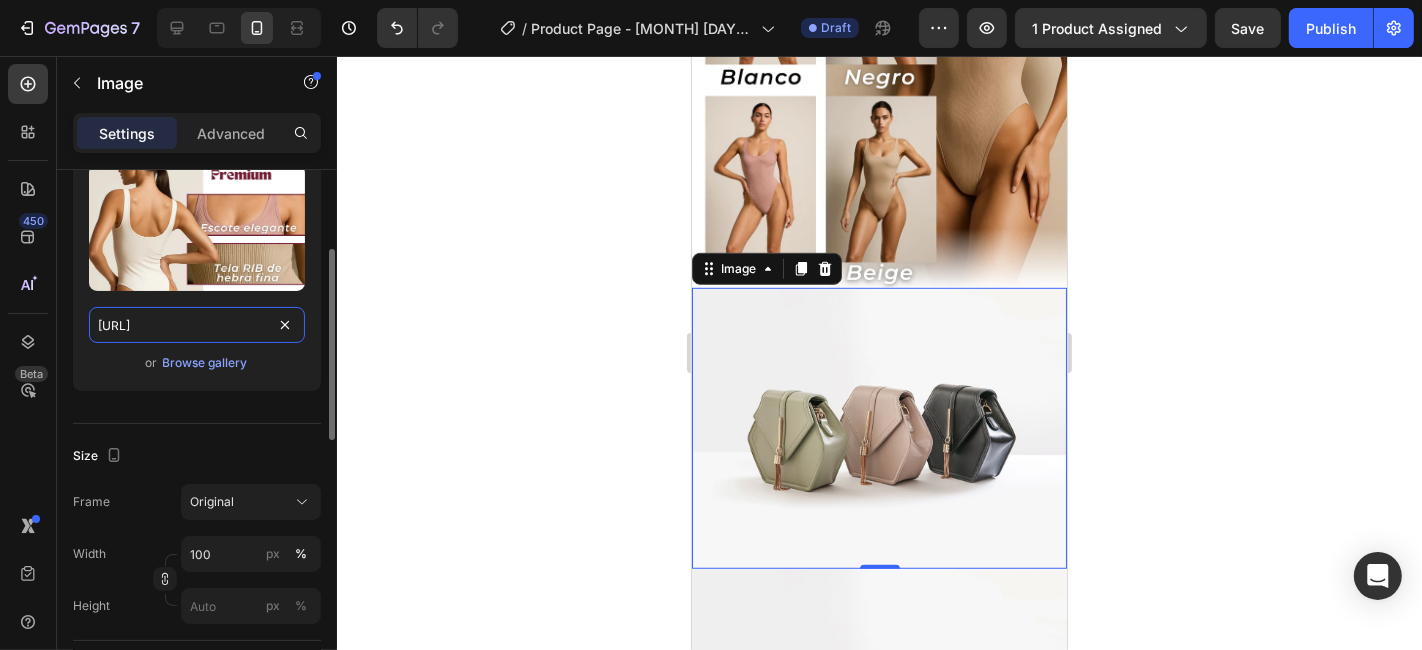 scroll, scrollTop: 0, scrollLeft: 497, axis: horizontal 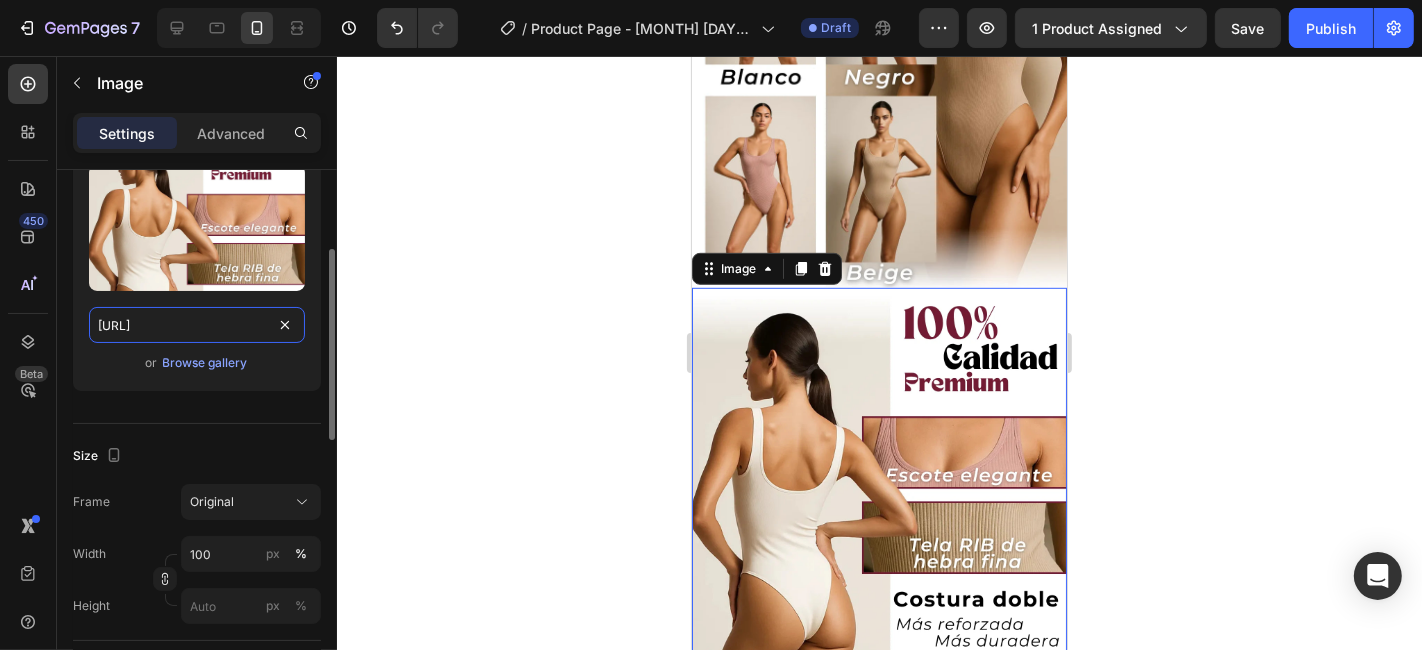 click on "[URL]" at bounding box center [197, 325] 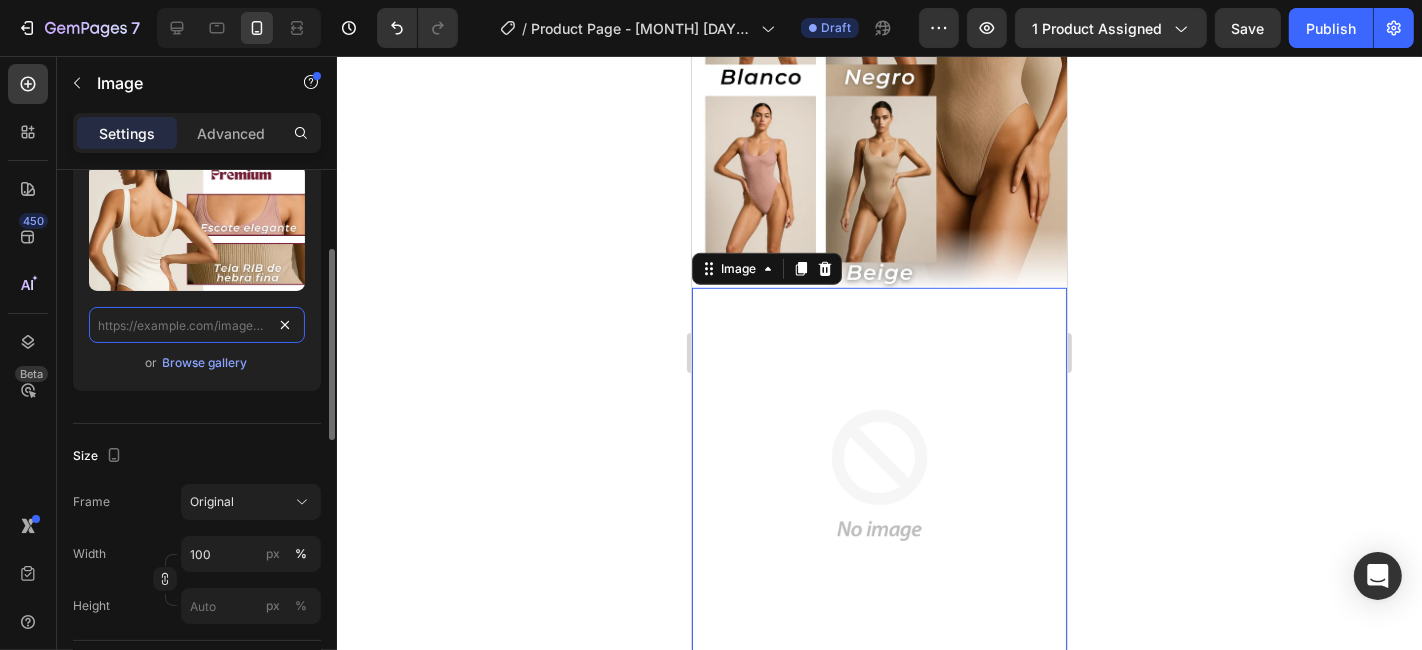 scroll, scrollTop: 0, scrollLeft: 0, axis: both 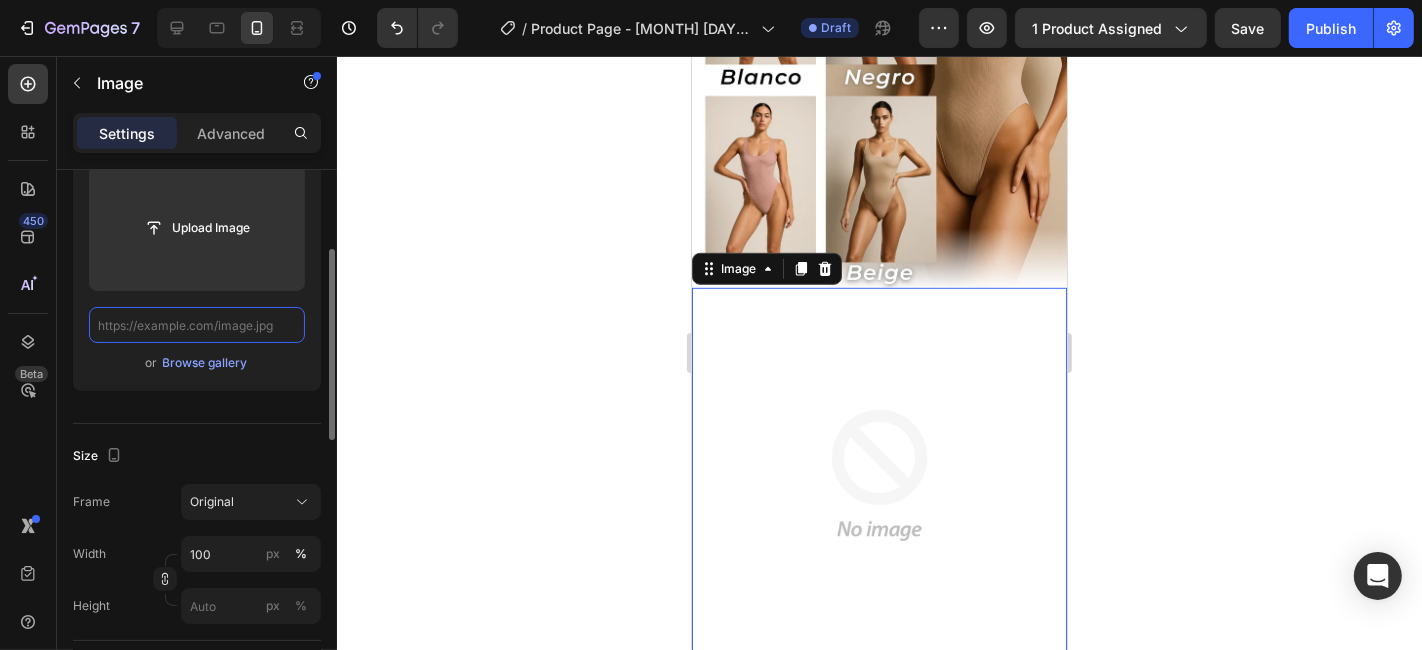 click at bounding box center (197, 325) 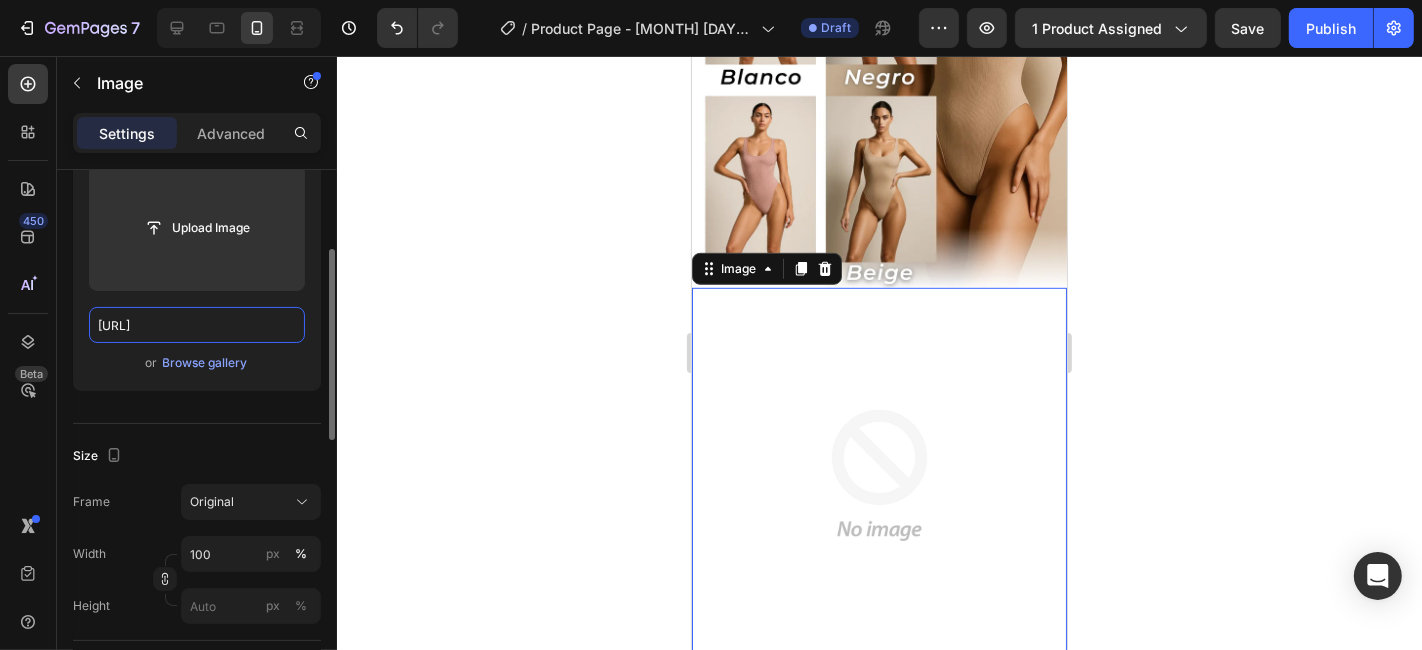 scroll, scrollTop: 0, scrollLeft: 496, axis: horizontal 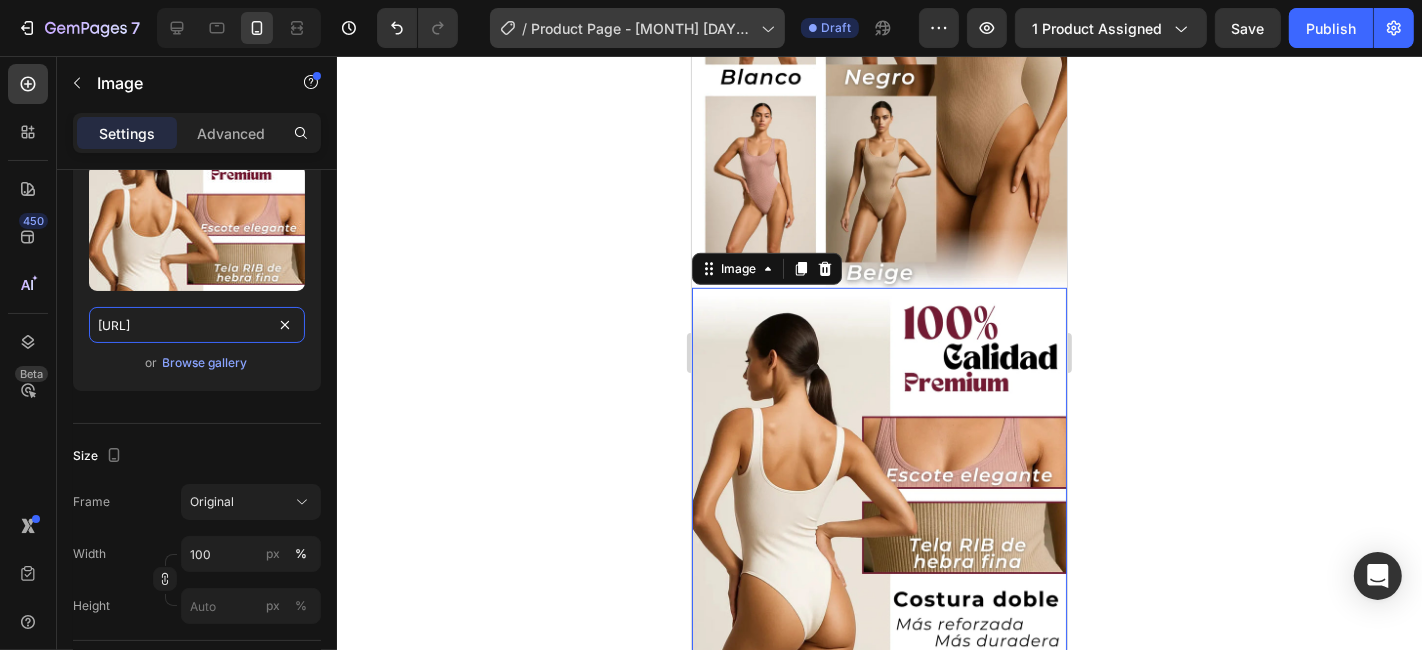 type on "[URL]" 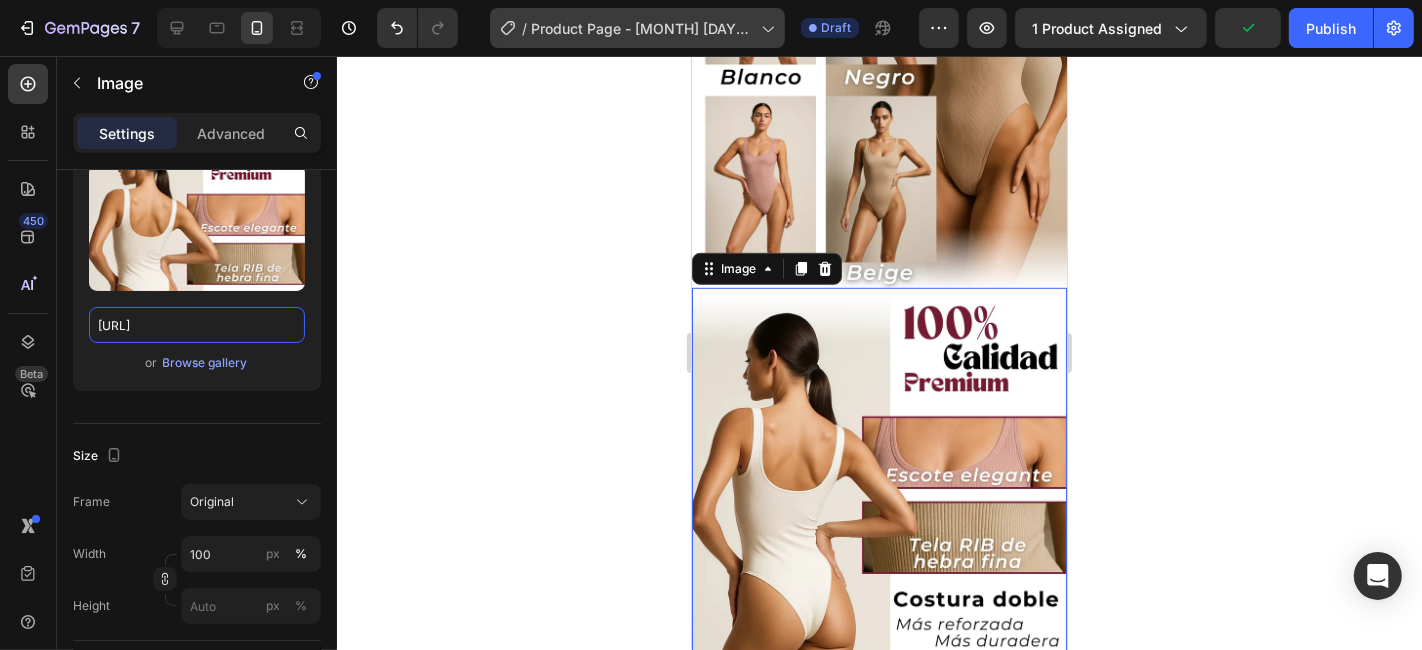 scroll, scrollTop: 0, scrollLeft: 0, axis: both 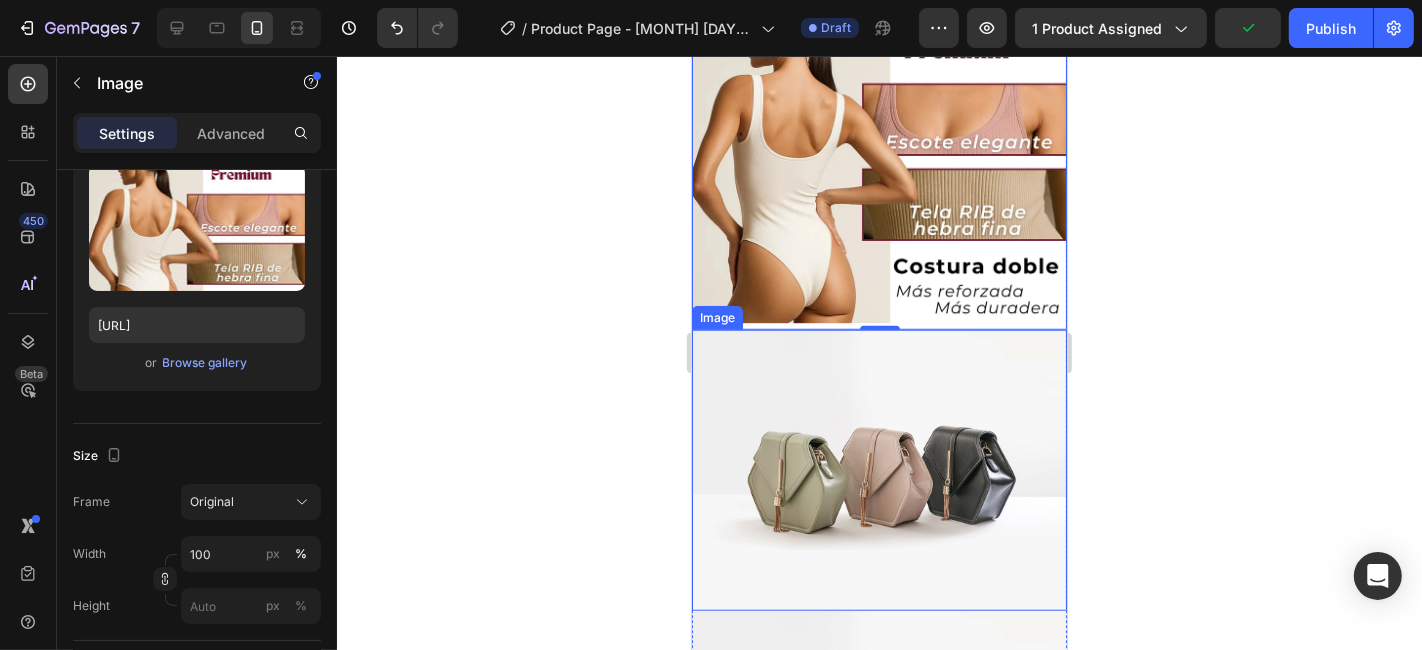 drag, startPoint x: 927, startPoint y: 340, endPoint x: 781, endPoint y: 331, distance: 146.27713 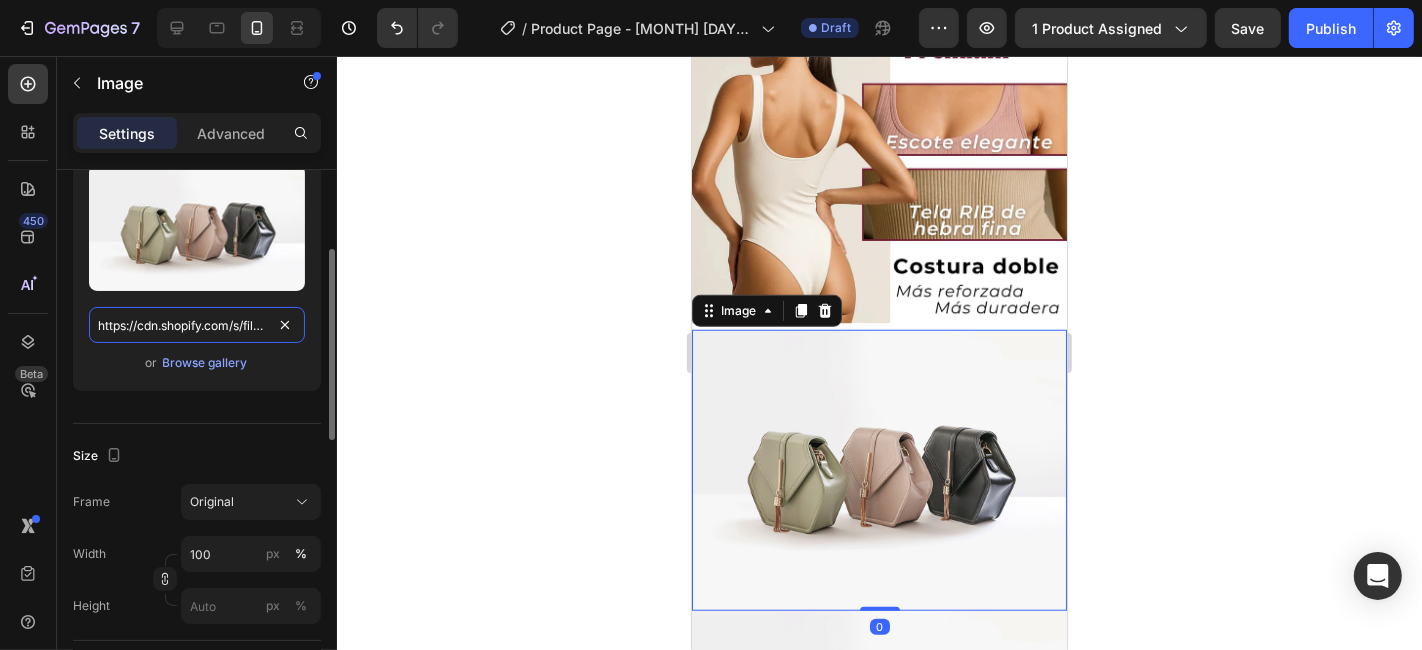 click on "https://cdn.shopify.com/s/files/1/2005/9307/files/image_demo.jpg" at bounding box center (197, 325) 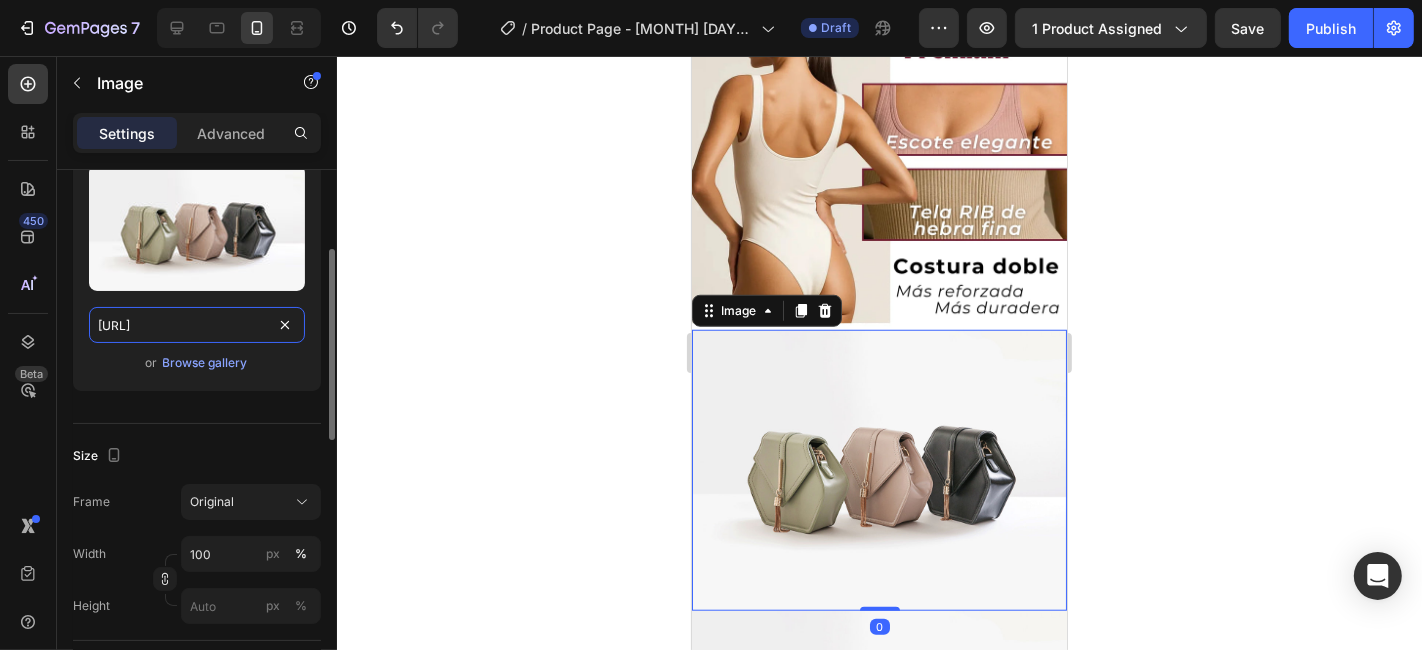 scroll, scrollTop: 0, scrollLeft: 495, axis: horizontal 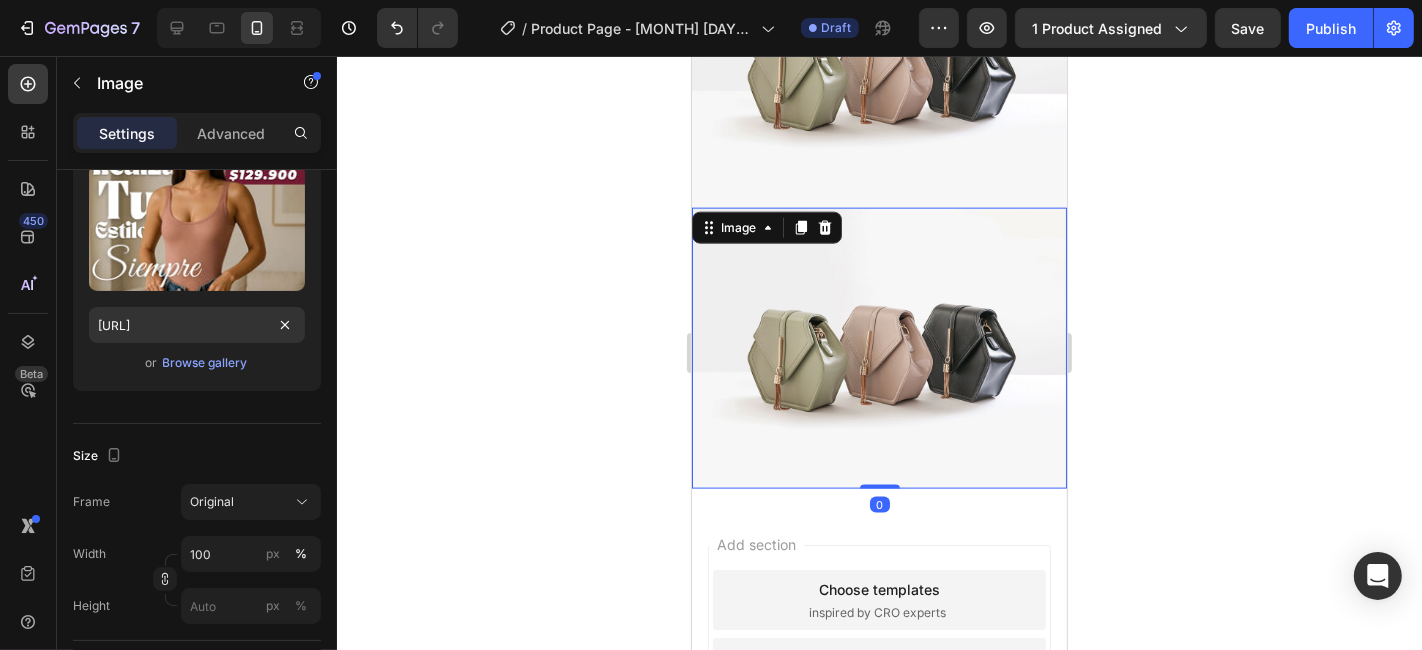 click at bounding box center (878, 347) 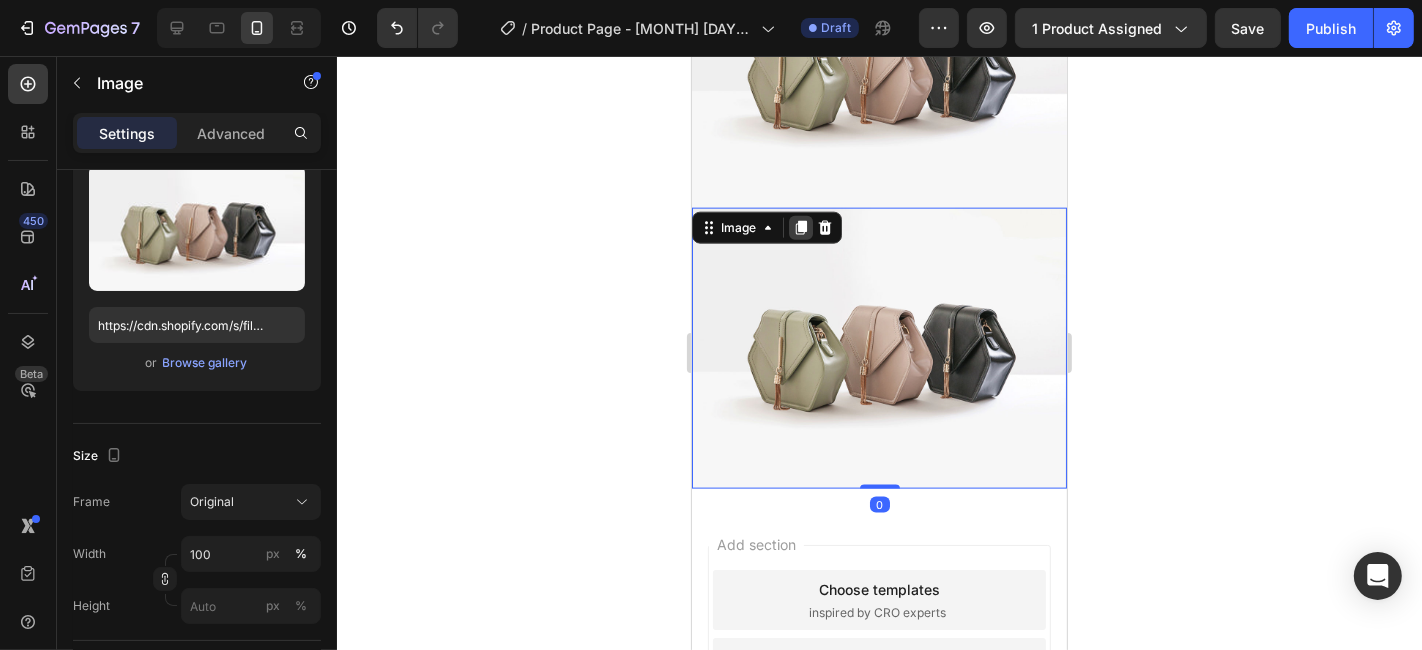 click 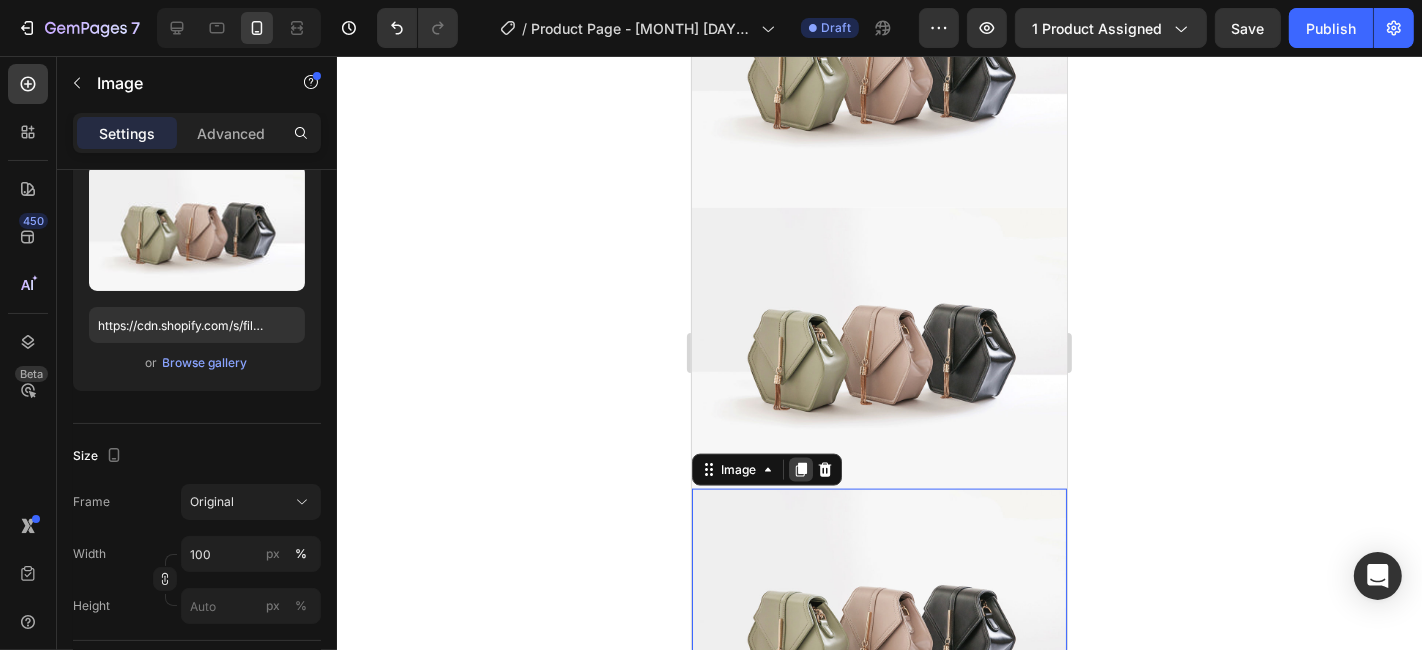 click at bounding box center (800, 469) 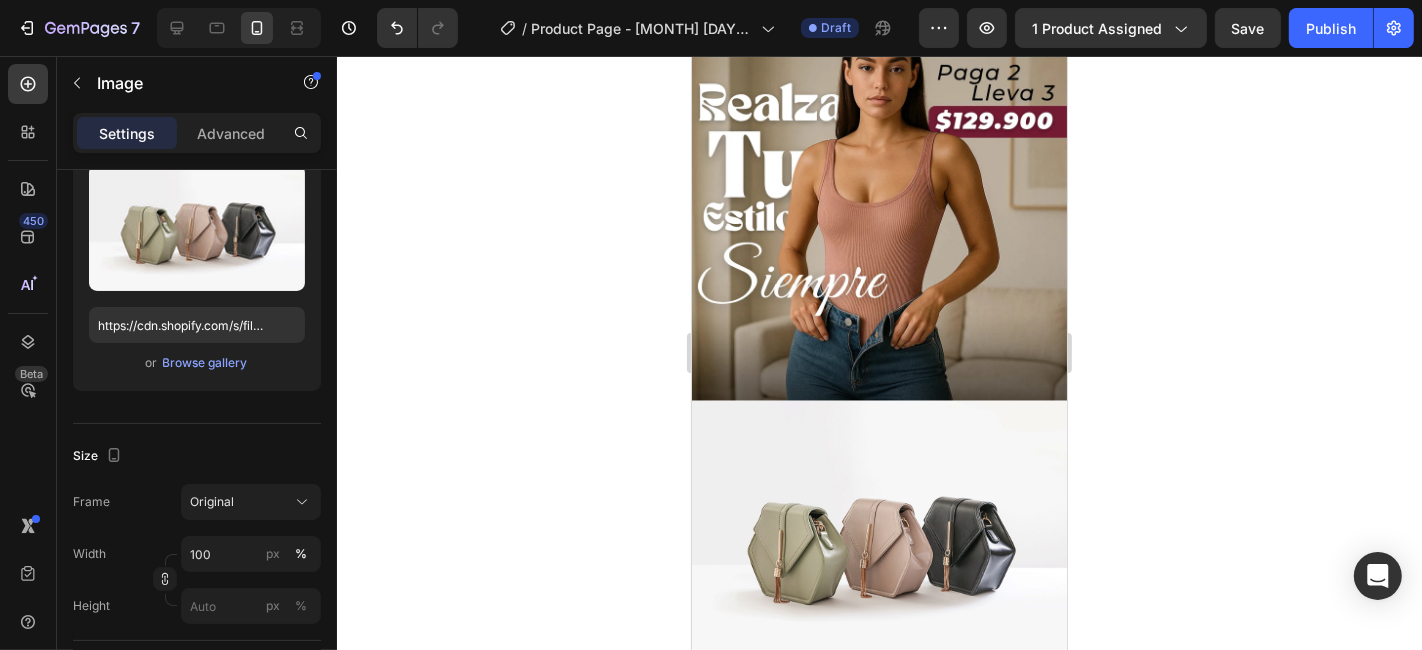 scroll, scrollTop: 1634, scrollLeft: 0, axis: vertical 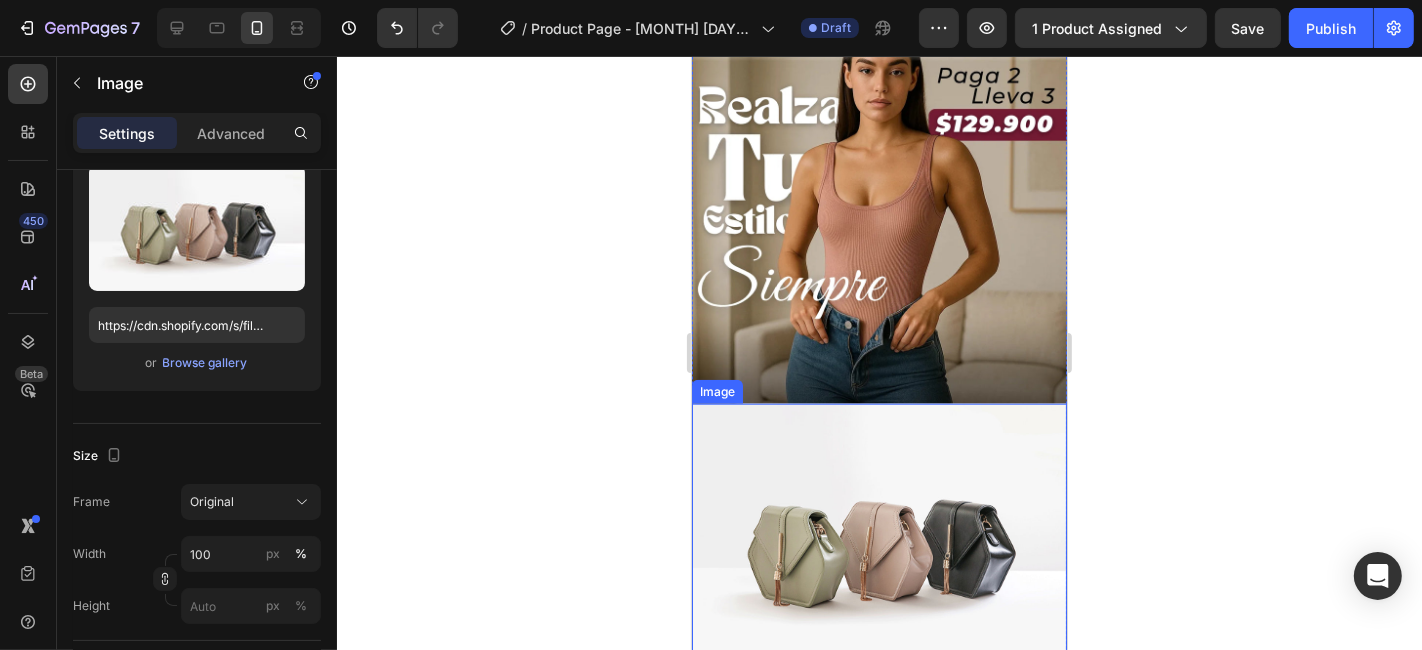 click at bounding box center [878, 543] 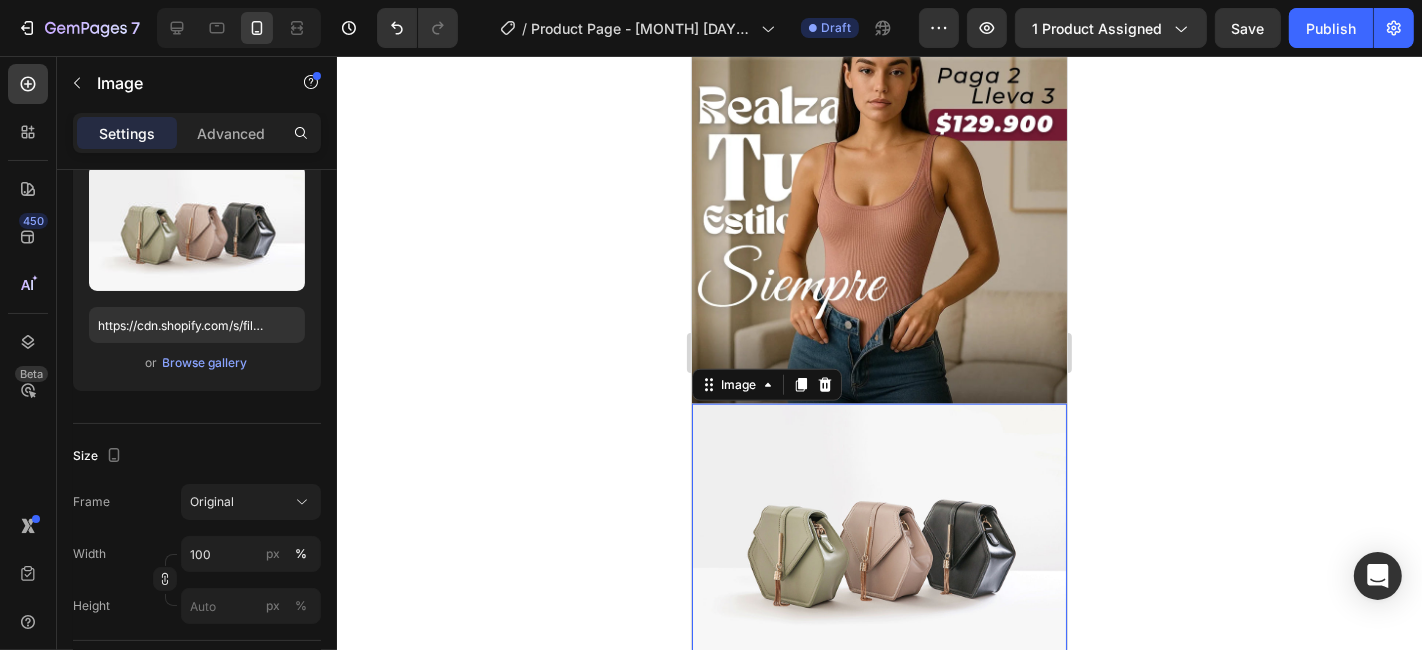 click at bounding box center [878, 543] 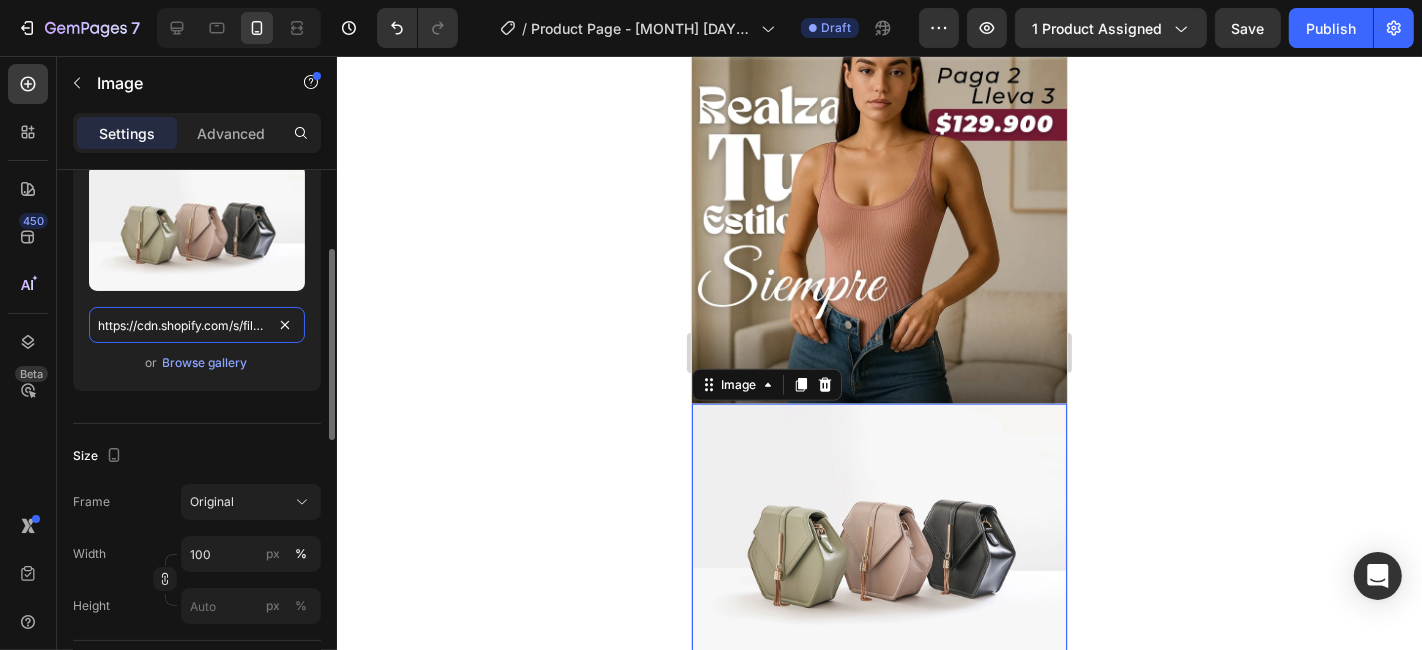 click on "https://cdn.shopify.com/s/files/1/2005/9307/files/image_demo.jpg" at bounding box center (197, 325) 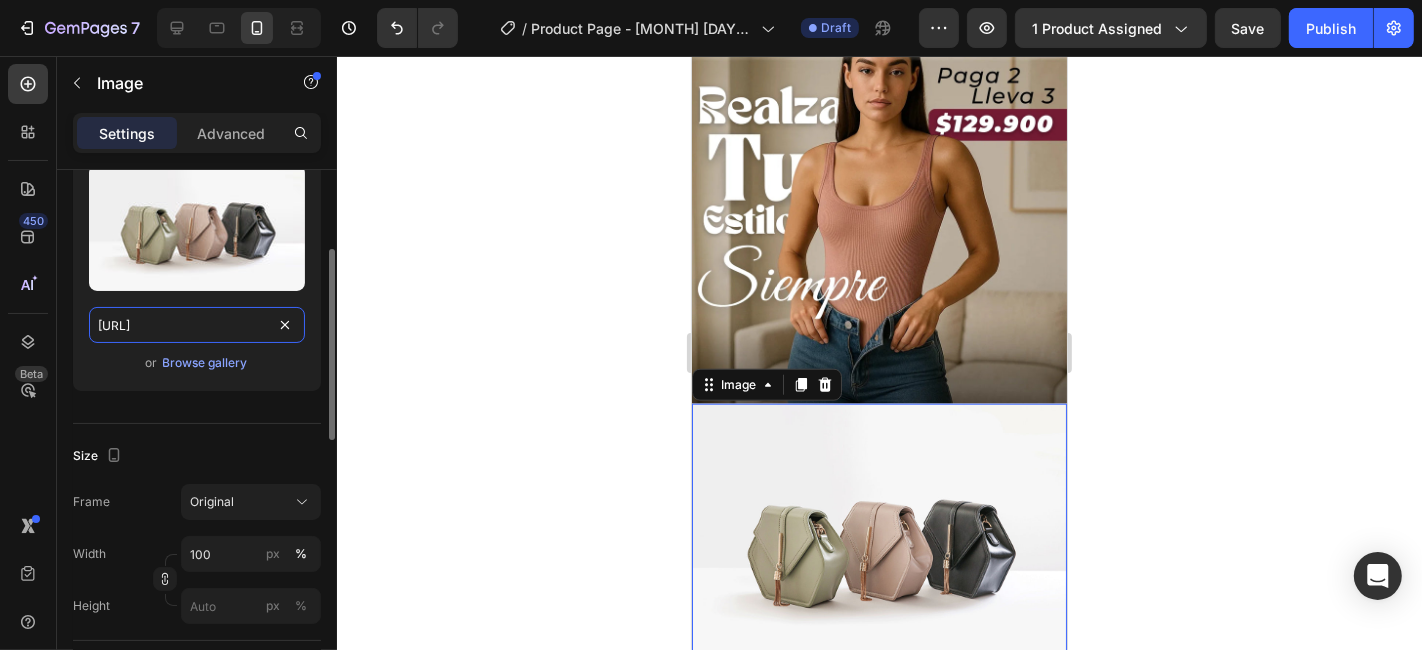 scroll, scrollTop: 0, scrollLeft: 495, axis: horizontal 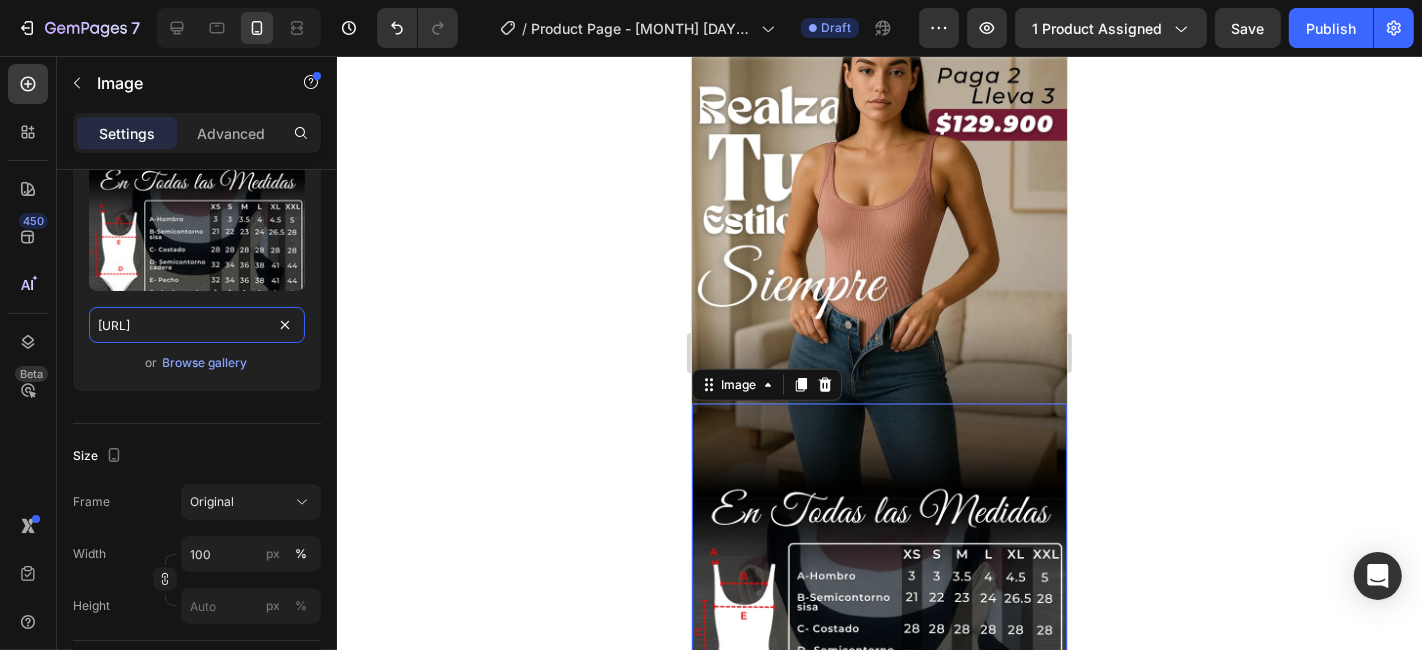 type on "[URL]" 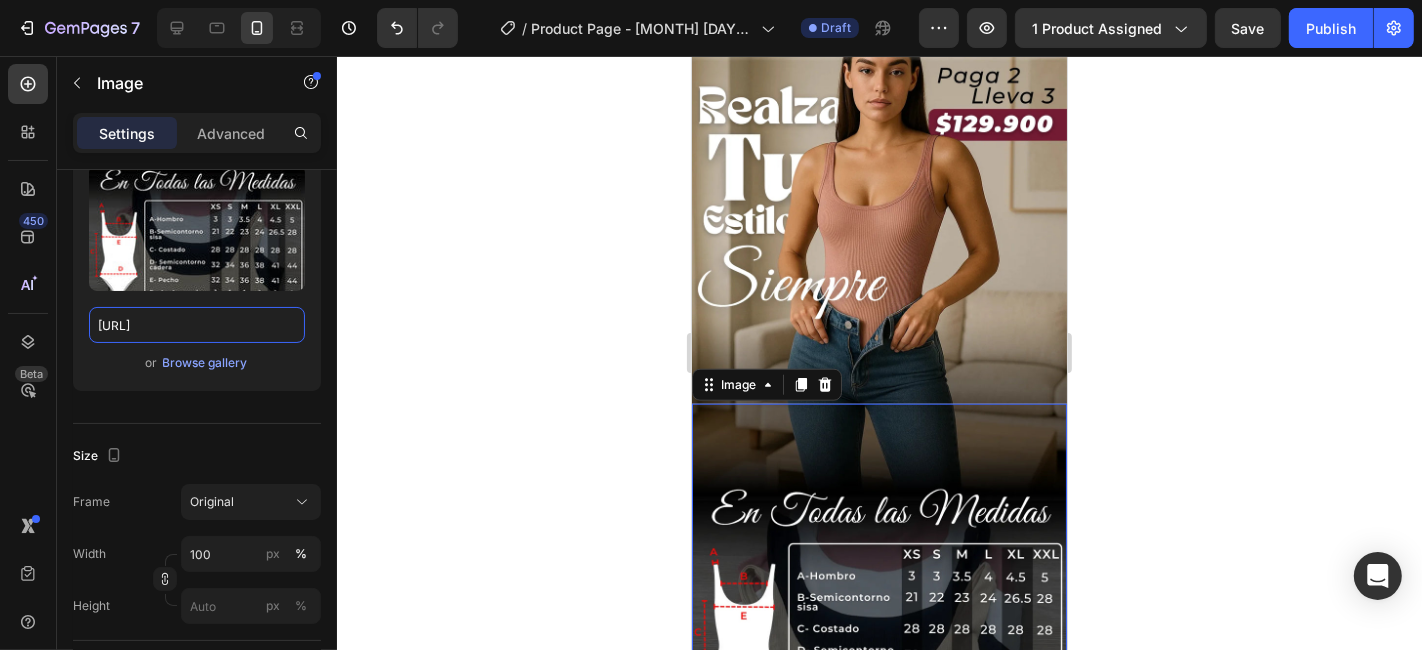 scroll, scrollTop: 0, scrollLeft: 0, axis: both 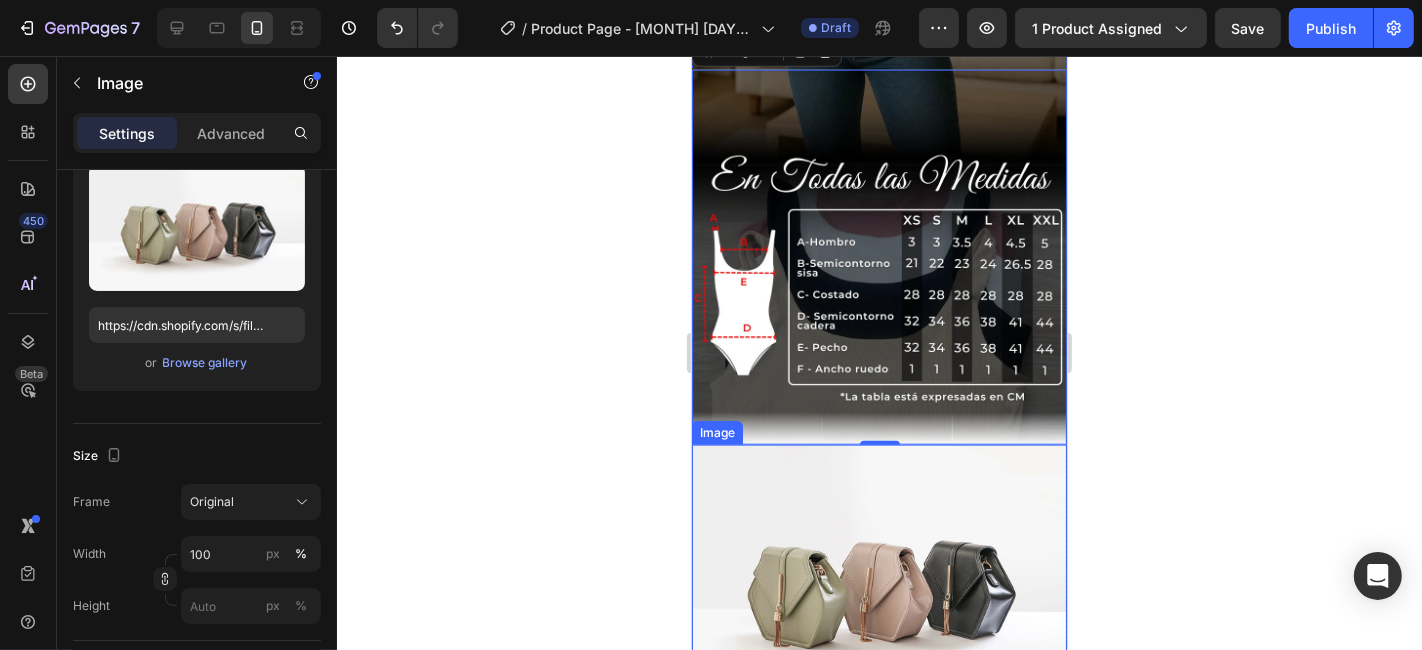 drag, startPoint x: 851, startPoint y: 433, endPoint x: 712, endPoint y: 421, distance: 139.51703 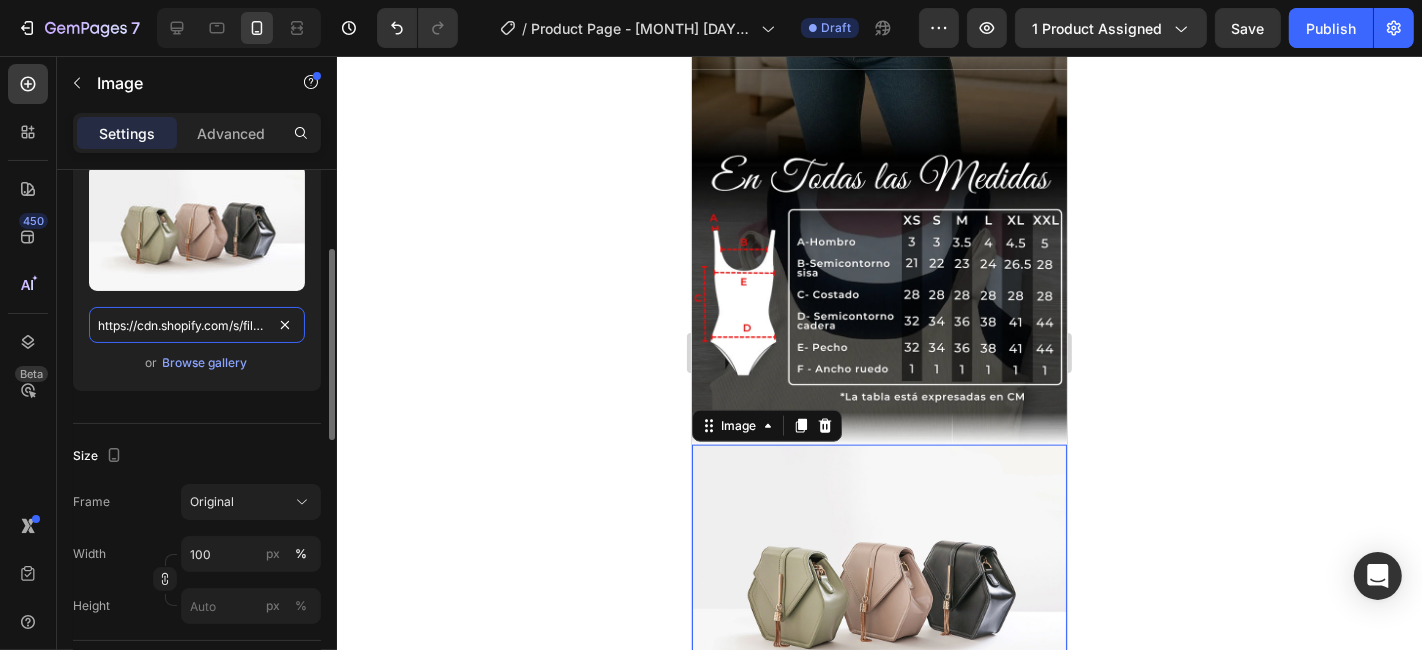 click on "https://cdn.shopify.com/s/files/1/2005/9307/files/image_demo.jpg" at bounding box center [197, 325] 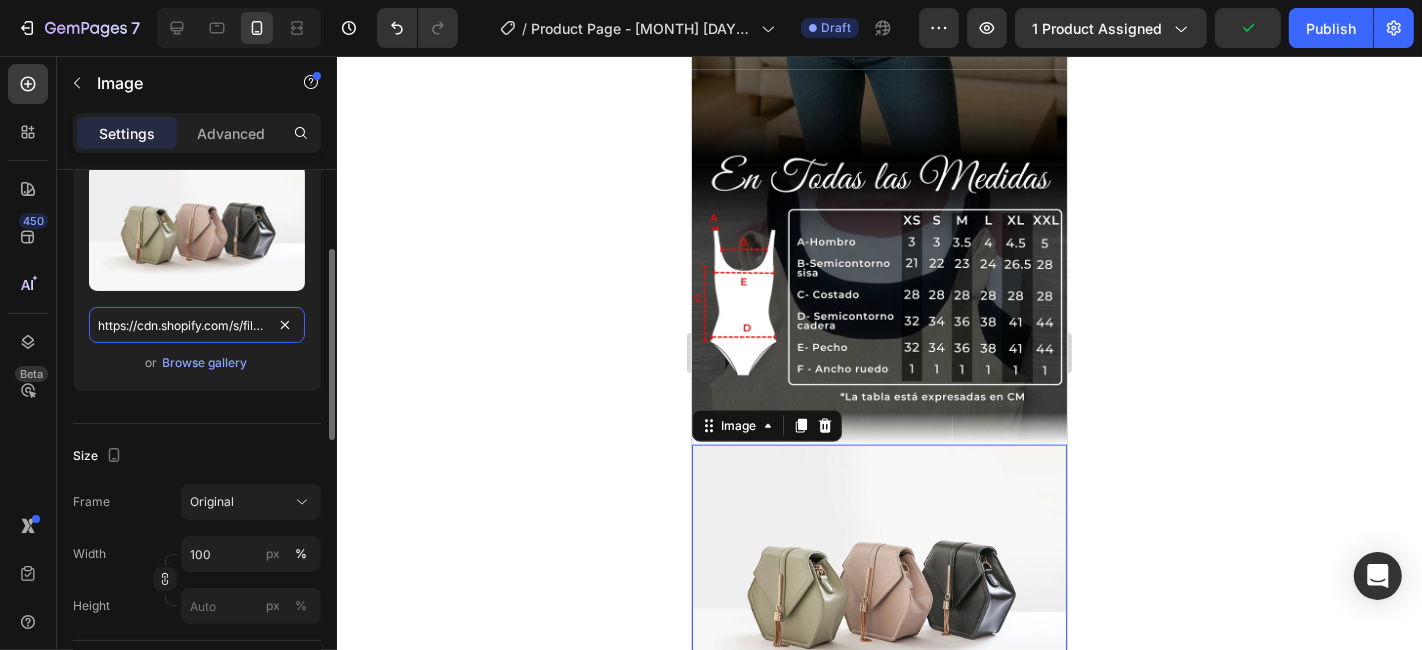 paste on "[URL]" 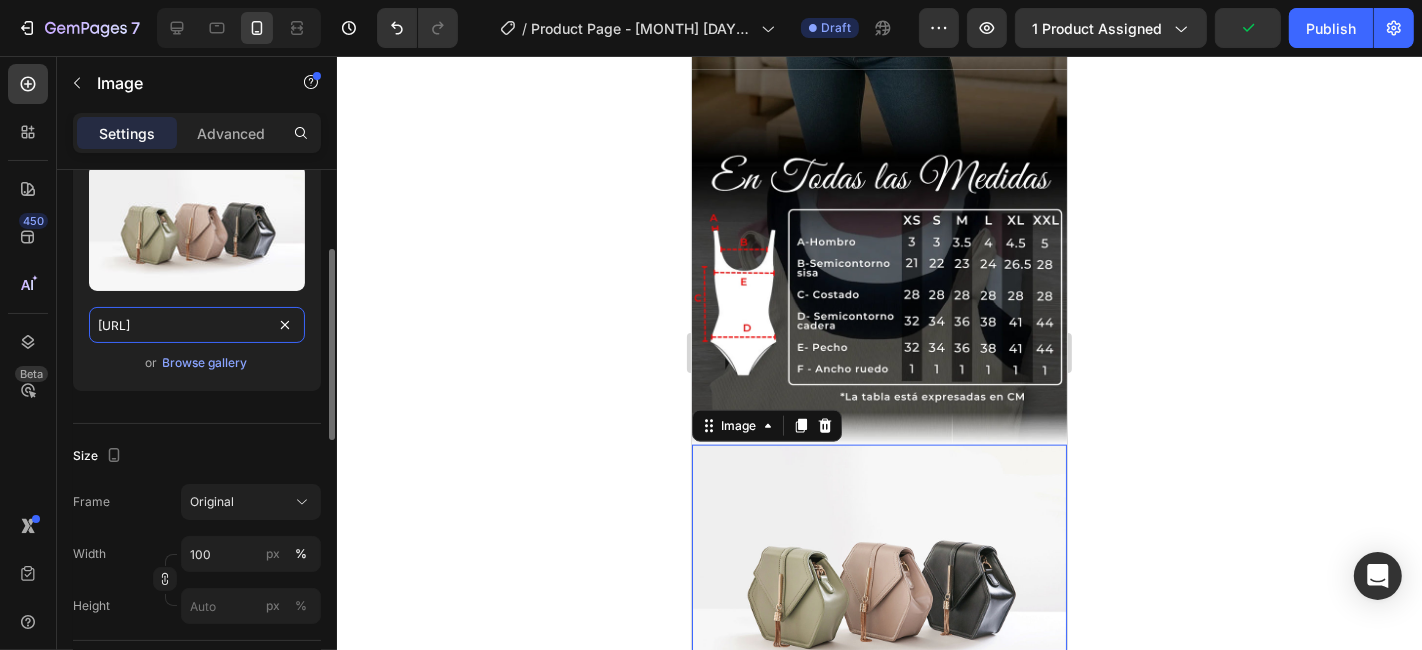 scroll, scrollTop: 0, scrollLeft: 495, axis: horizontal 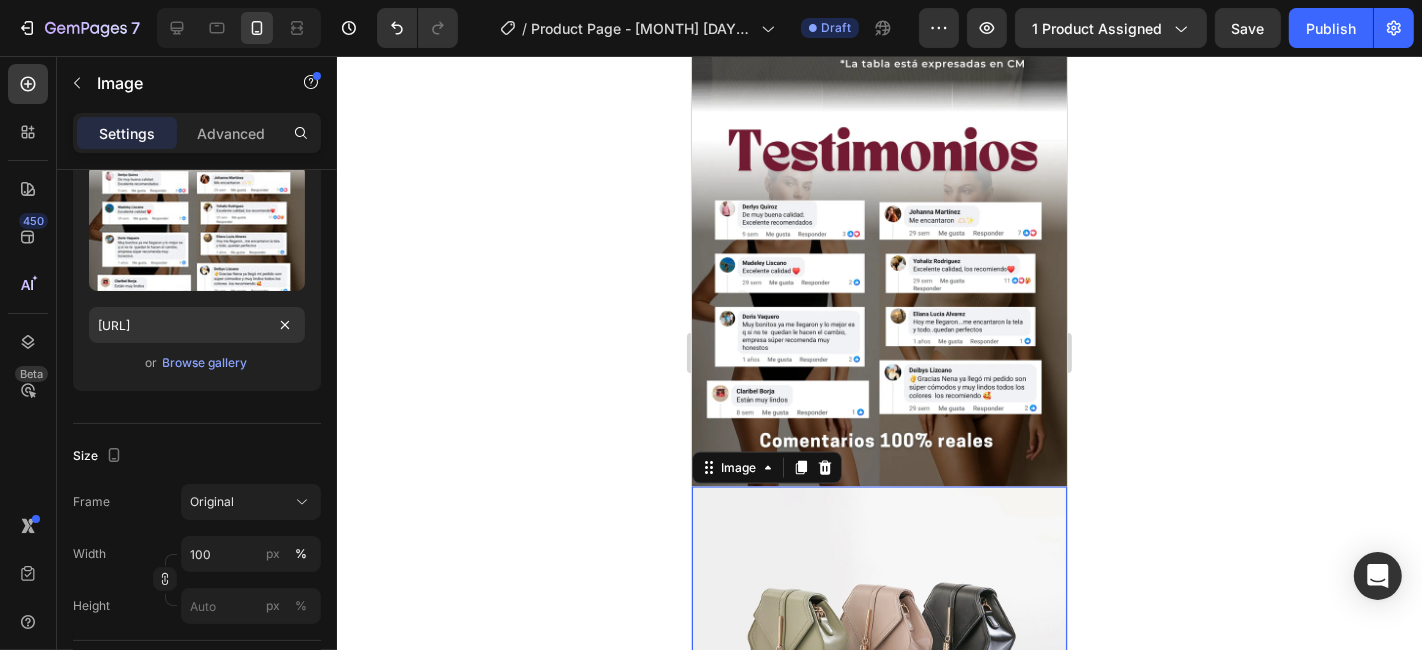 click at bounding box center [878, 626] 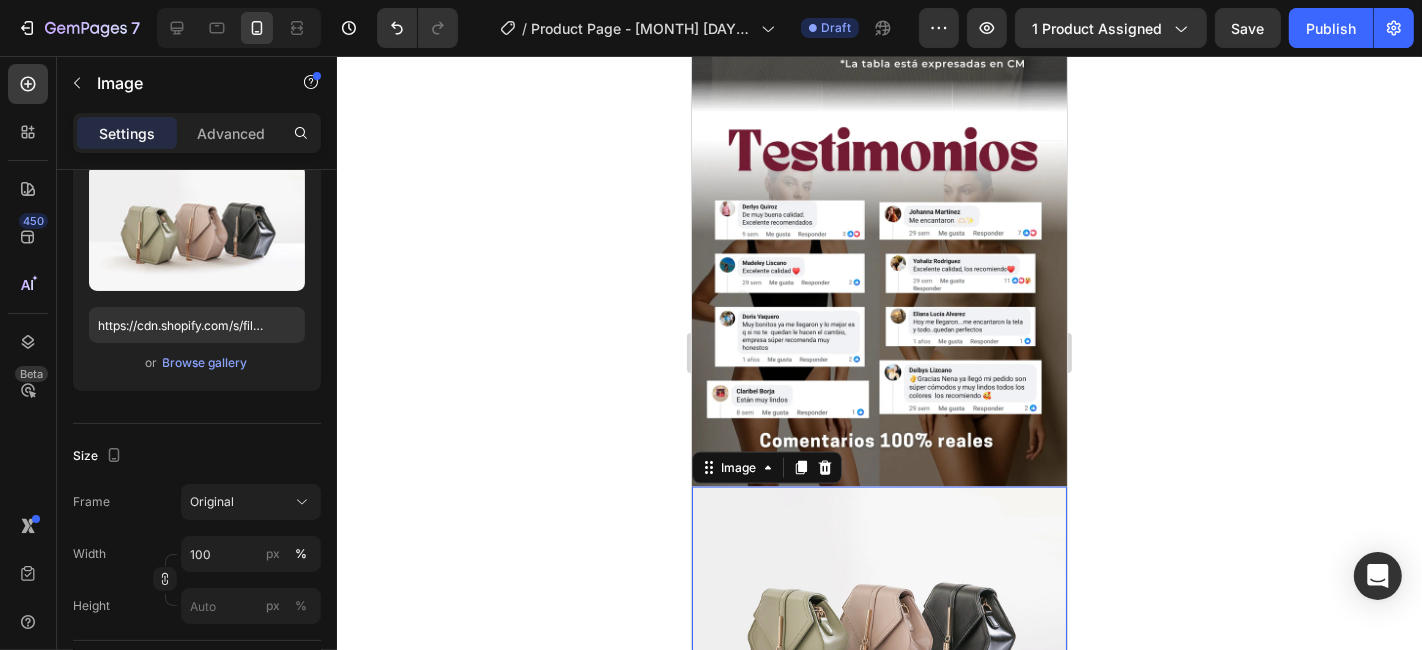 click at bounding box center (878, 626) 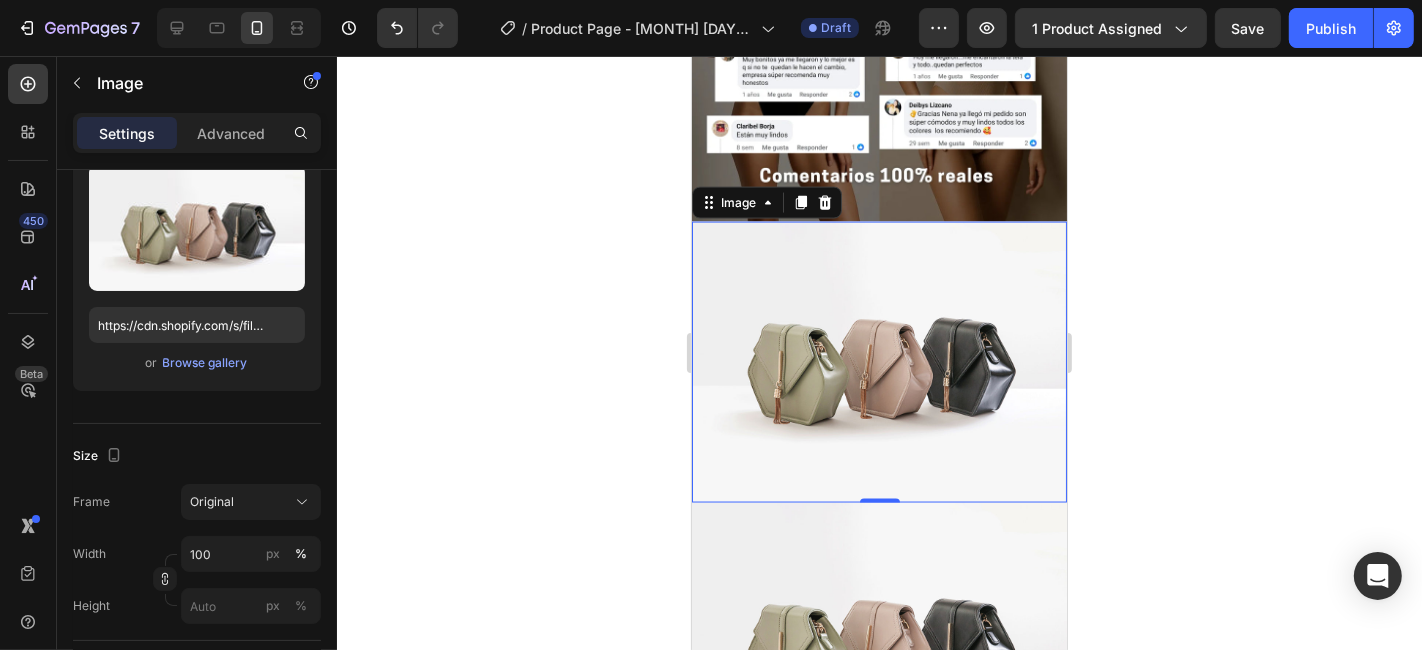 scroll, scrollTop: 2634, scrollLeft: 0, axis: vertical 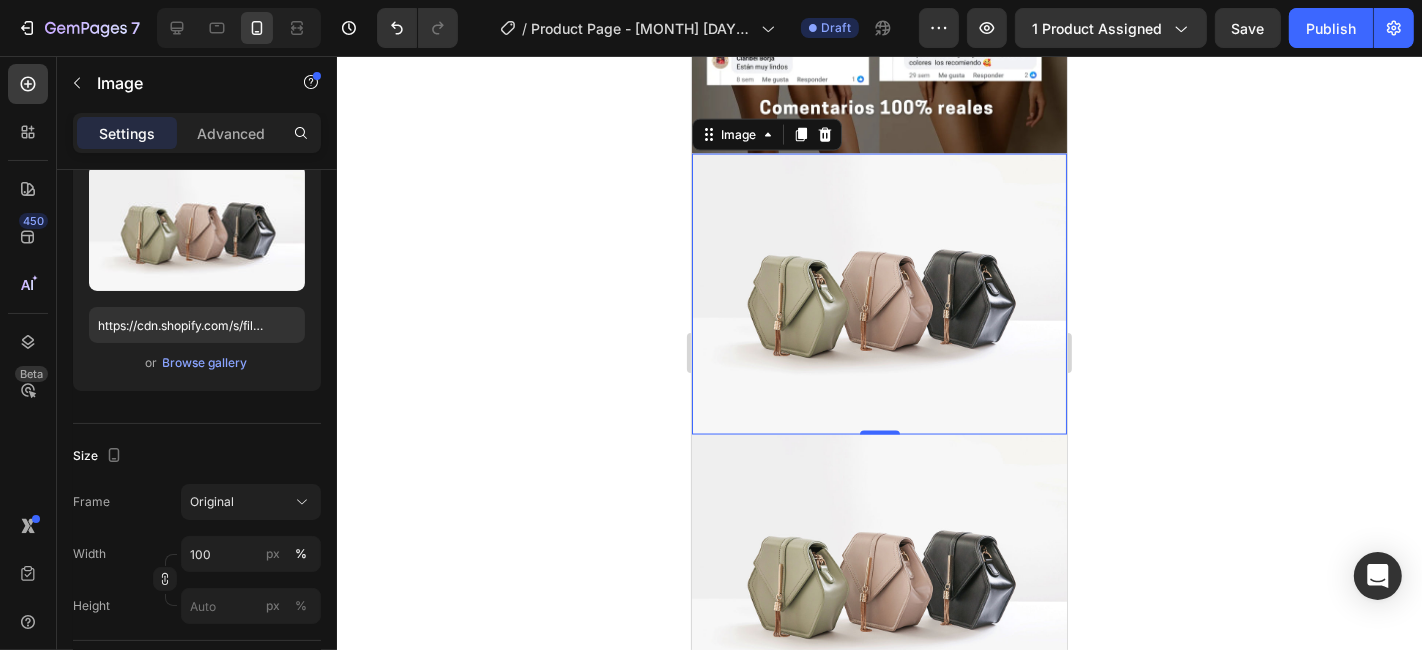 click at bounding box center (878, 293) 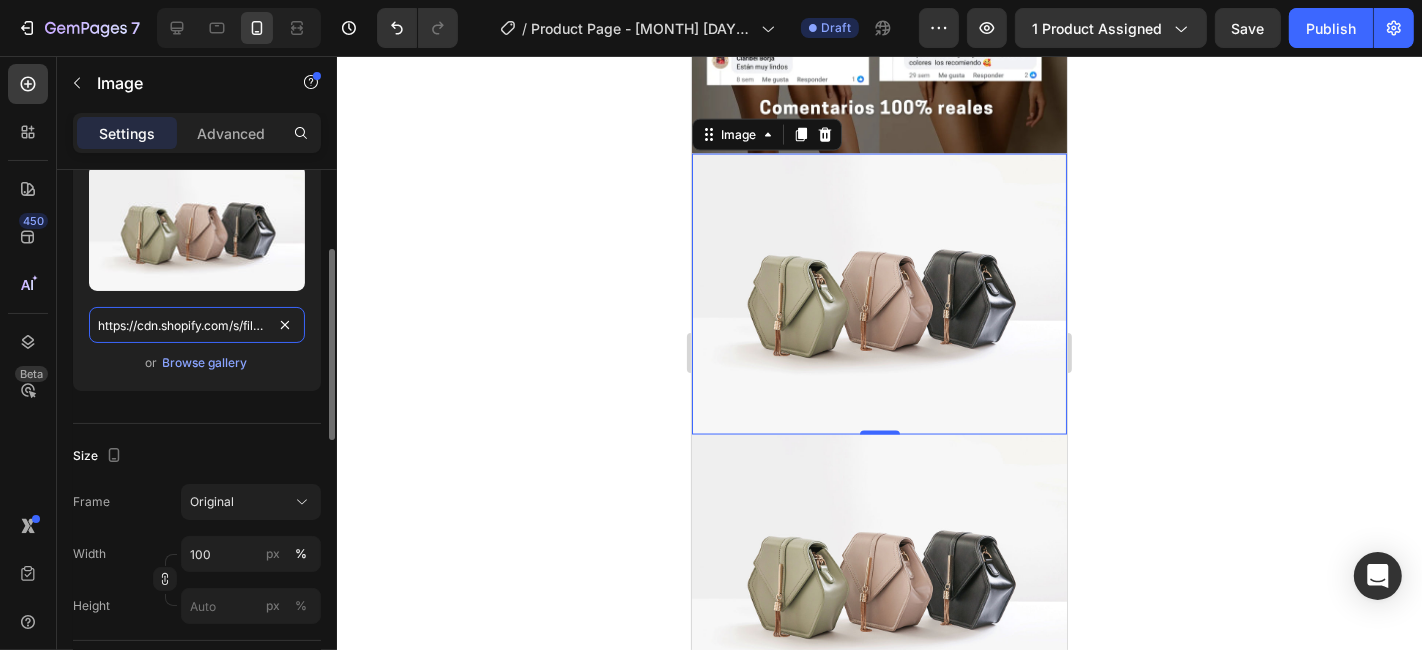 click on "https://cdn.shopify.com/s/files/1/2005/9307/files/image_demo.jpg" at bounding box center [197, 325] 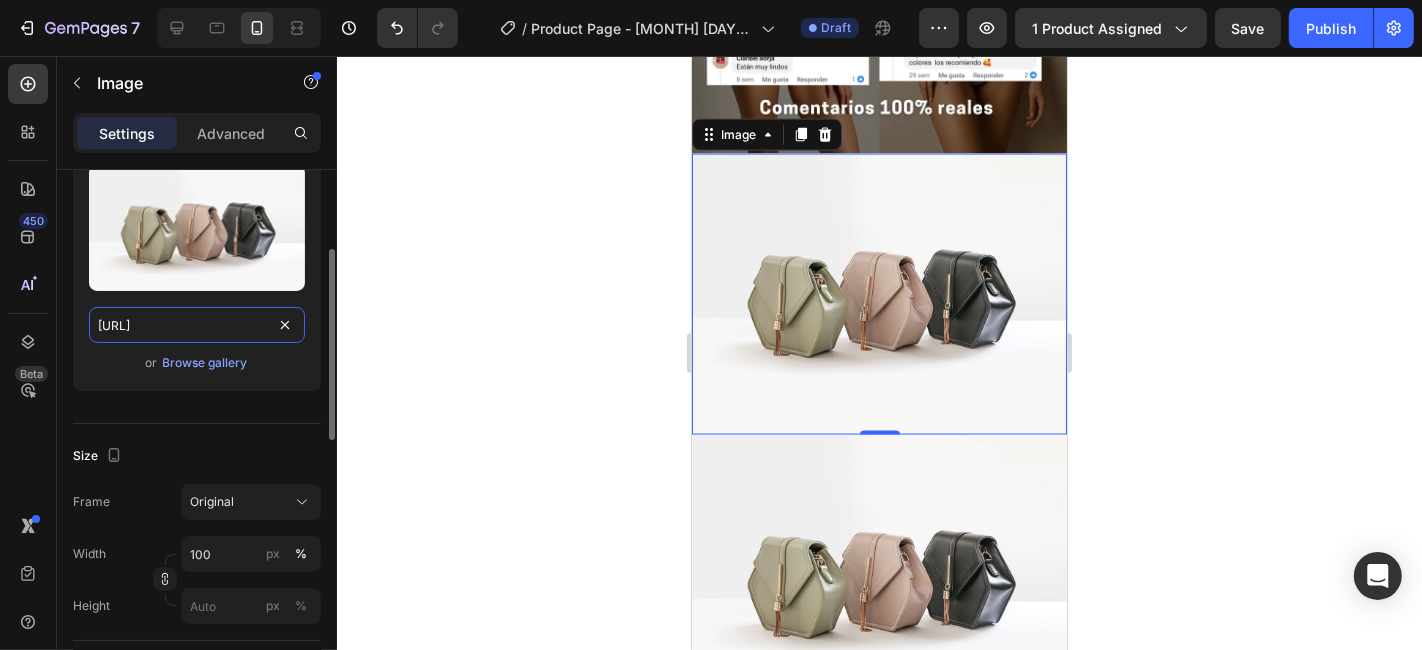 scroll, scrollTop: 0, scrollLeft: 557, axis: horizontal 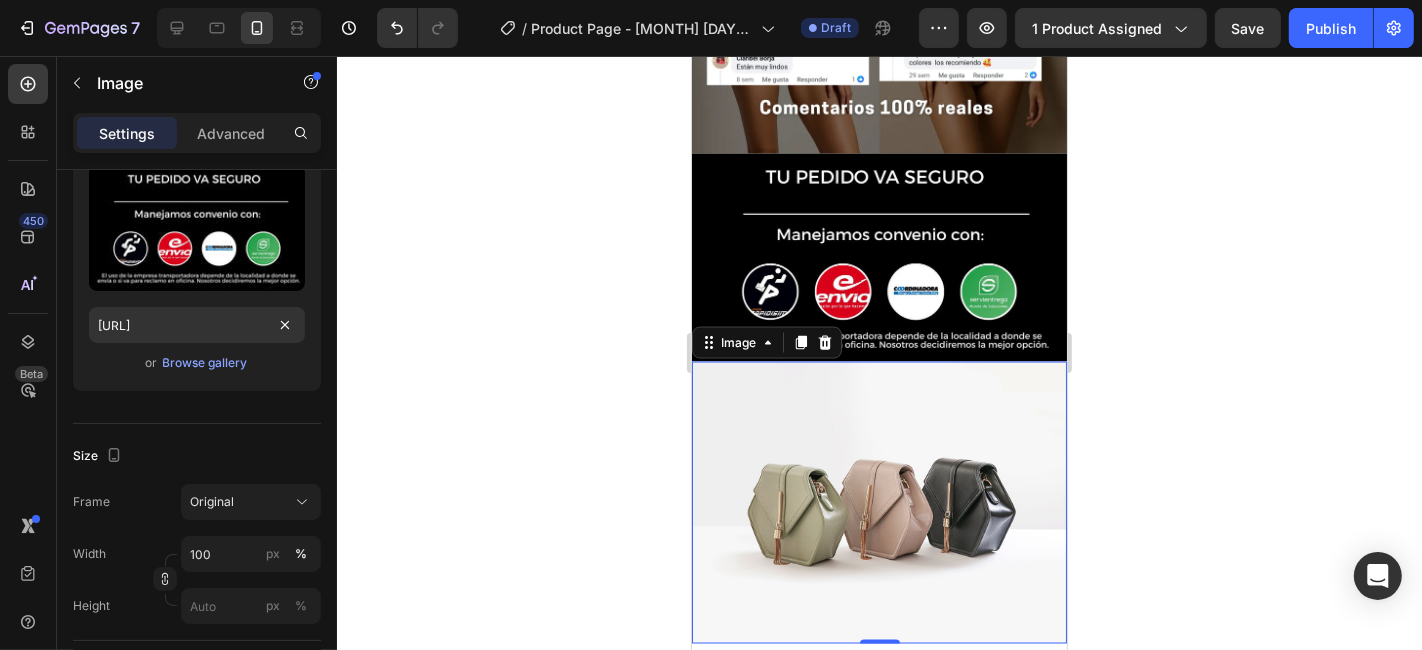 click at bounding box center [878, 501] 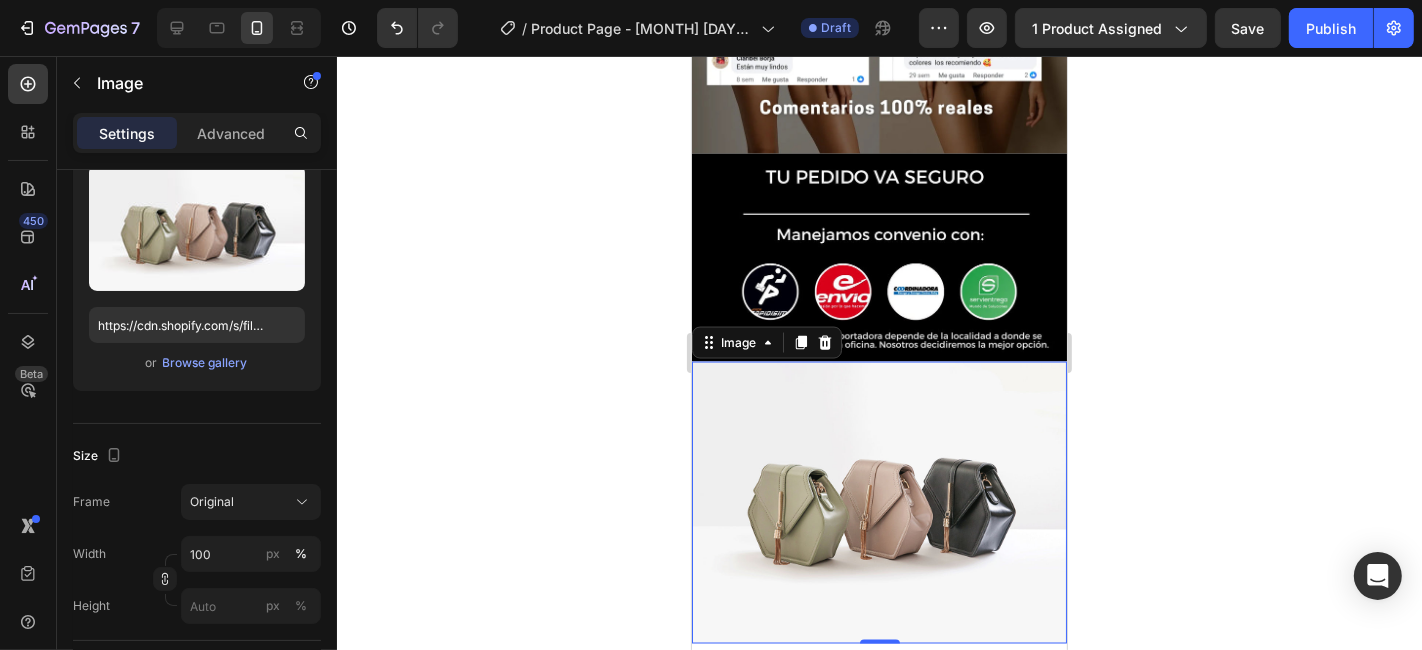 click at bounding box center [878, 501] 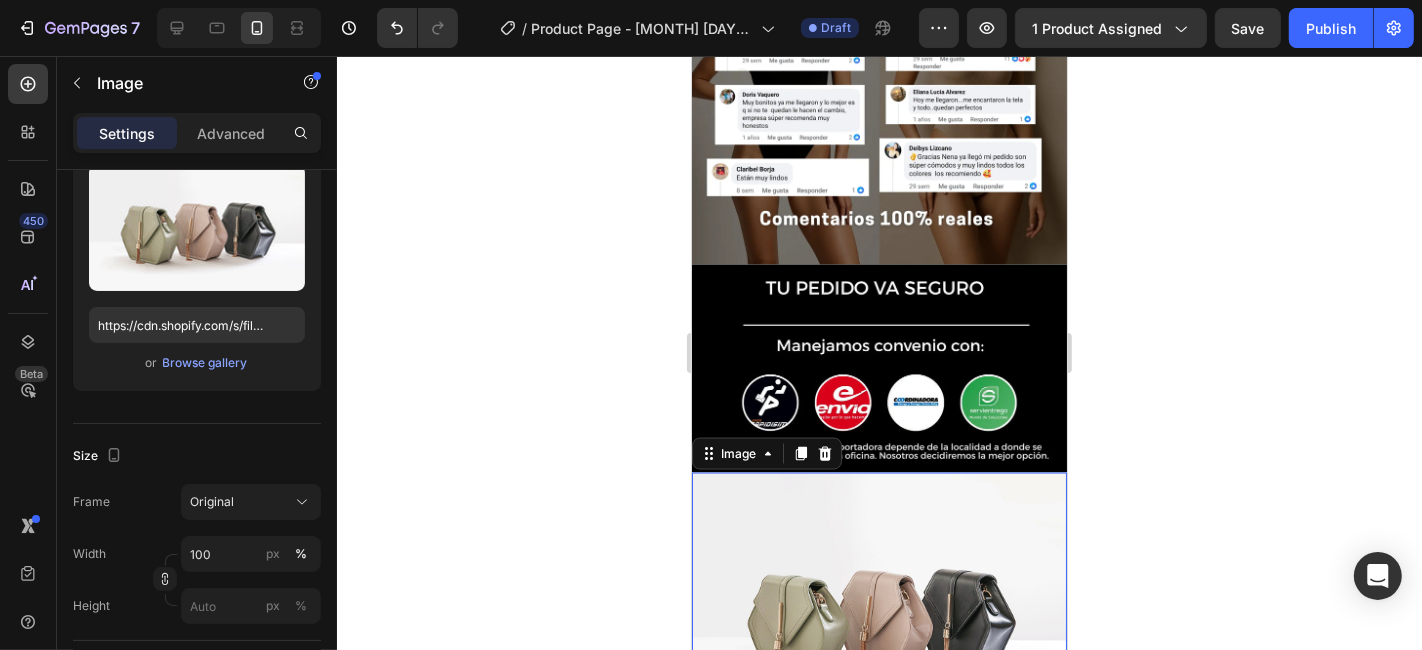 click at bounding box center [878, 612] 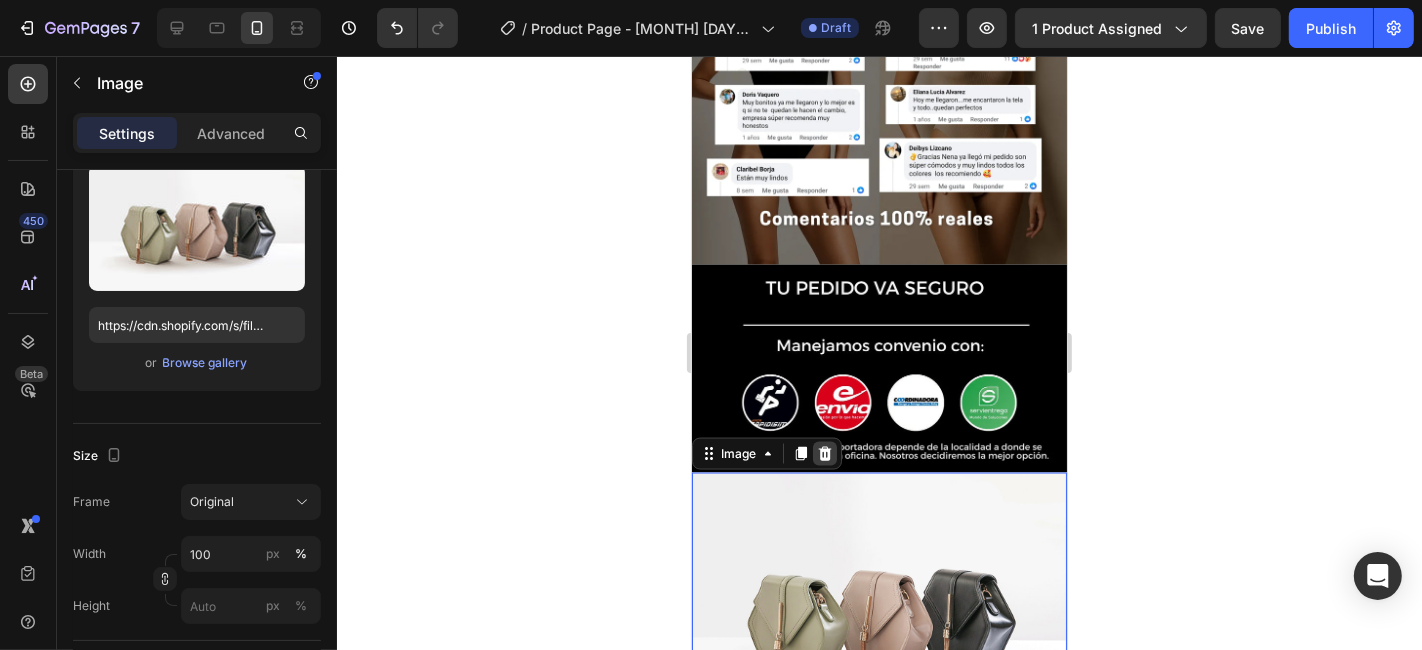 click 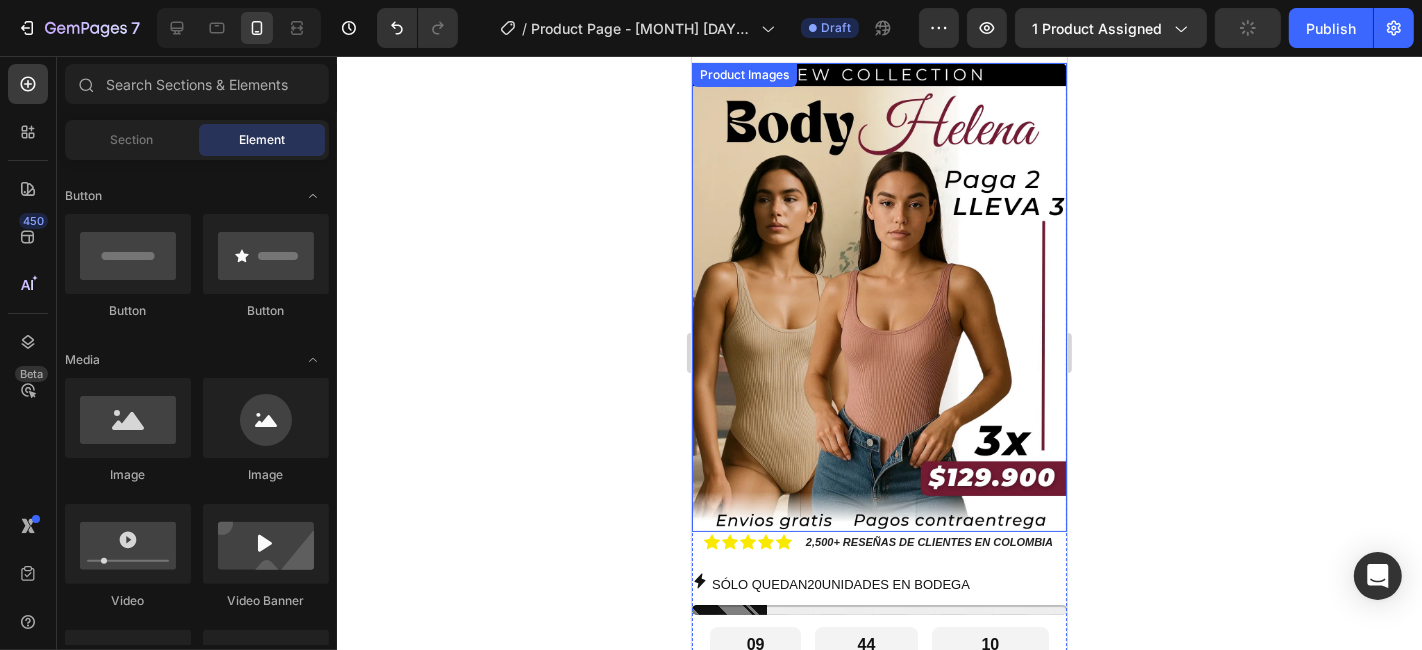 scroll, scrollTop: 0, scrollLeft: 0, axis: both 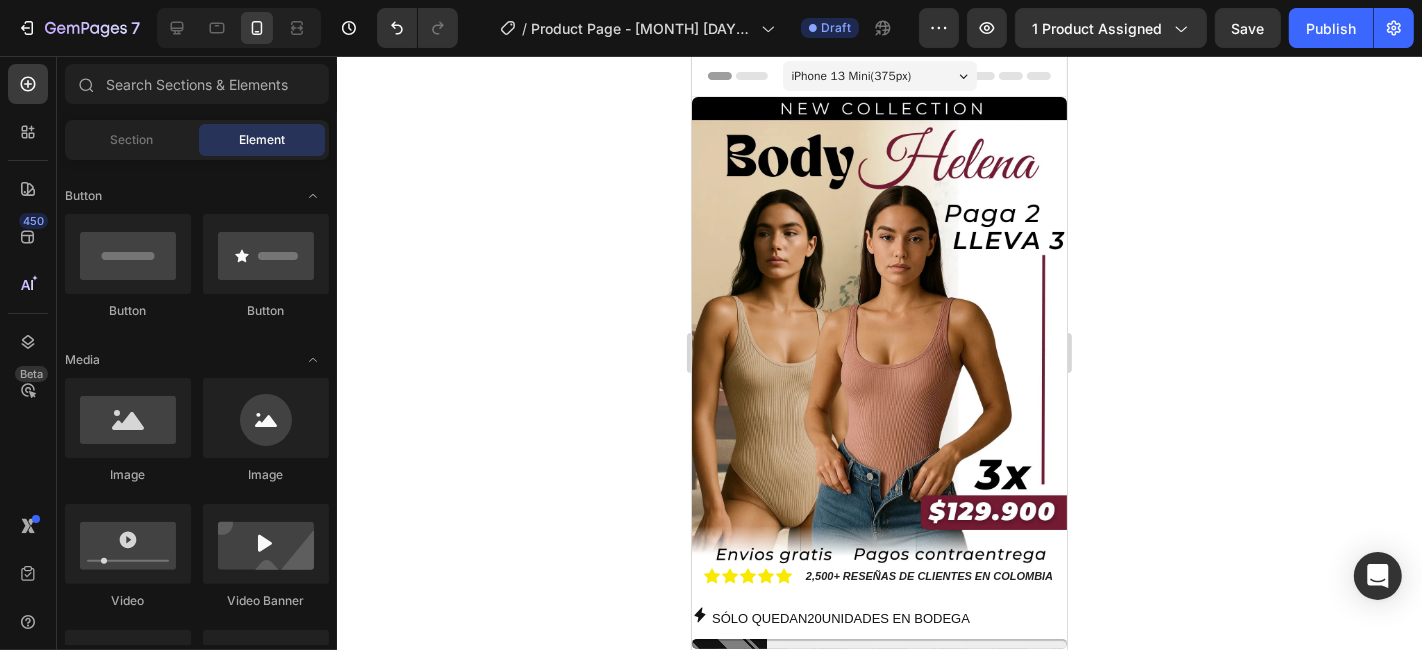 click 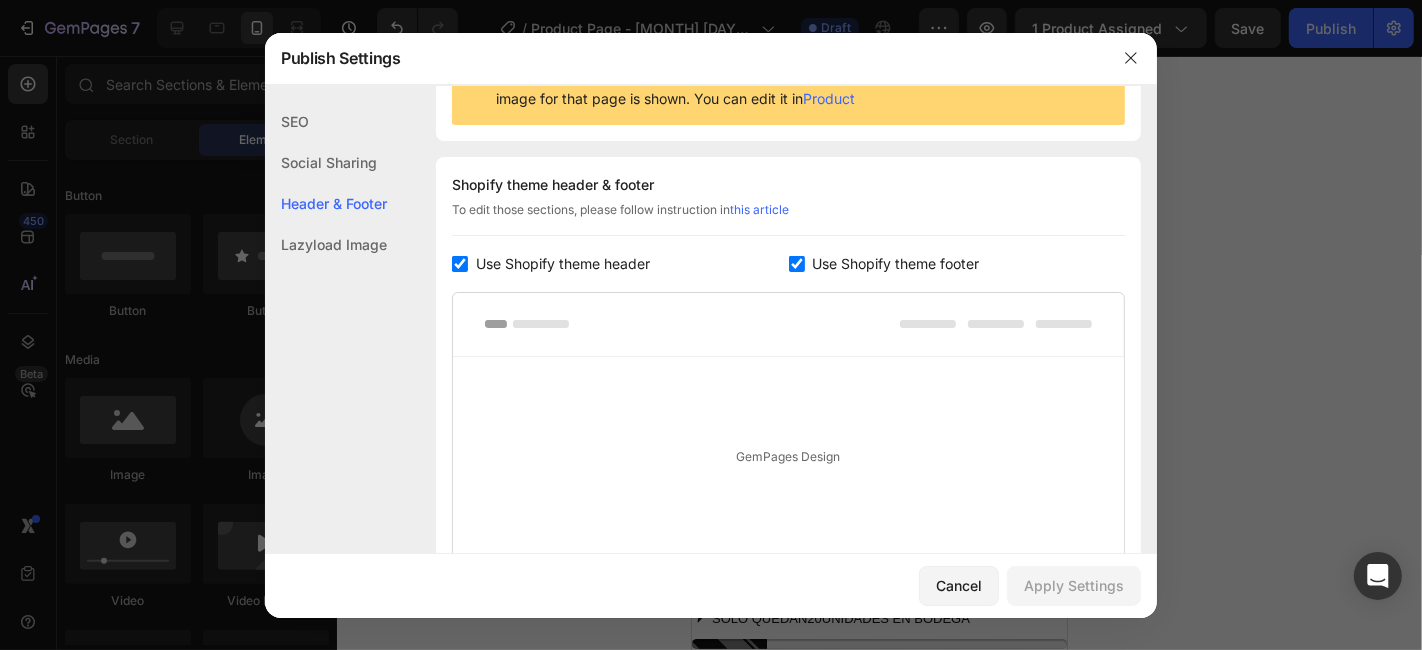 scroll, scrollTop: 291, scrollLeft: 0, axis: vertical 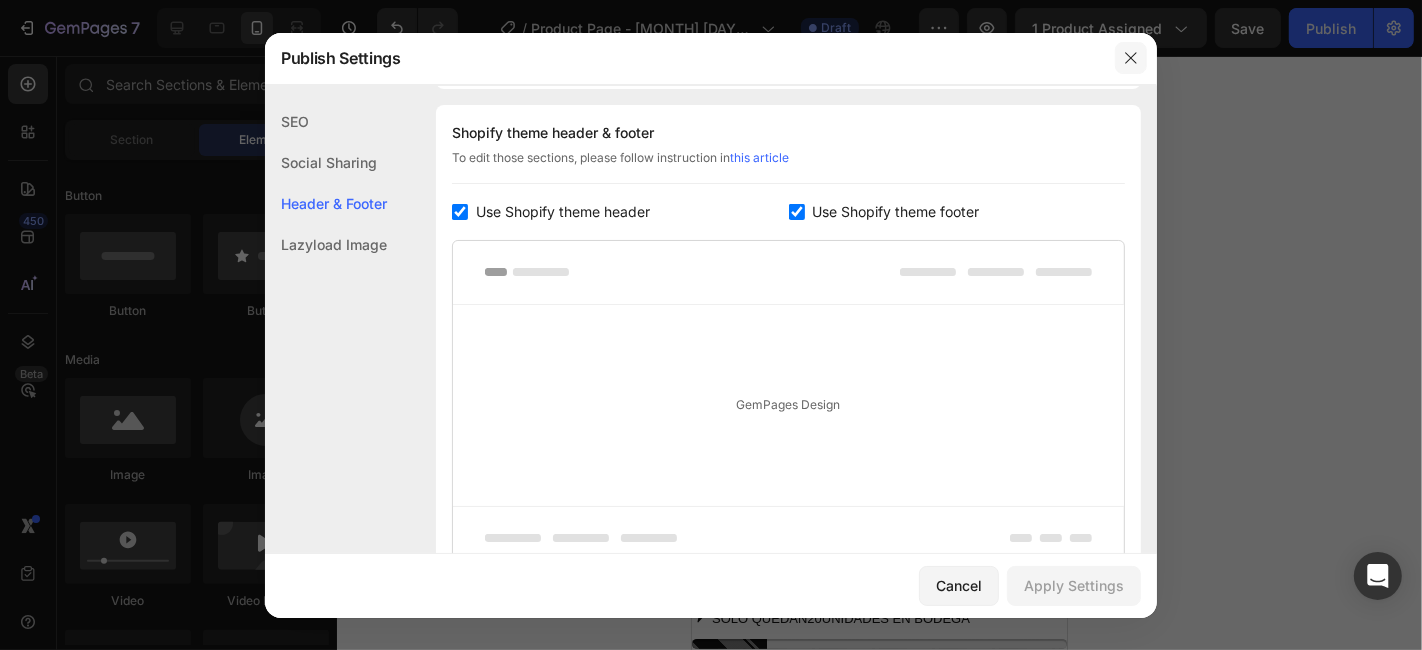 click 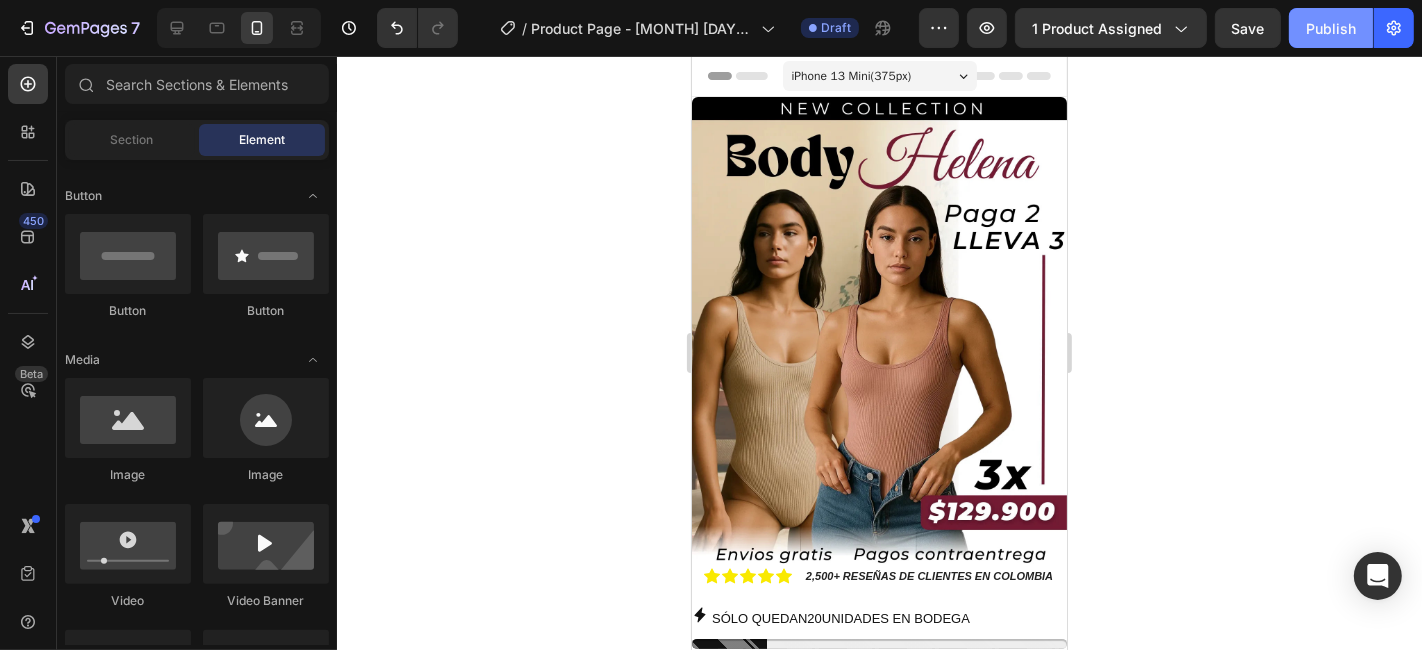 click on "Publish" at bounding box center [1331, 28] 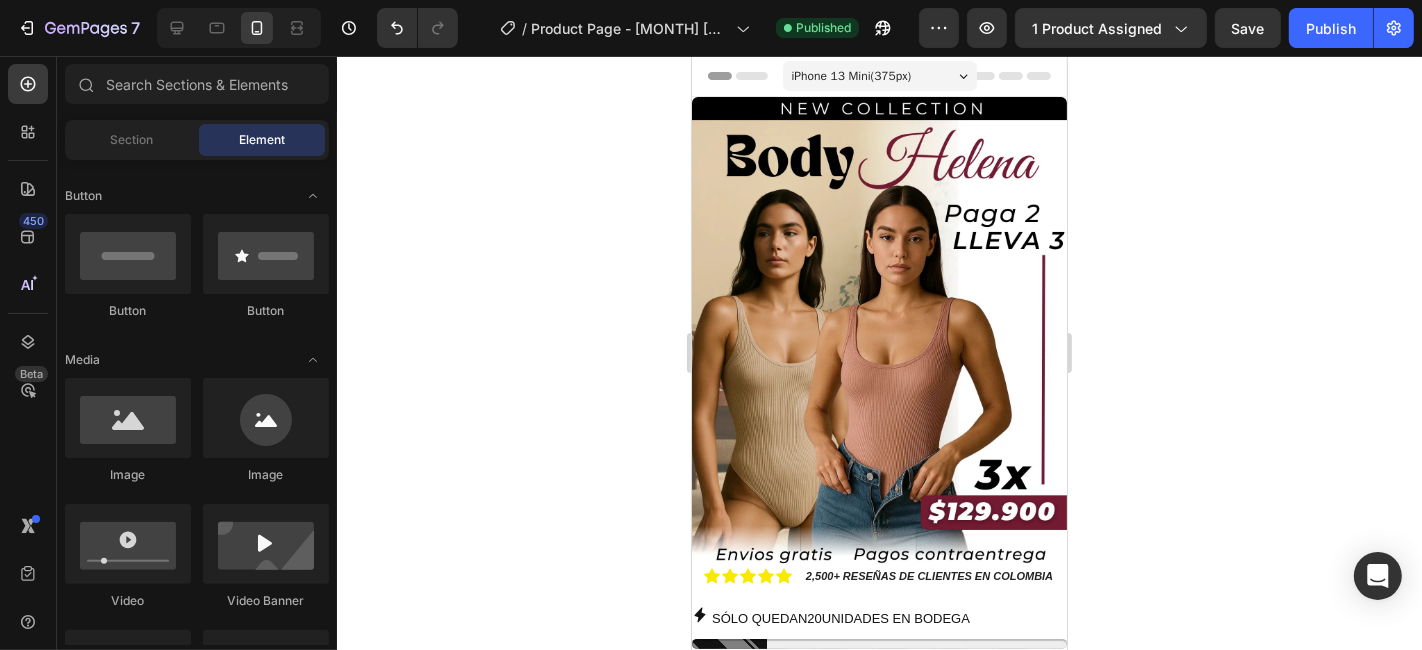 click 